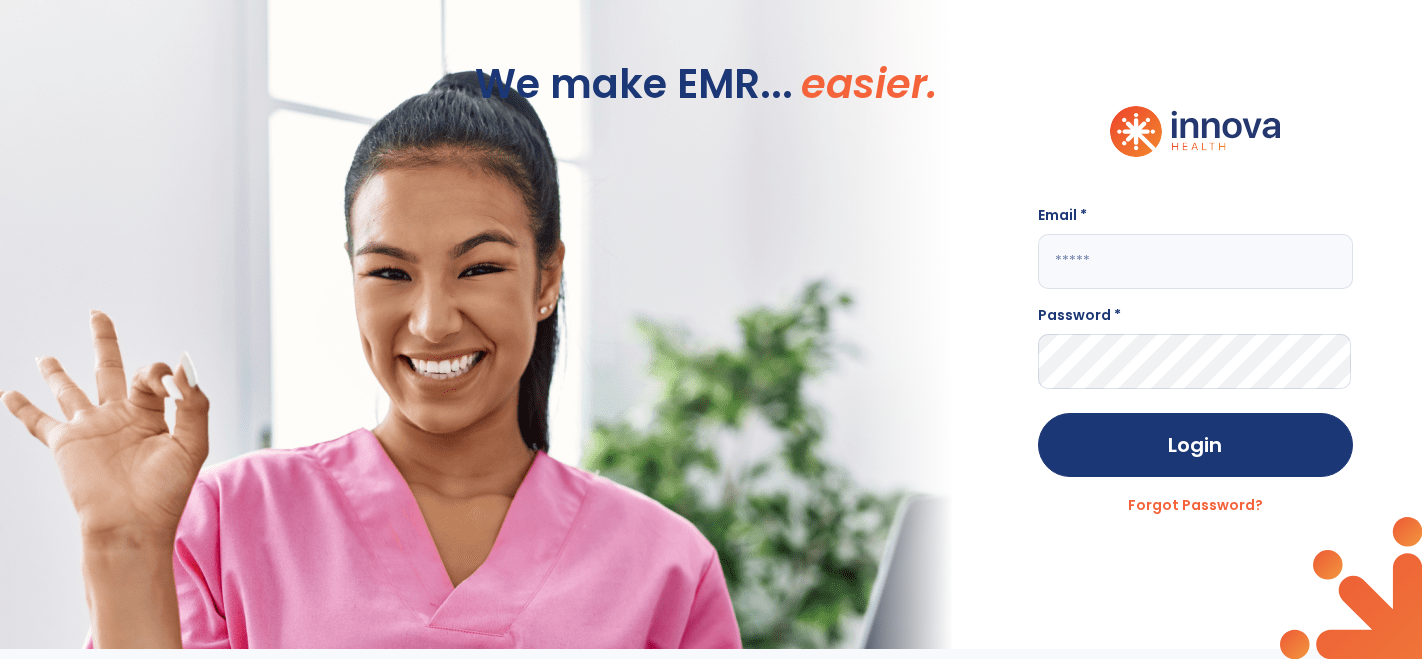 scroll, scrollTop: 0, scrollLeft: 0, axis: both 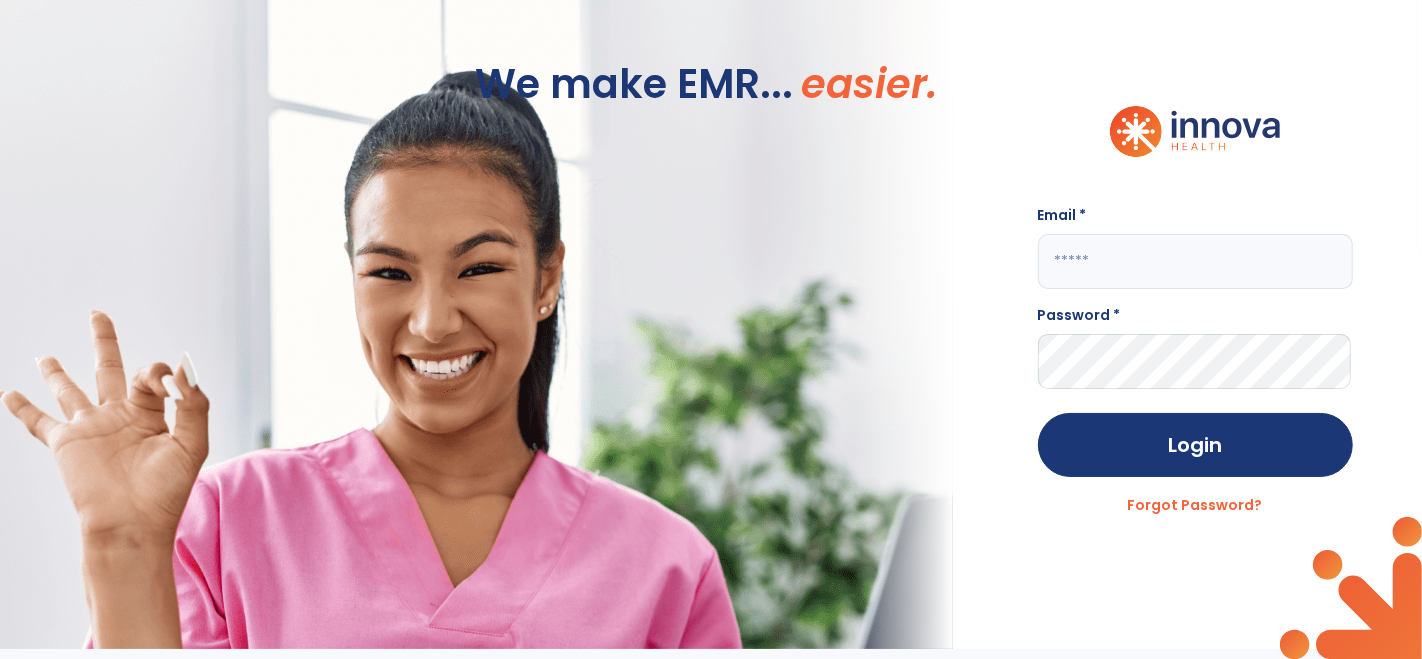 click 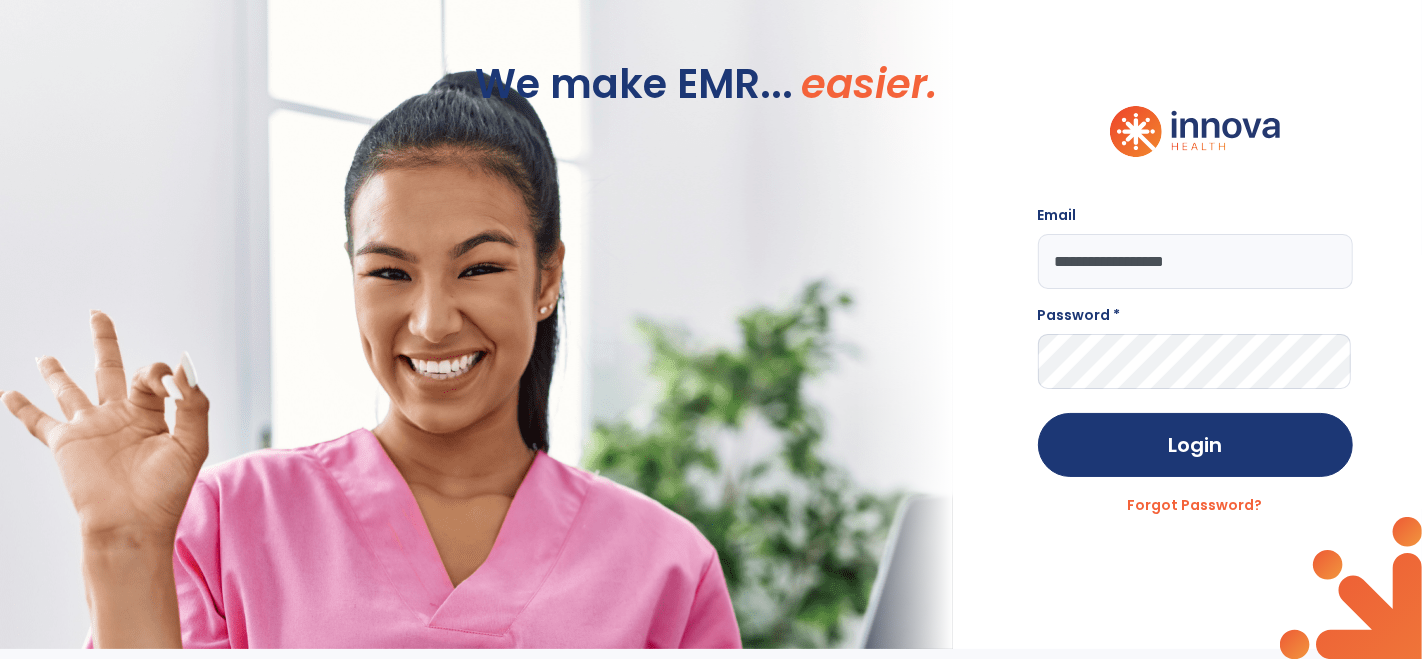 type on "**********" 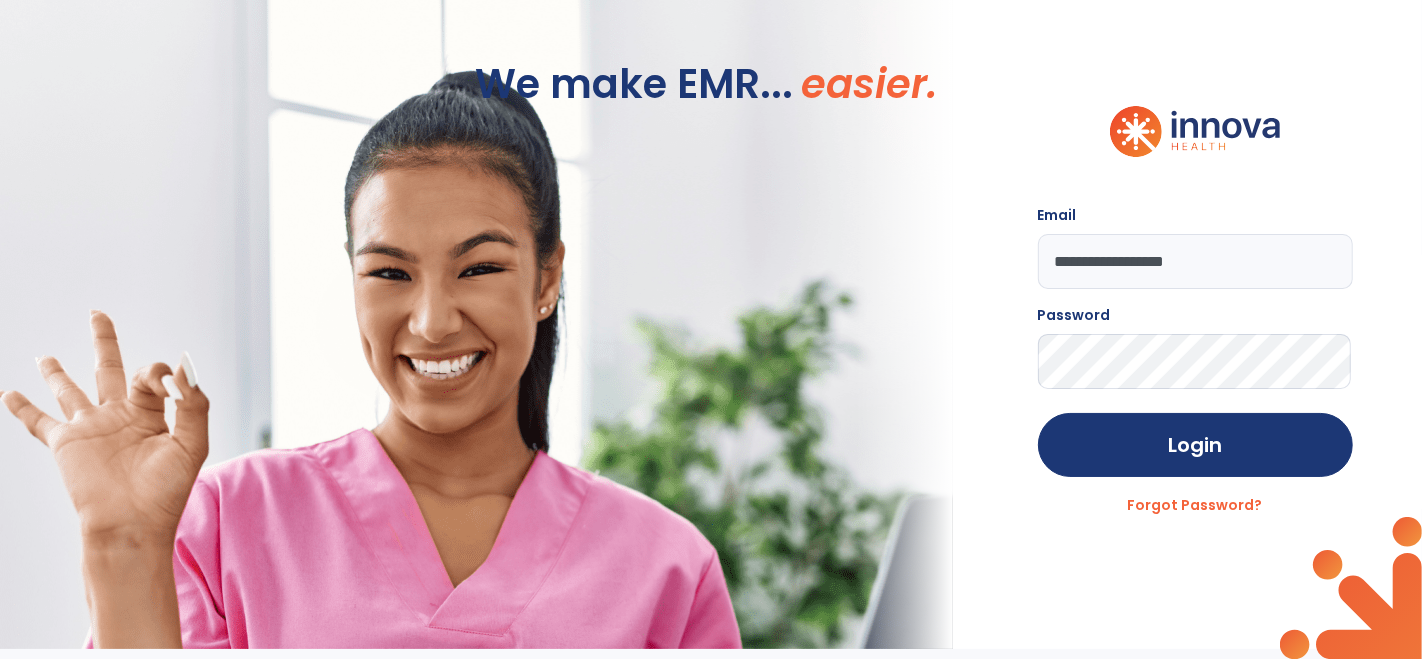 click on "Login" 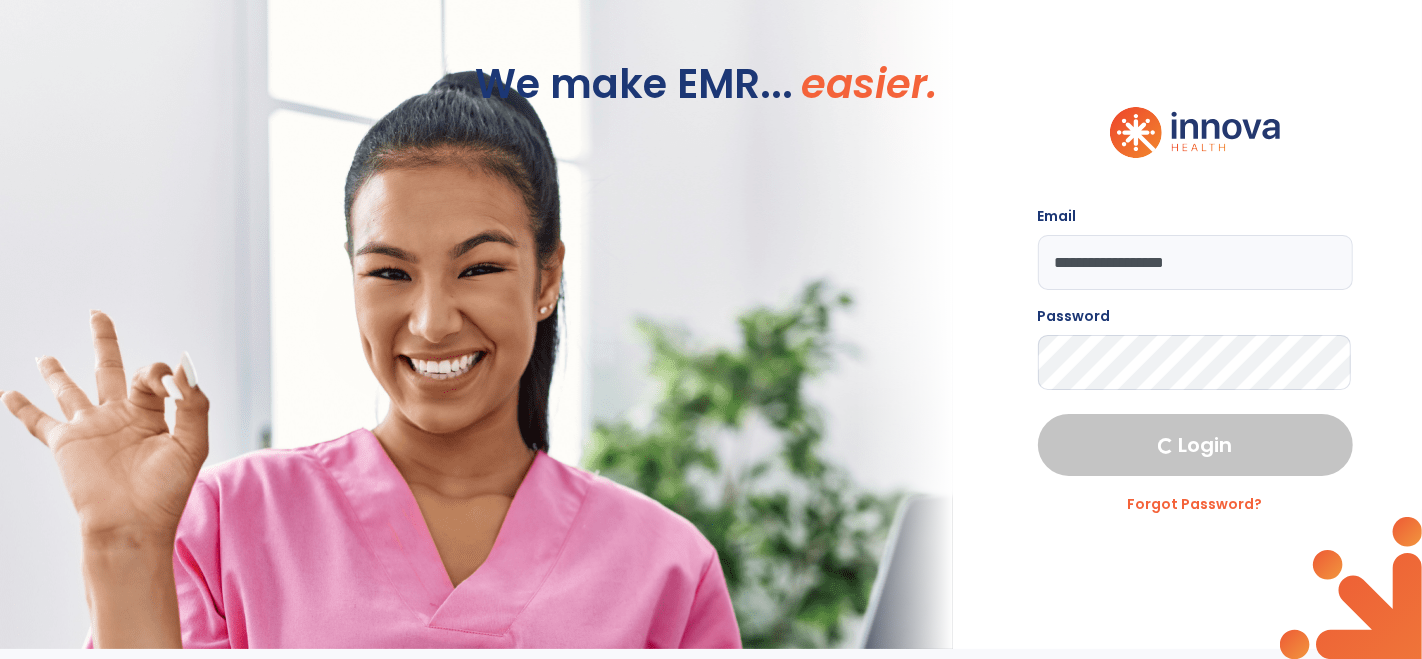 select on "***" 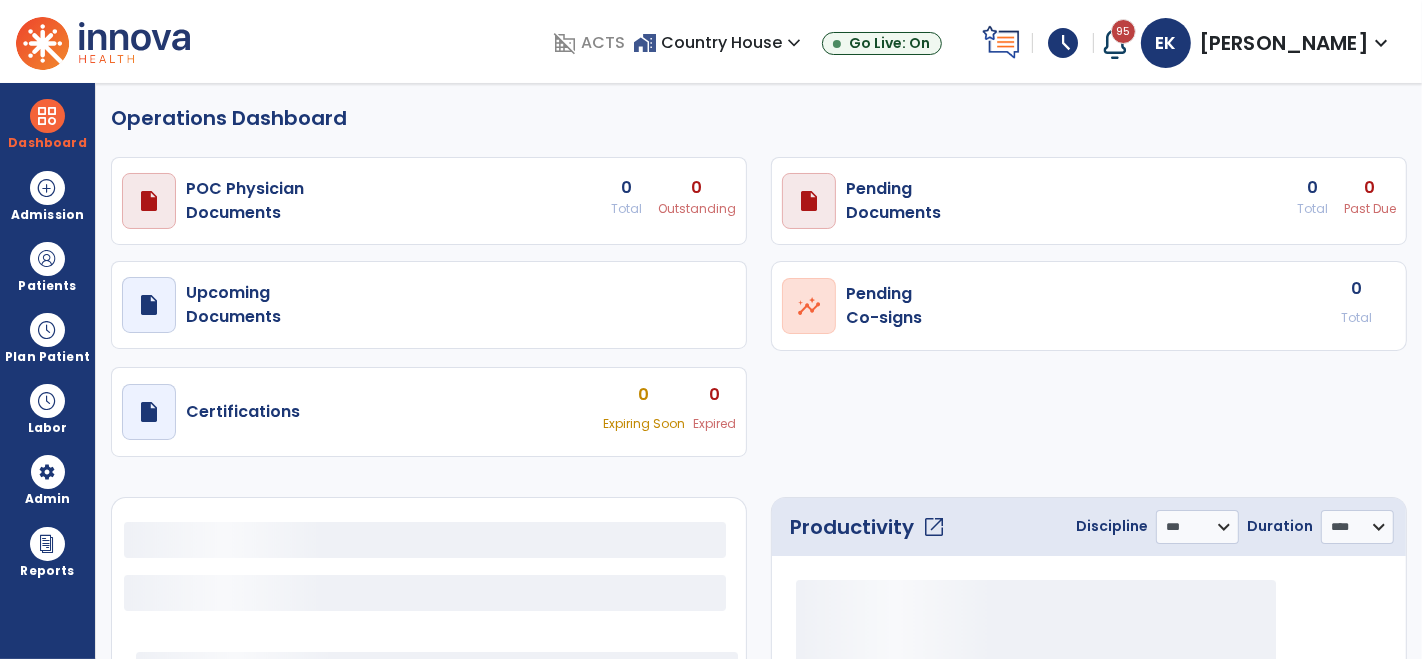select on "***" 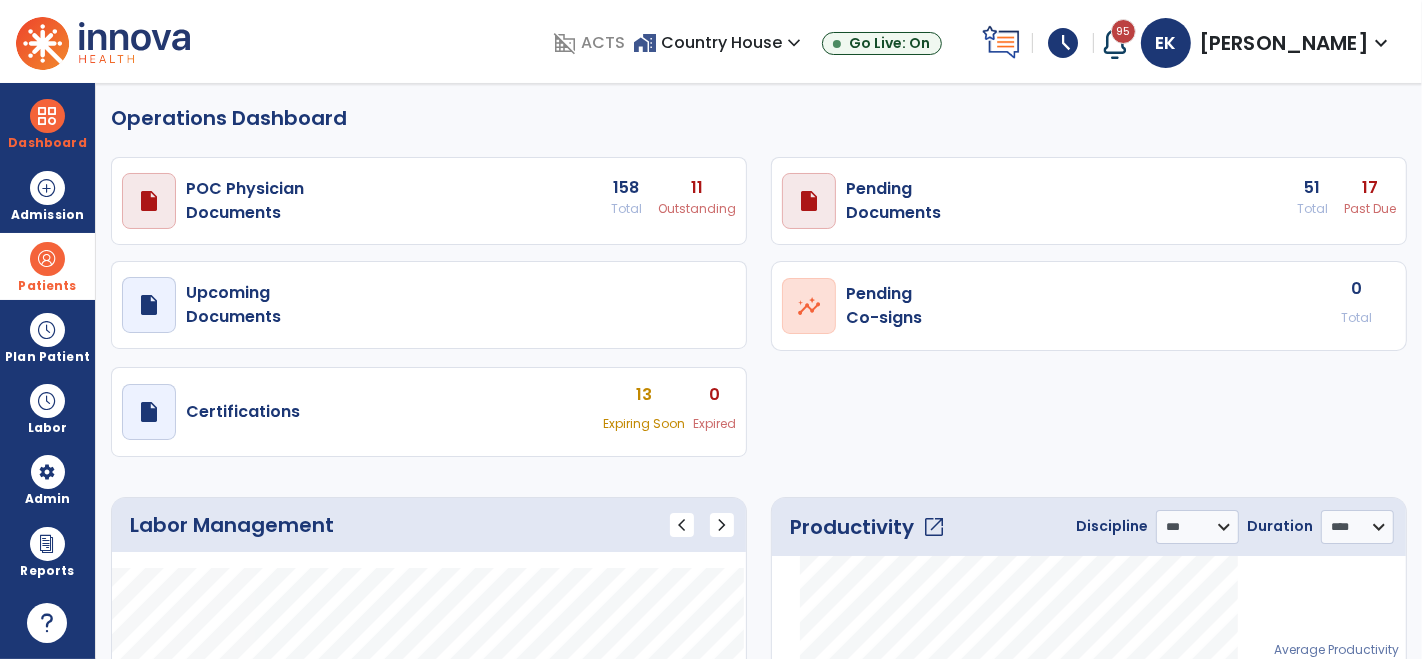 click at bounding box center (47, 259) 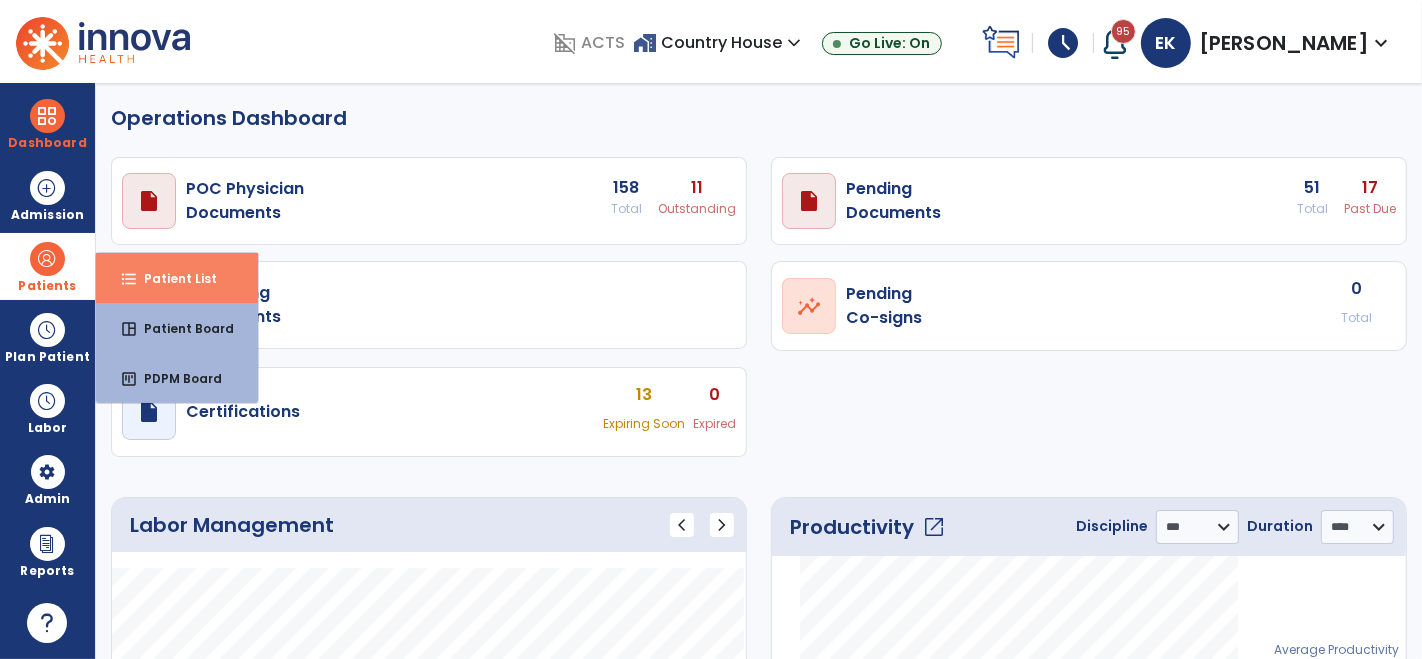 click on "format_list_bulleted  Patient List" at bounding box center (177, 278) 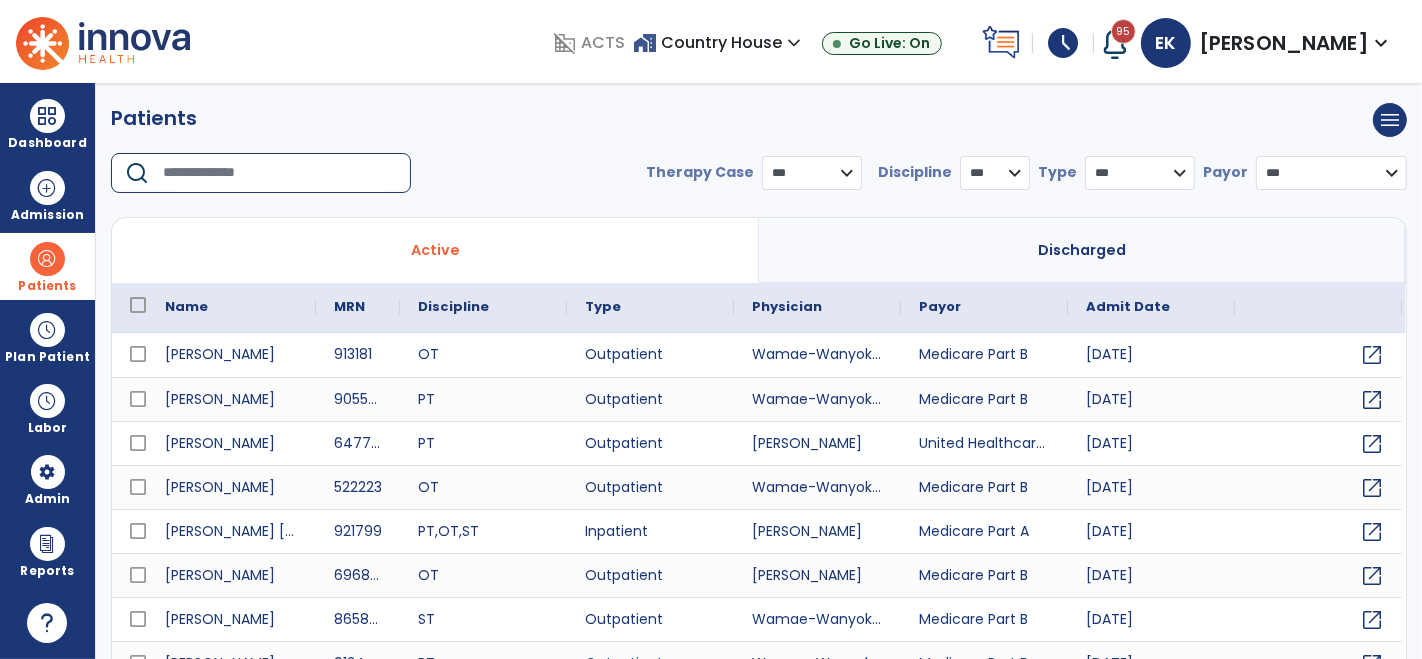 click at bounding box center [280, 173] 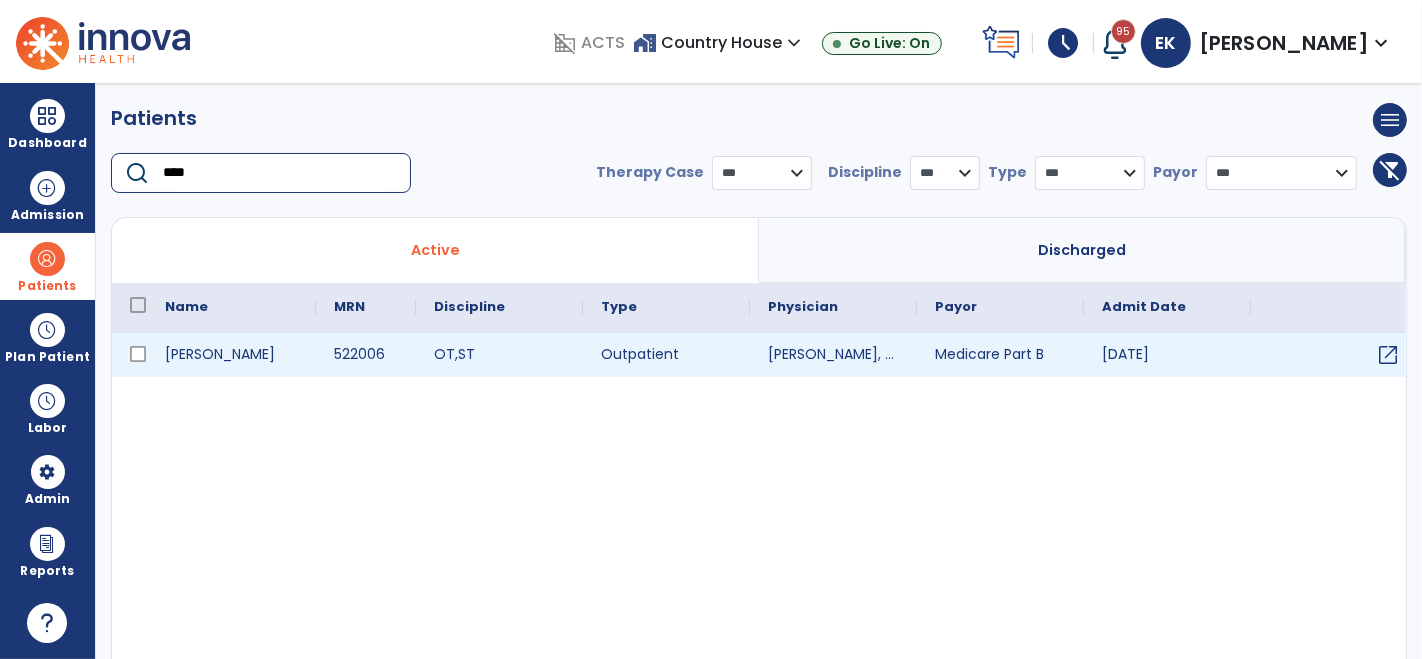 type on "****" 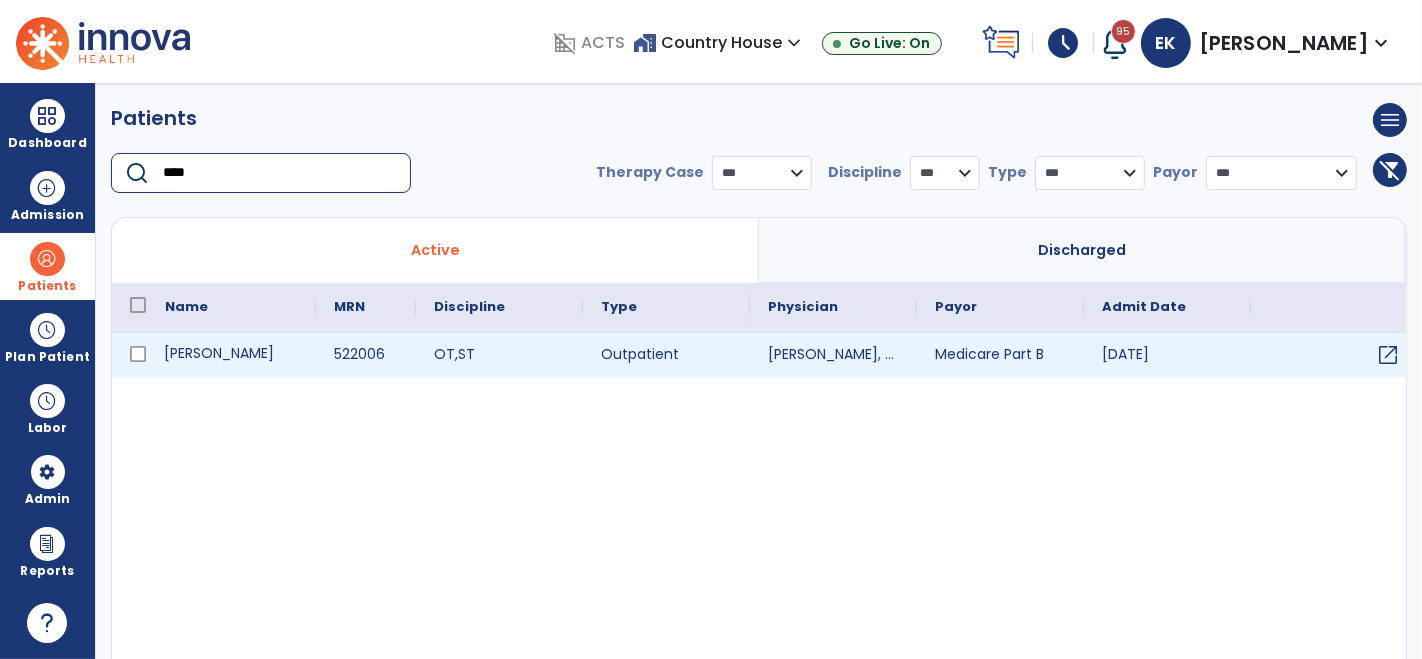 click on "[PERSON_NAME]" at bounding box center [231, 355] 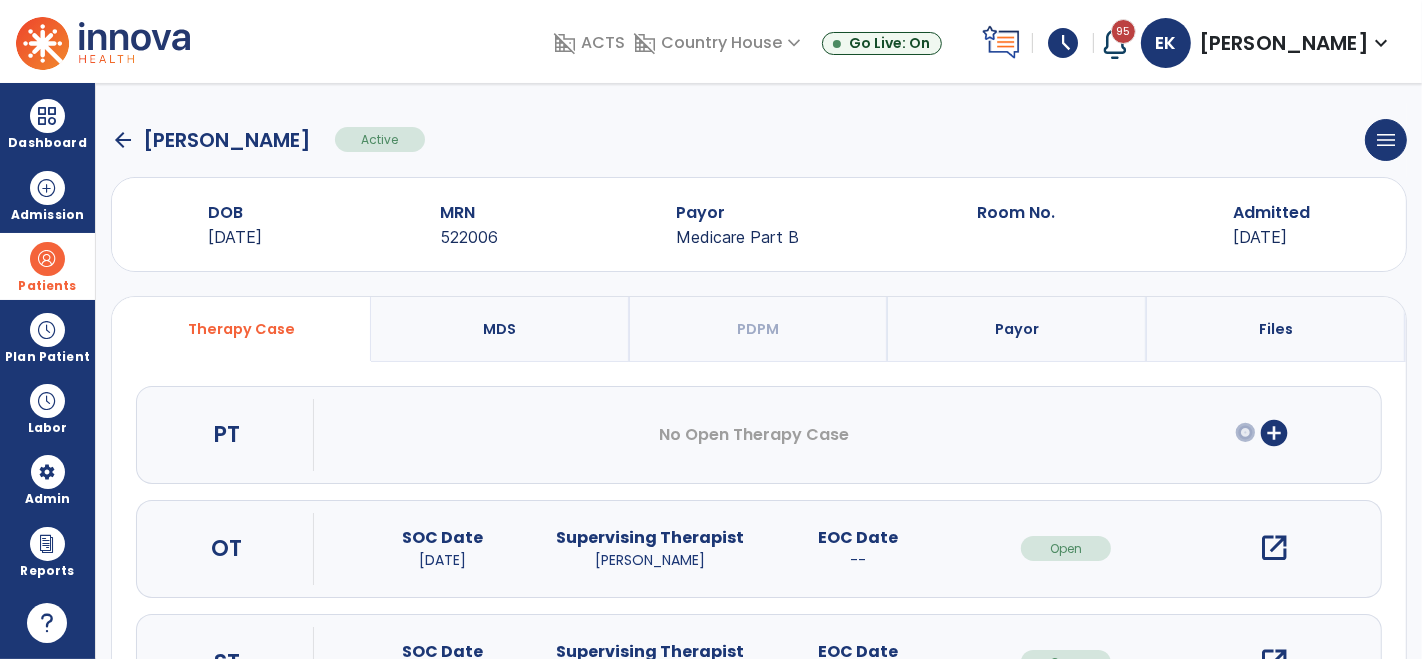 scroll, scrollTop: 97, scrollLeft: 0, axis: vertical 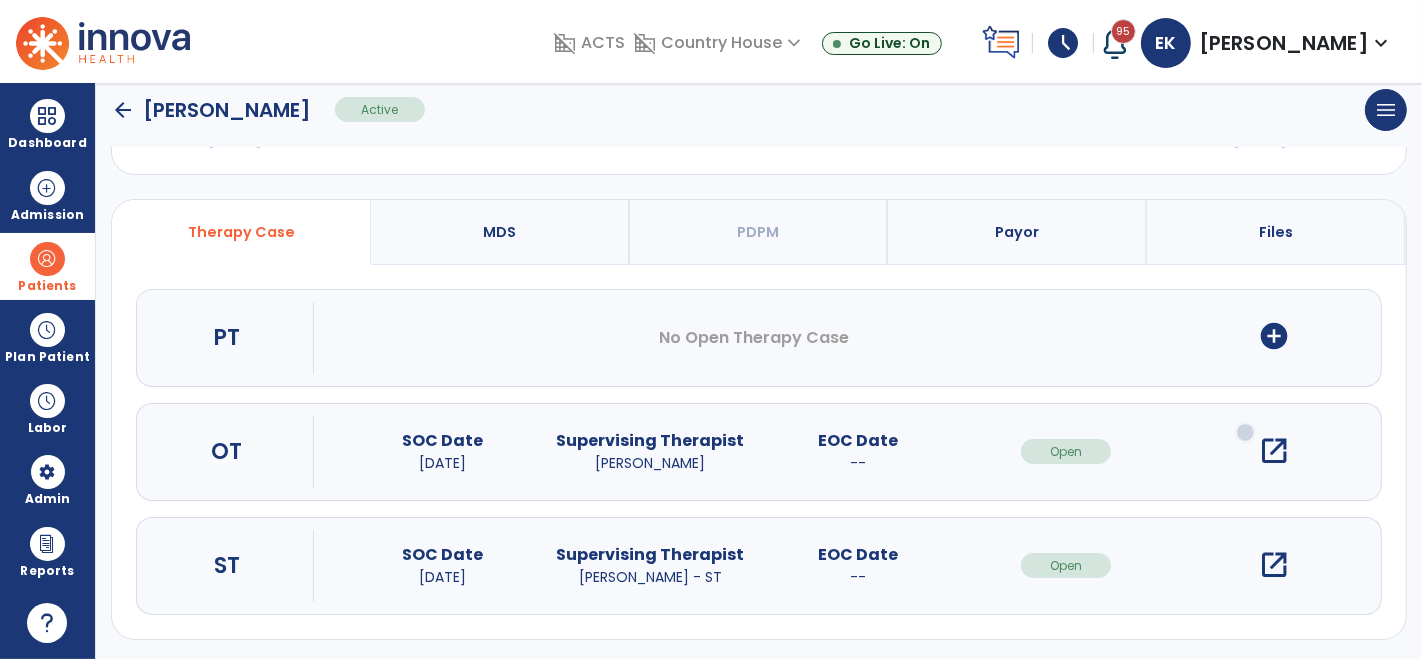 click on "open_in_new" at bounding box center (1274, 565) 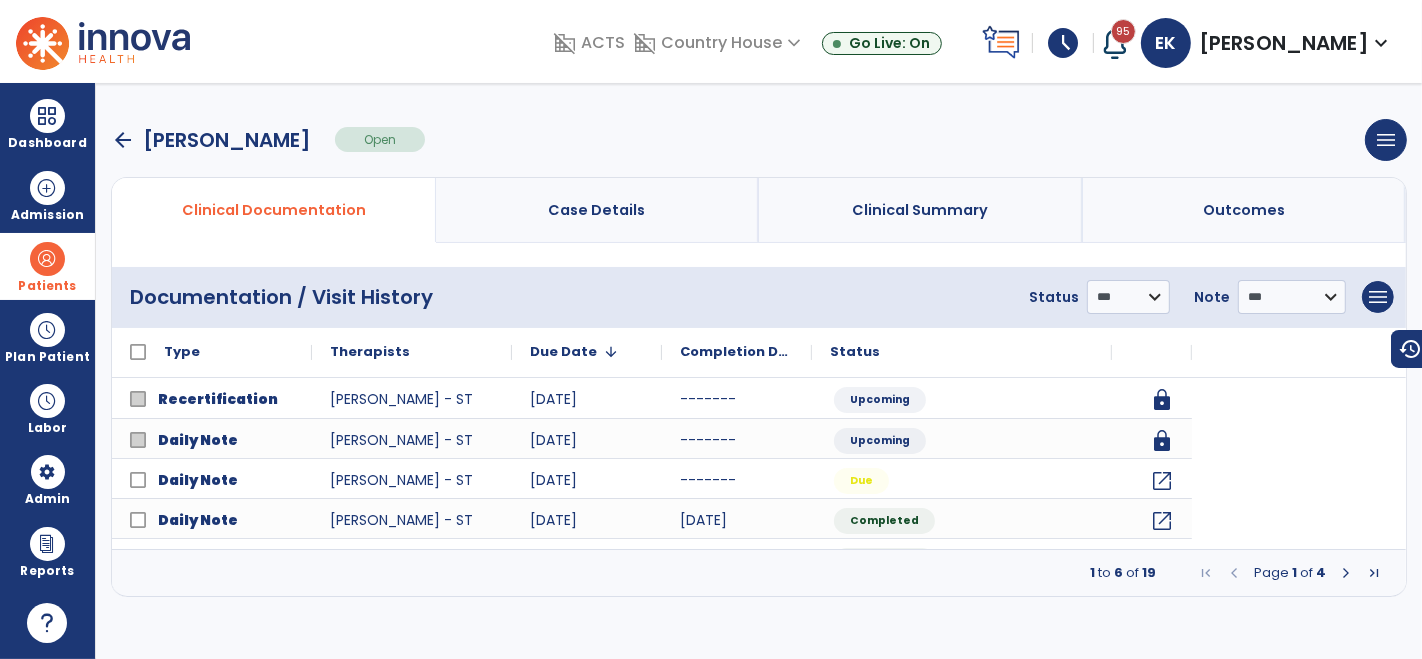 scroll, scrollTop: 0, scrollLeft: 0, axis: both 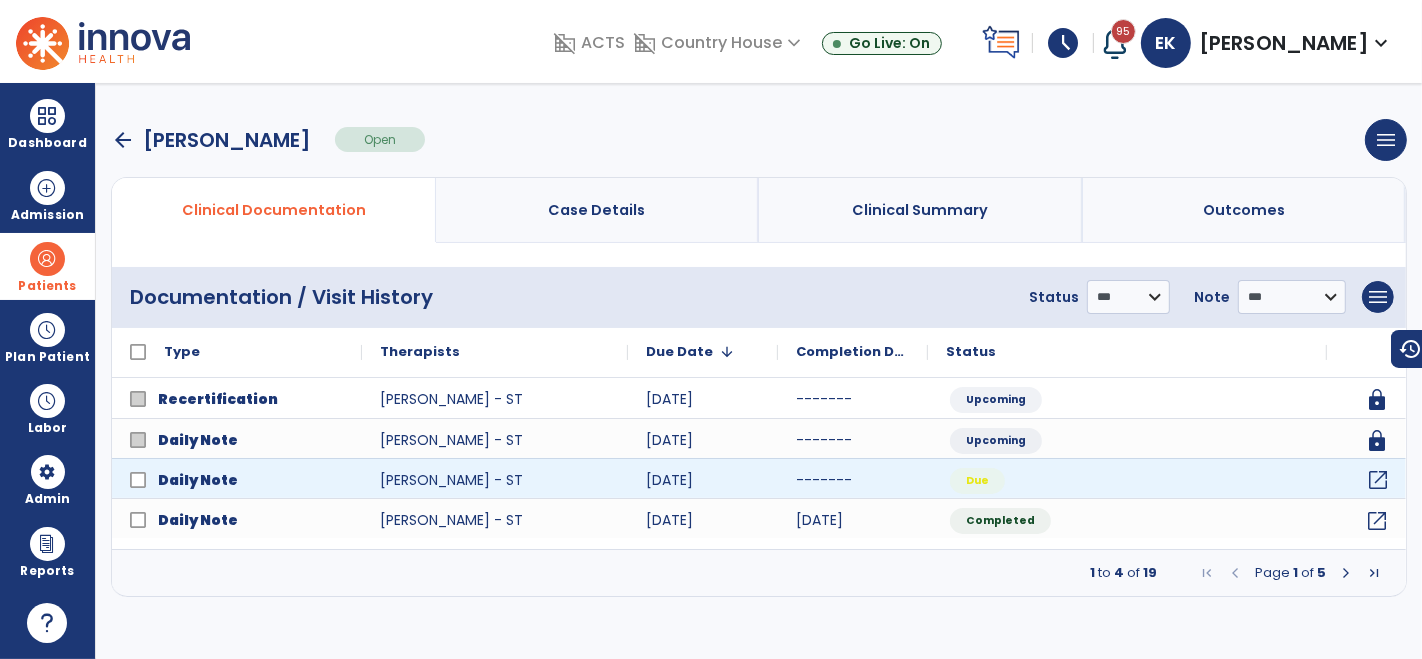 click on "open_in_new" 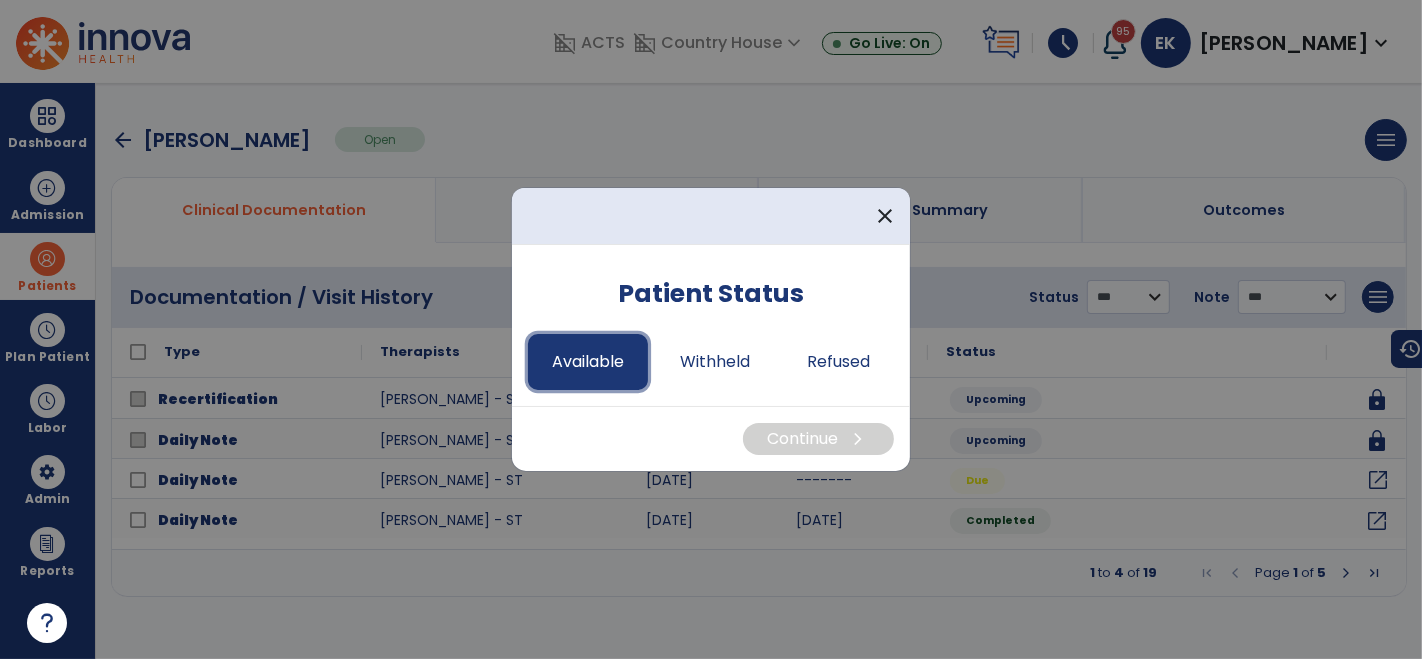 click on "Available" at bounding box center (588, 362) 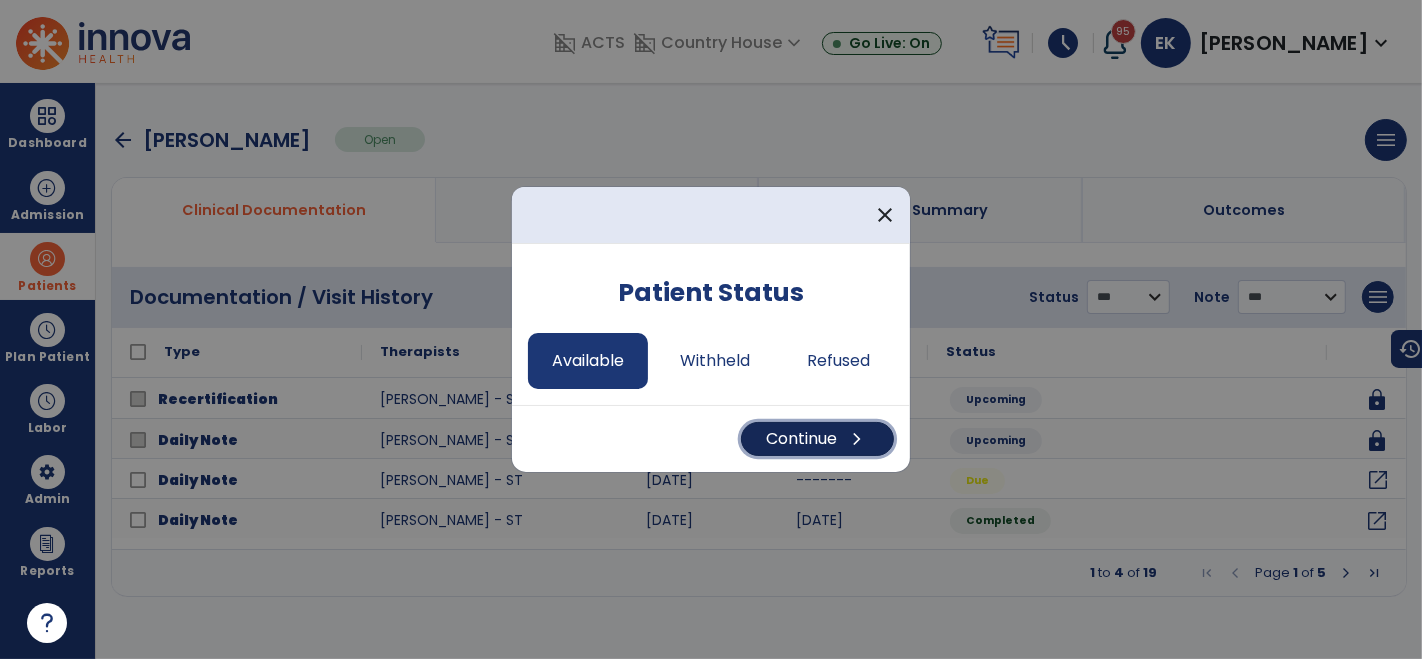 click on "Continue   chevron_right" at bounding box center (817, 439) 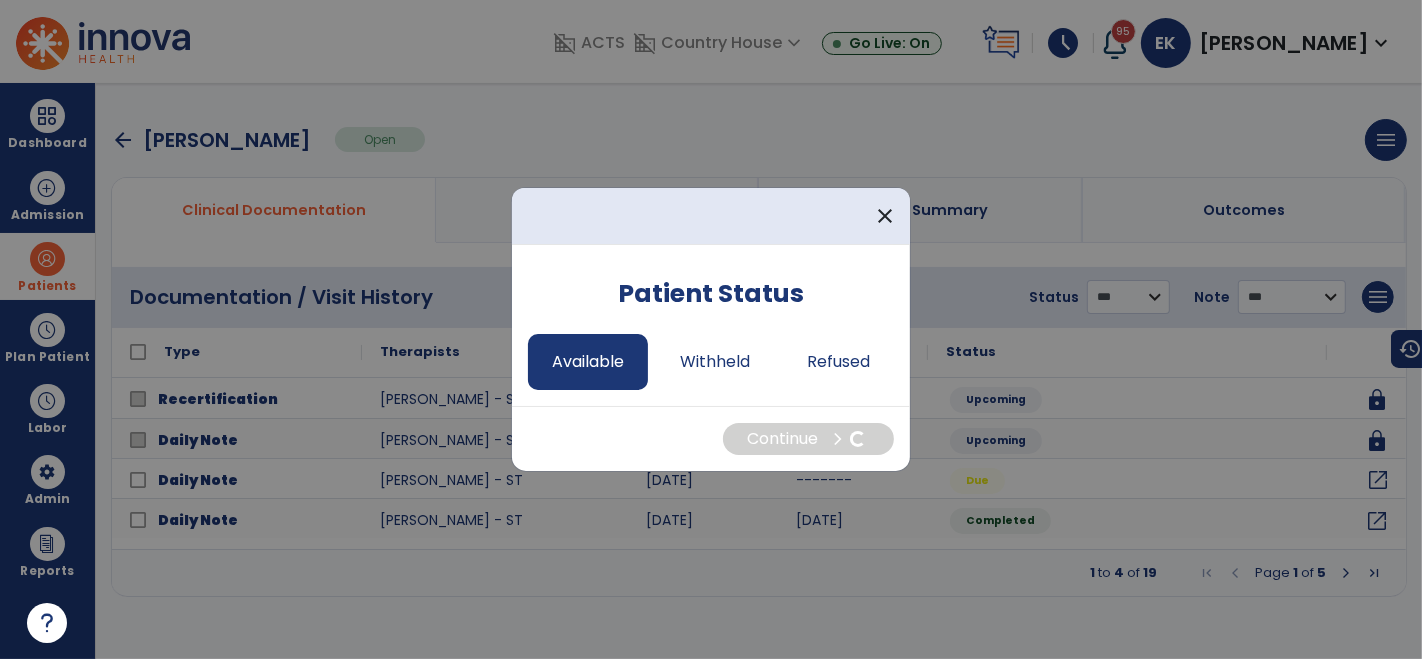 select on "*" 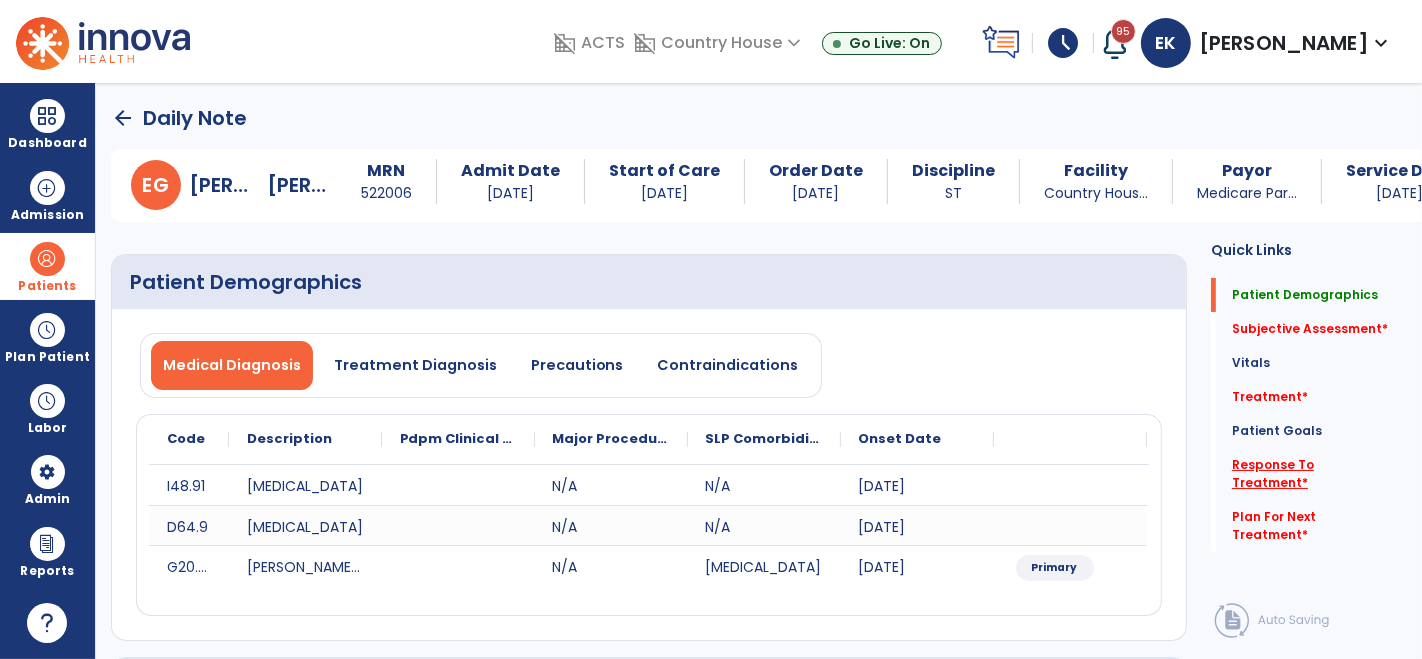 click on "Response To Treatment   *" 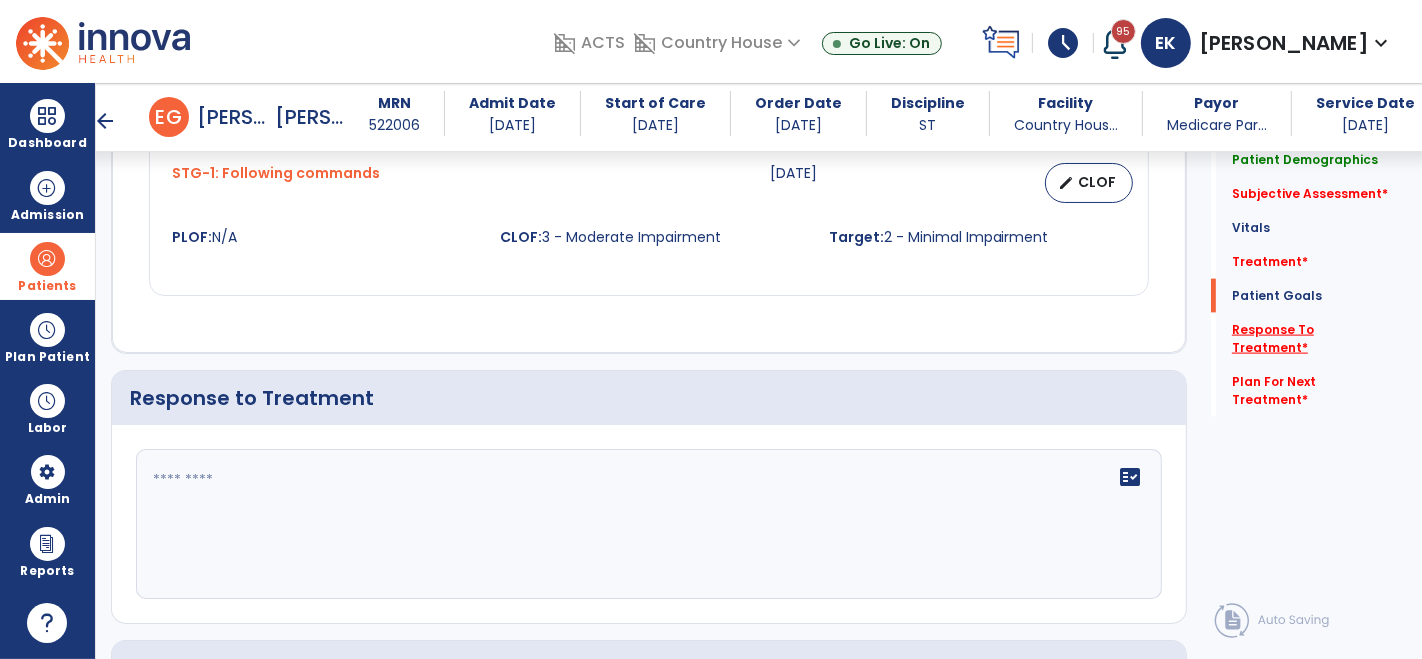 scroll, scrollTop: 2469, scrollLeft: 0, axis: vertical 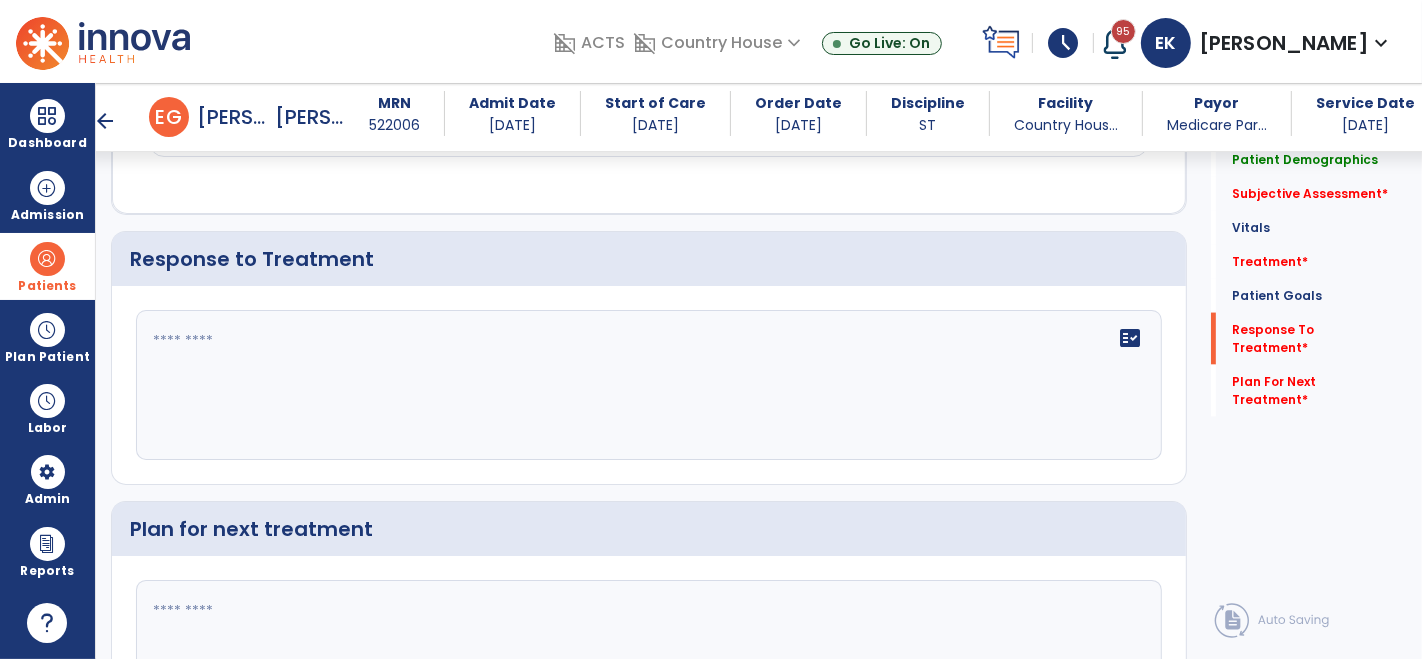 click 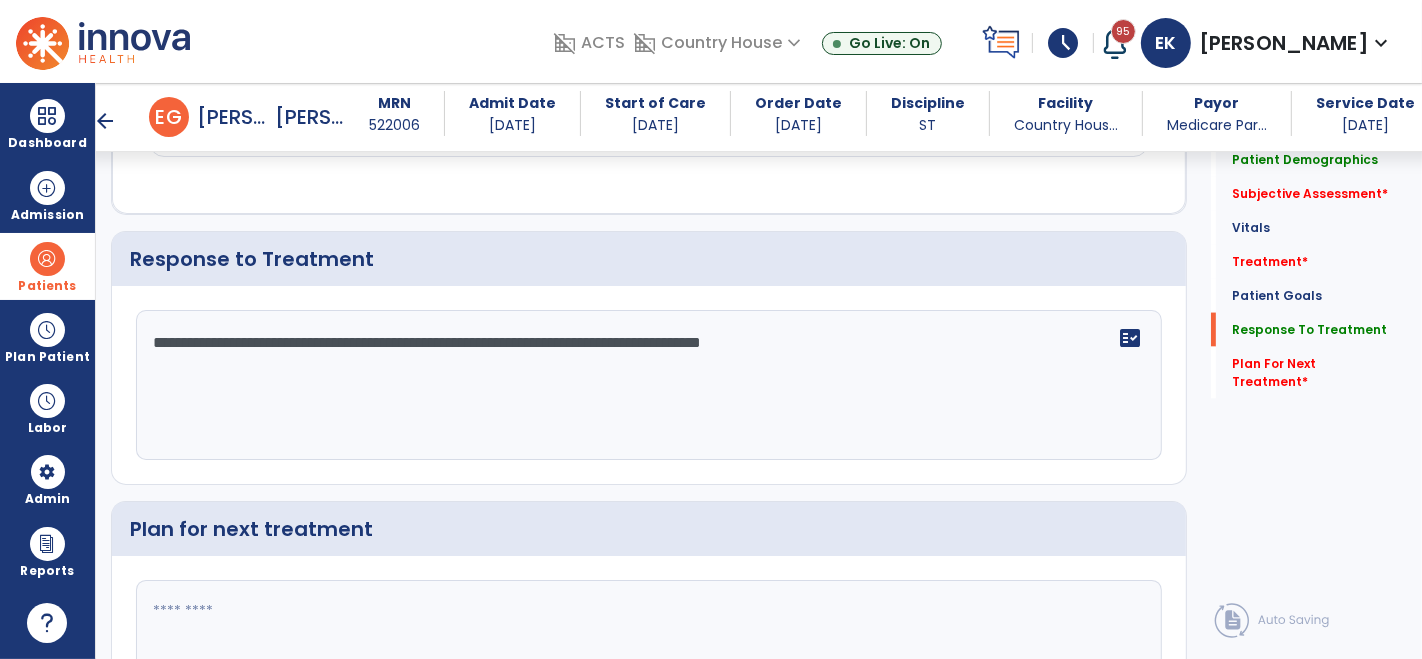 click on "**********" 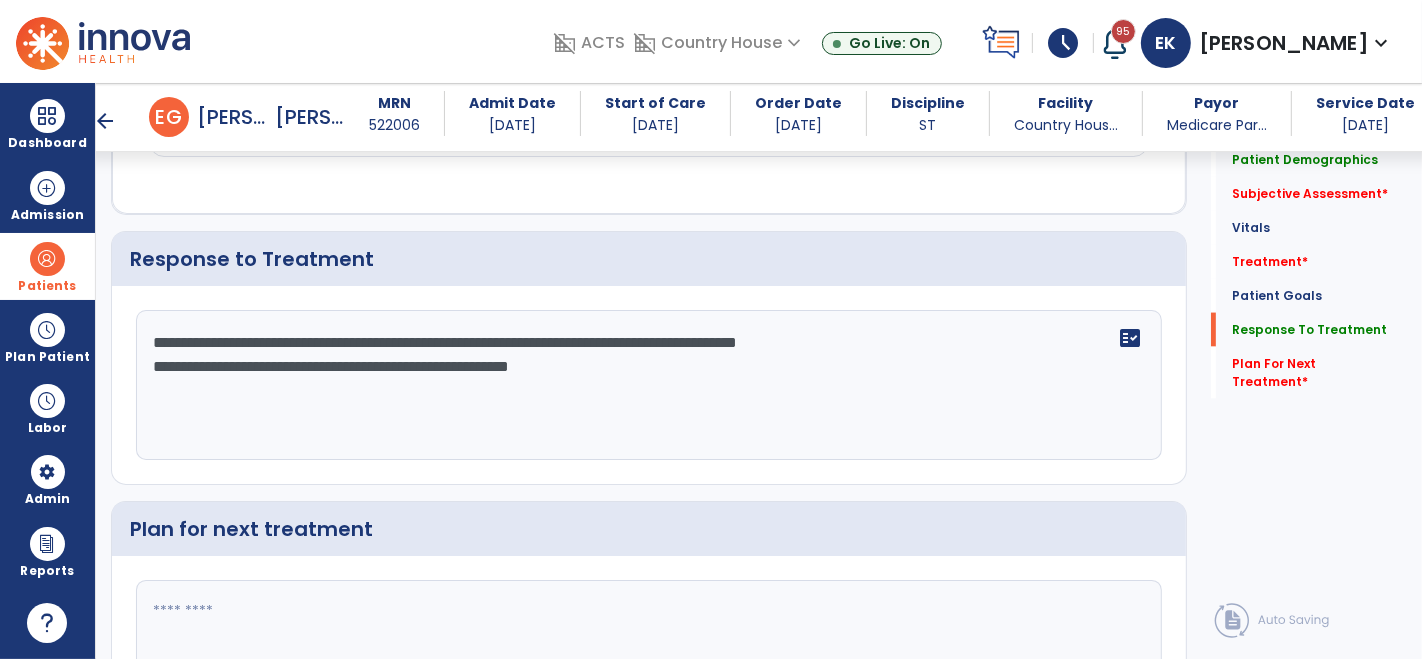 click on "**********" 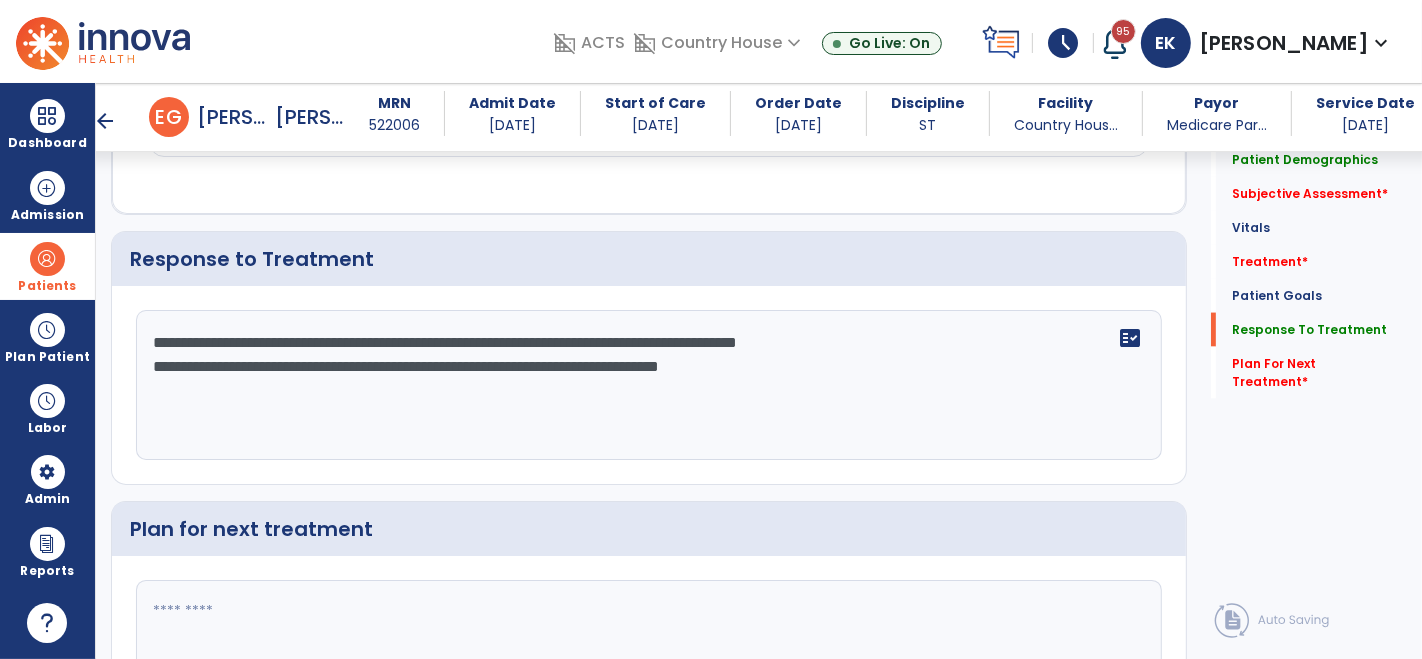 click on "**********" 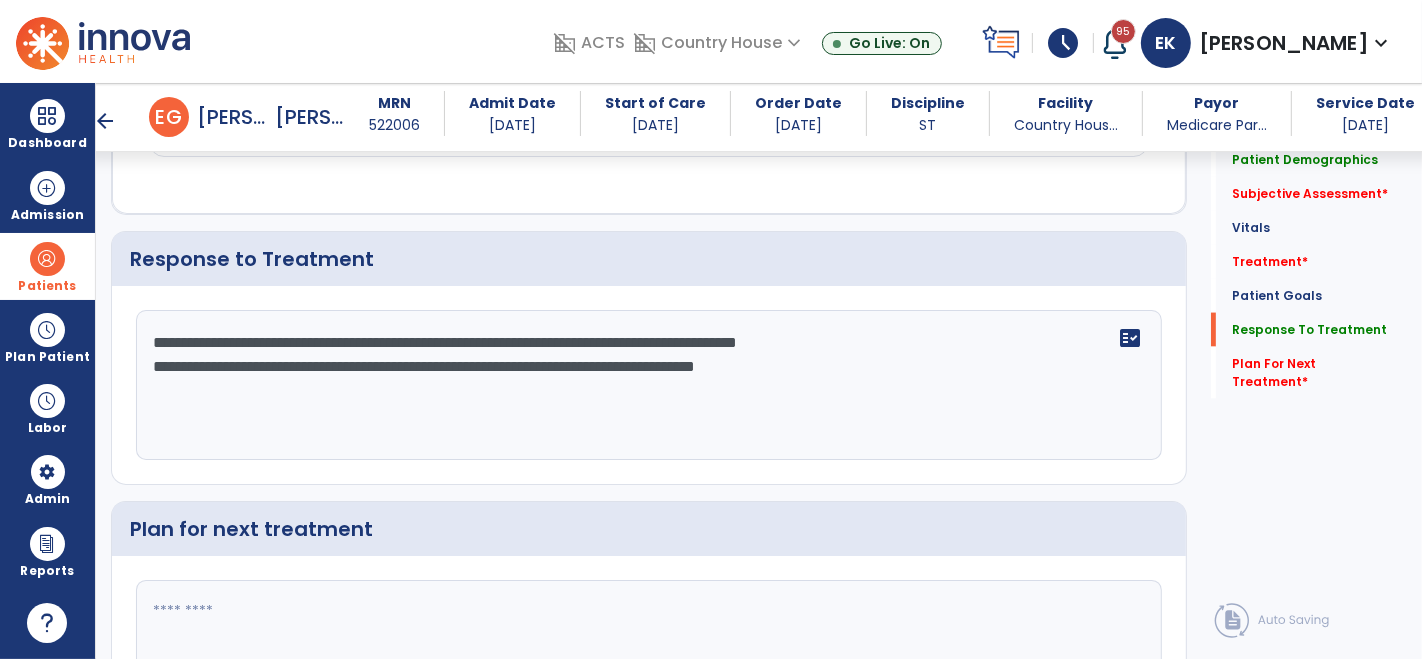 click on "**********" 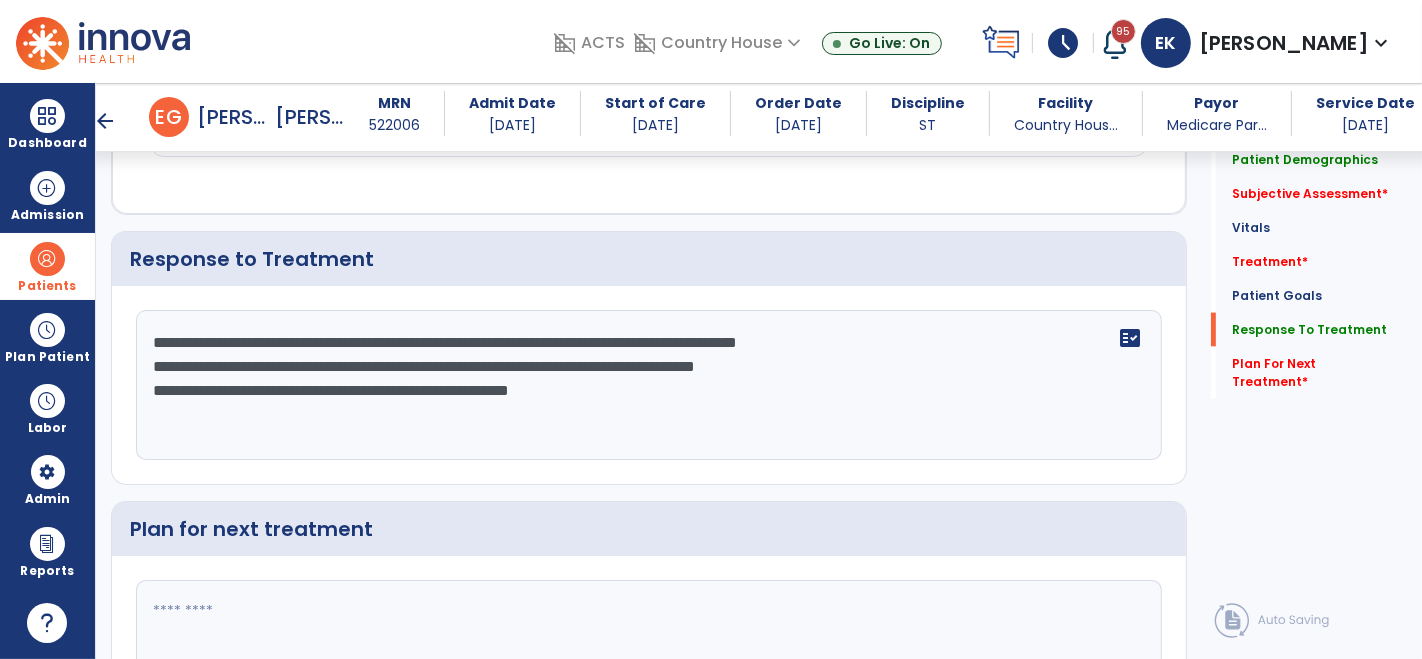 type on "**********" 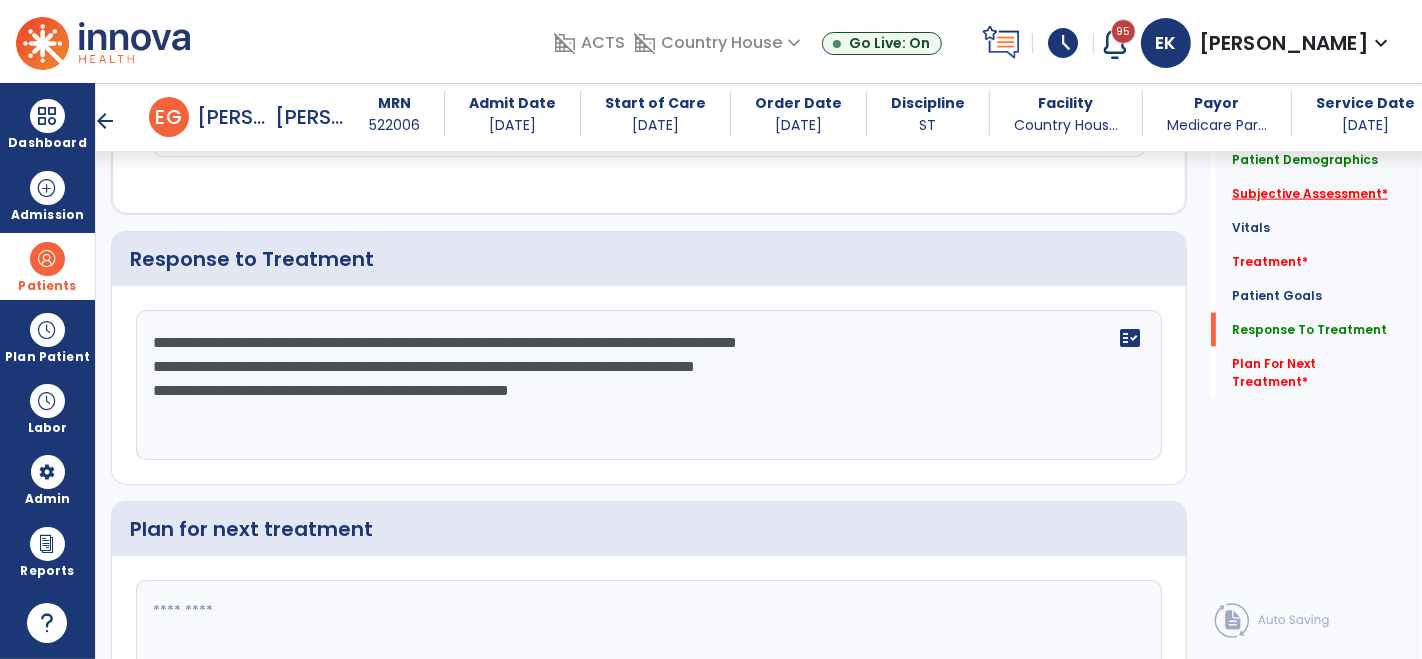 click on "Subjective Assessment   *" 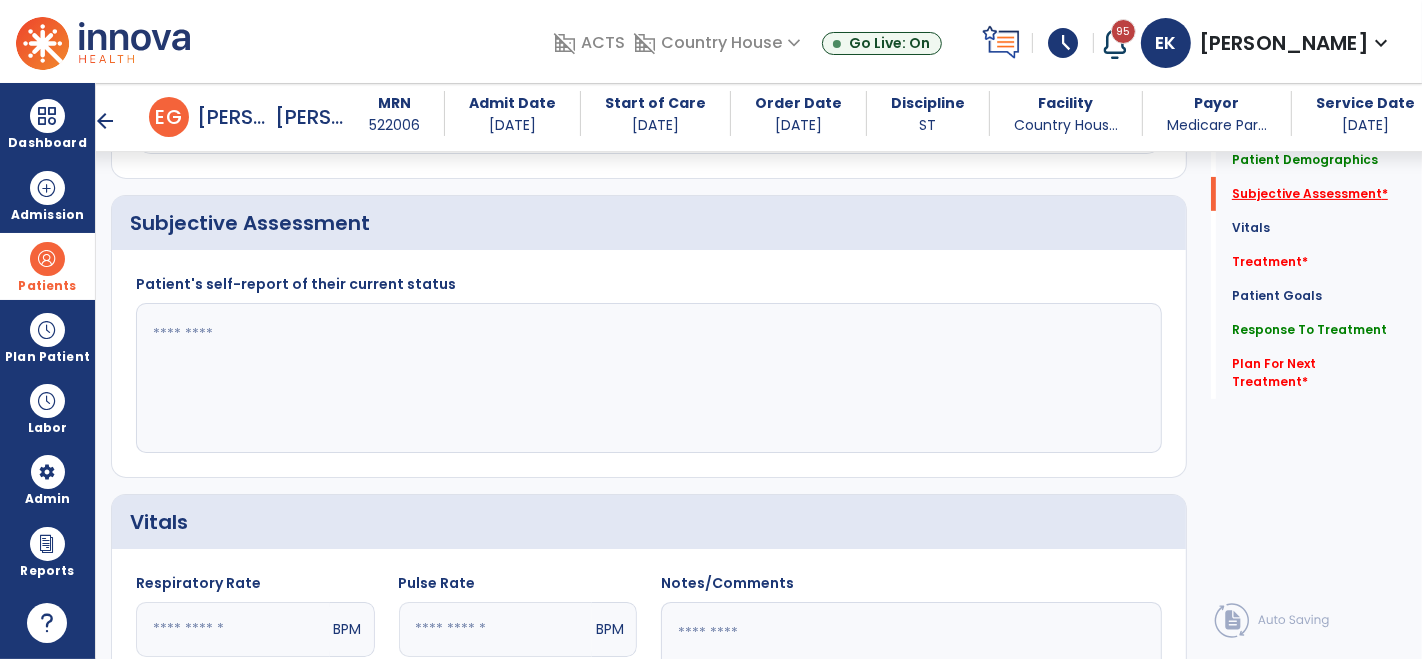 scroll, scrollTop: 406, scrollLeft: 0, axis: vertical 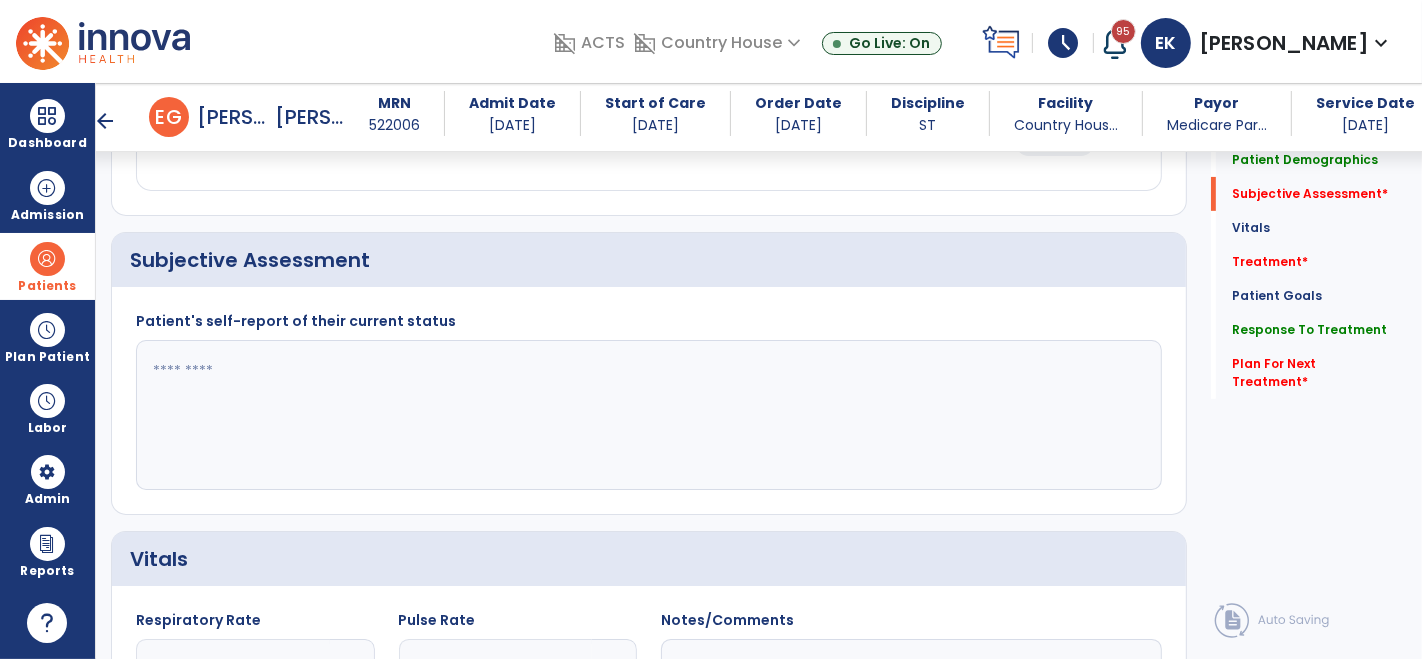 click 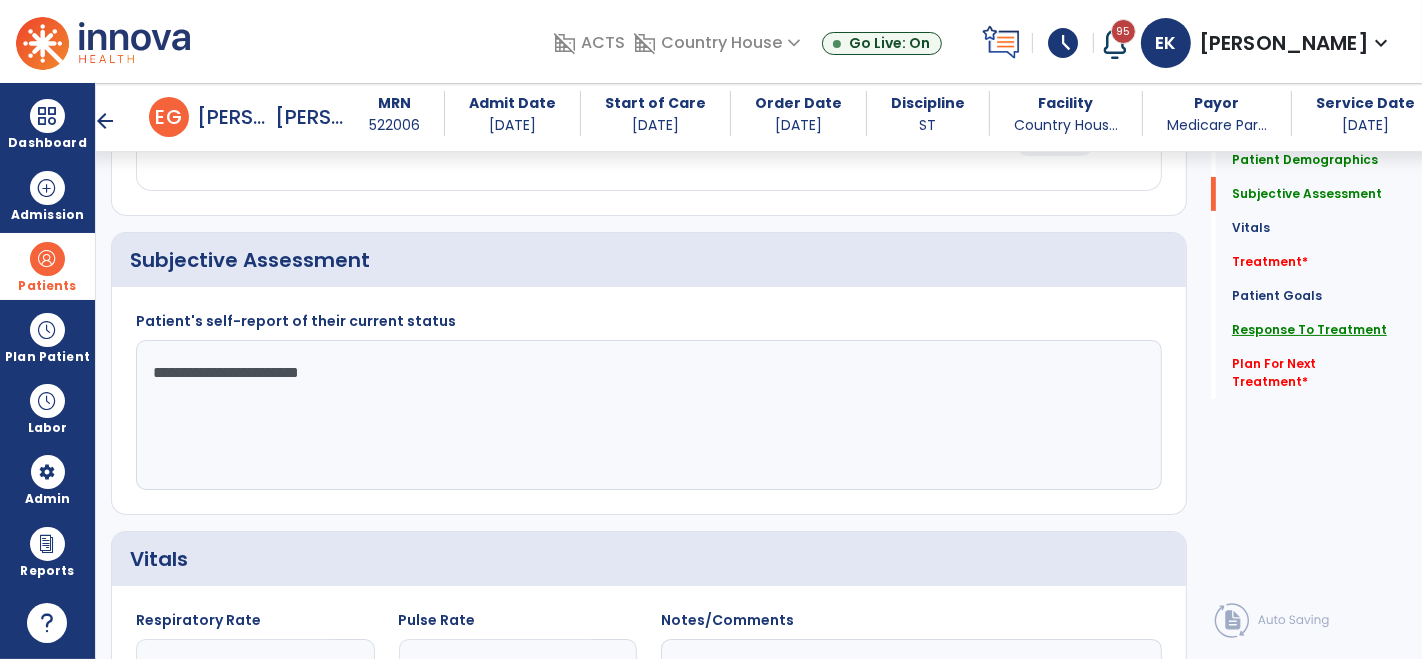 type on "**********" 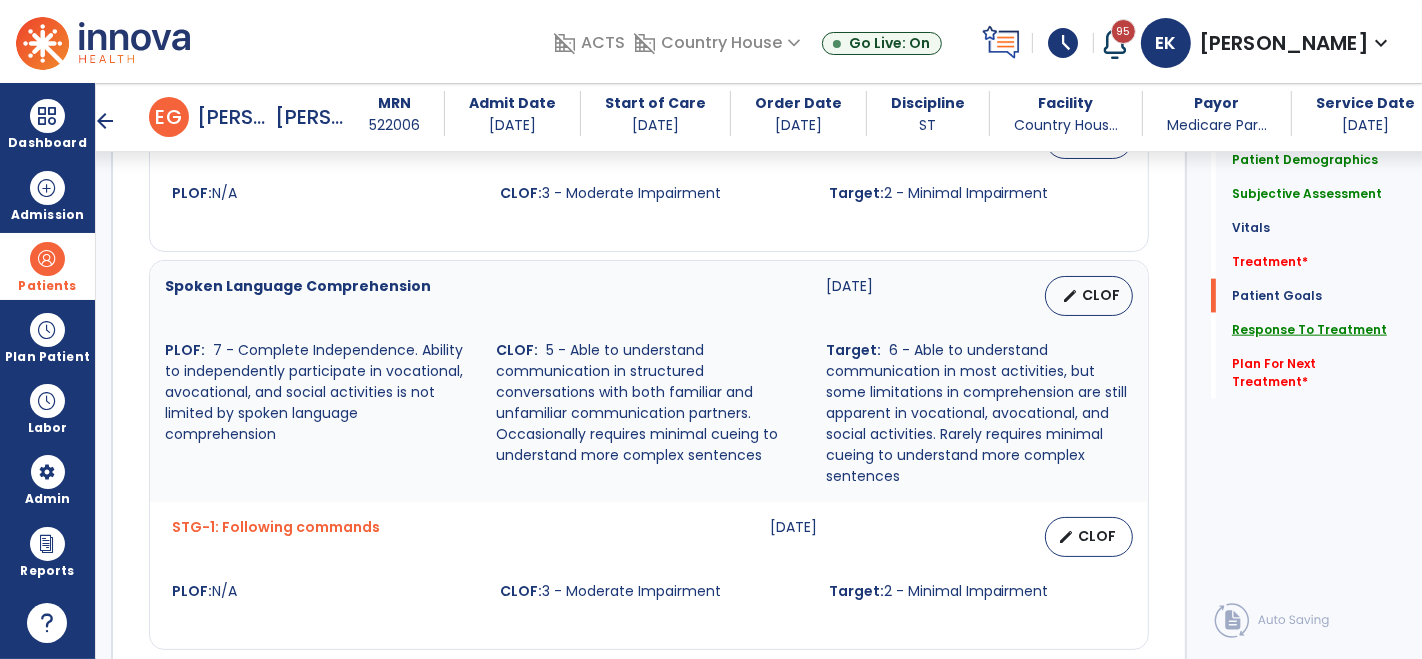 scroll, scrollTop: 2451, scrollLeft: 0, axis: vertical 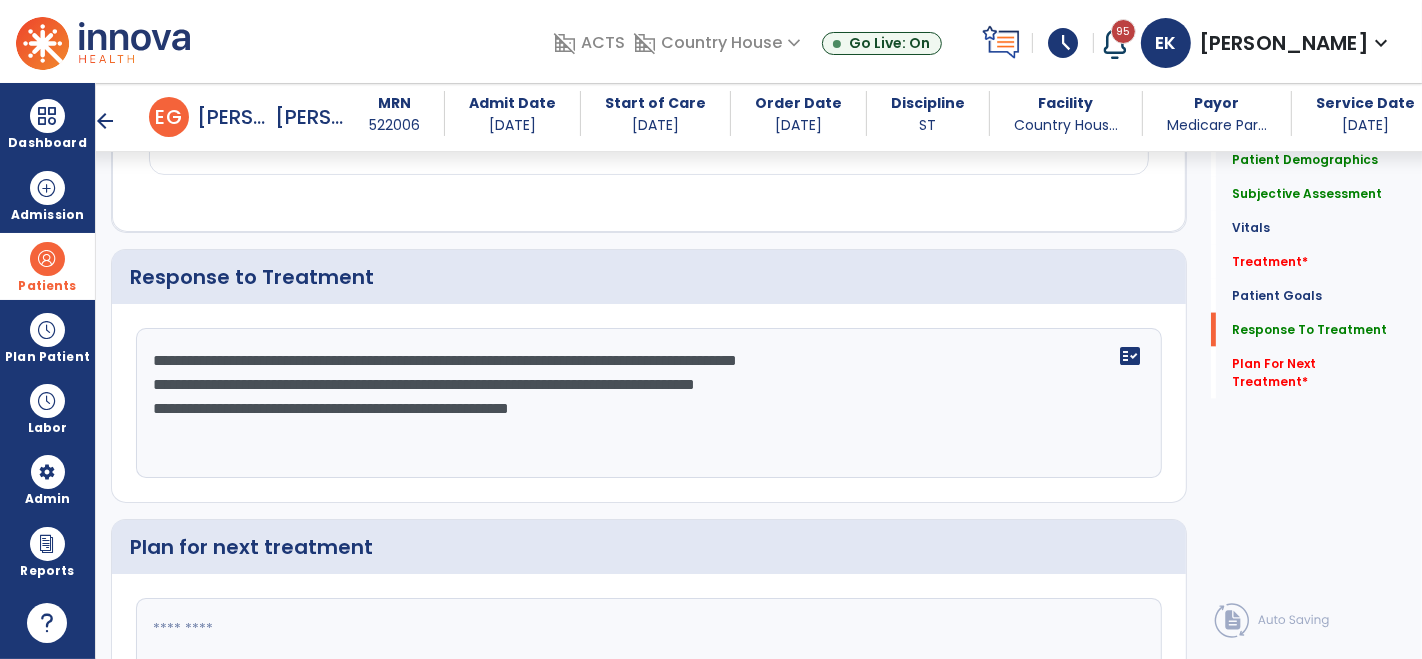 click at bounding box center [47, 259] 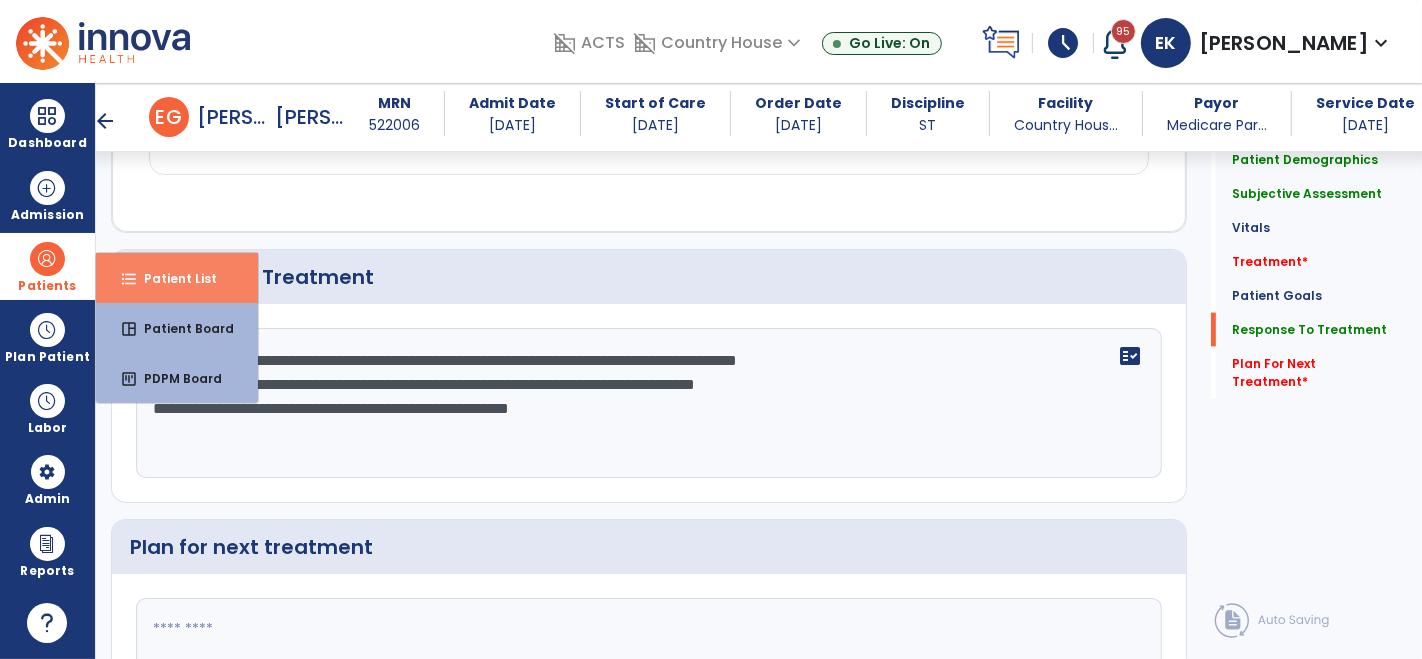 click on "Patient List" at bounding box center (172, 278) 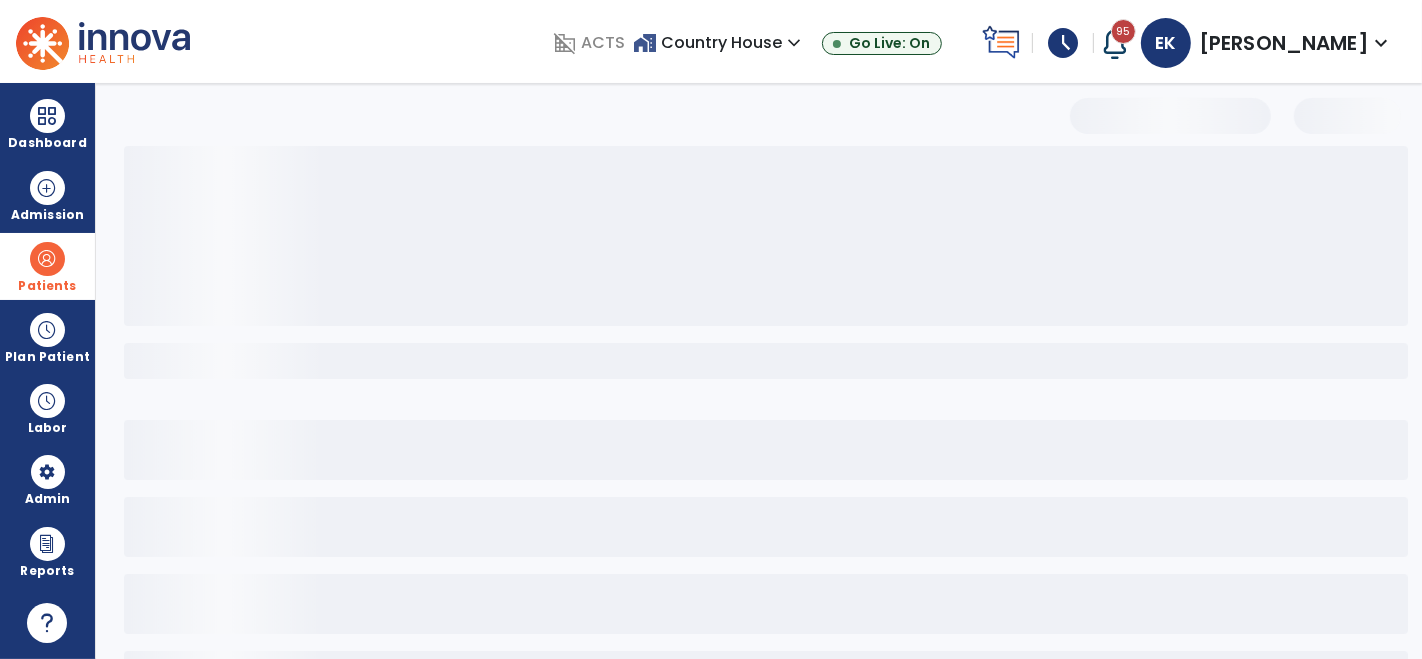 select on "***" 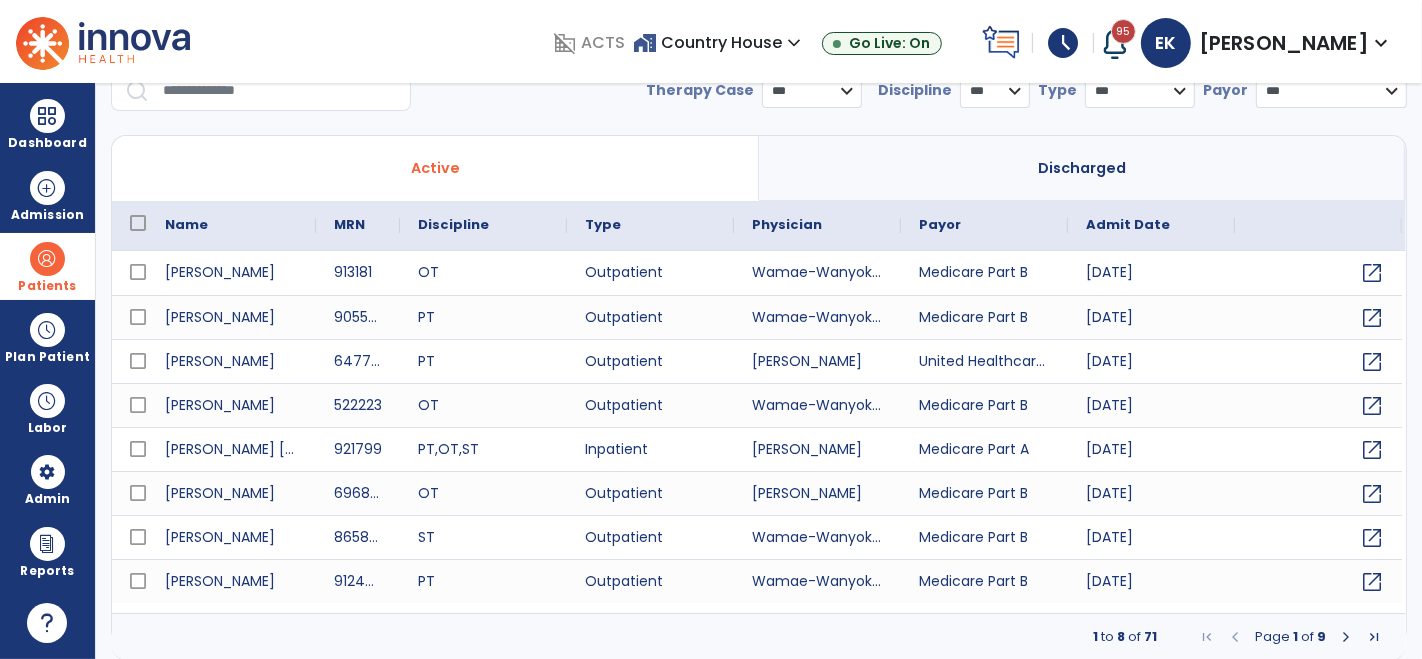 scroll, scrollTop: 0, scrollLeft: 0, axis: both 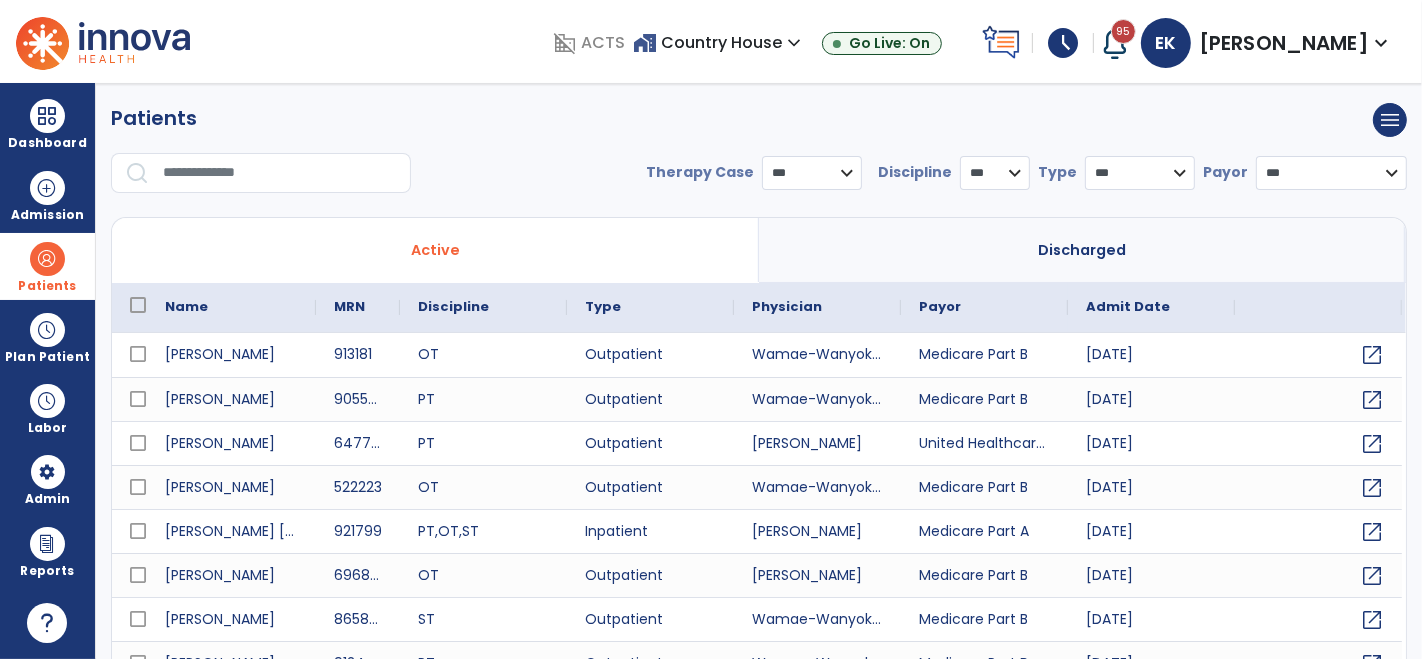 click at bounding box center [280, 173] 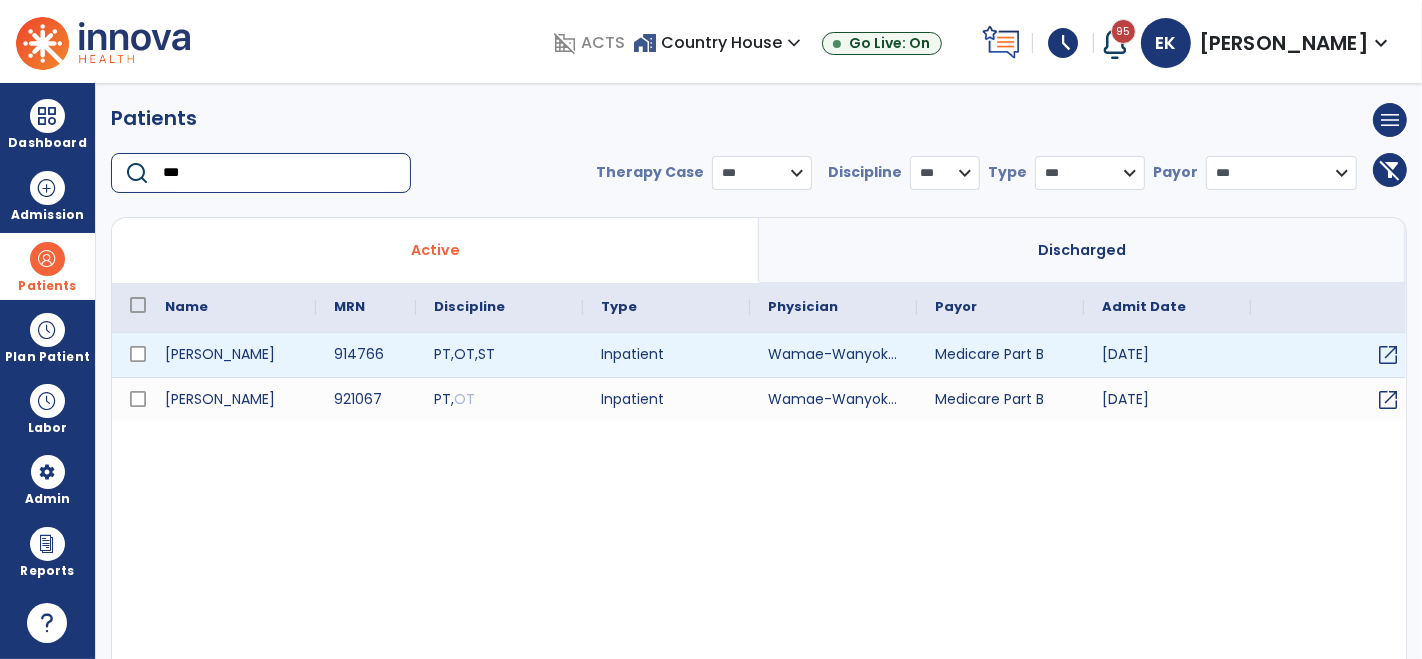 type on "***" 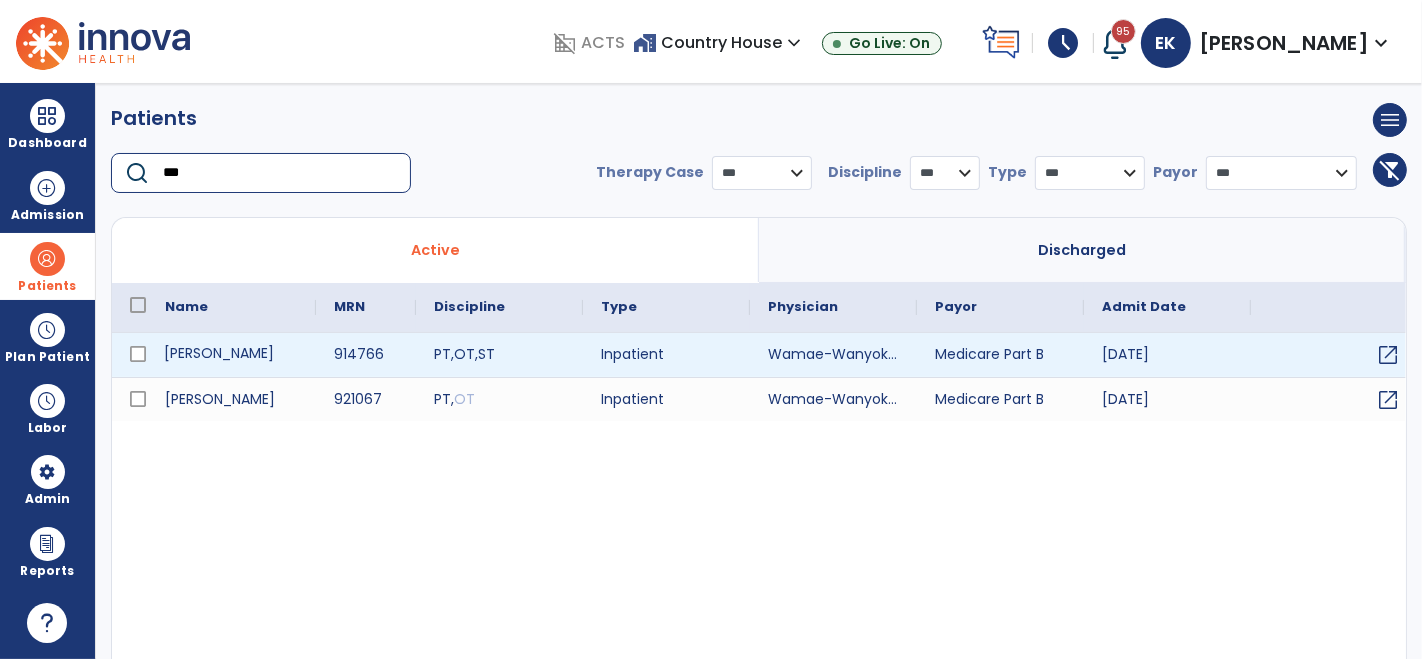 click on "[PERSON_NAME]" at bounding box center [231, 355] 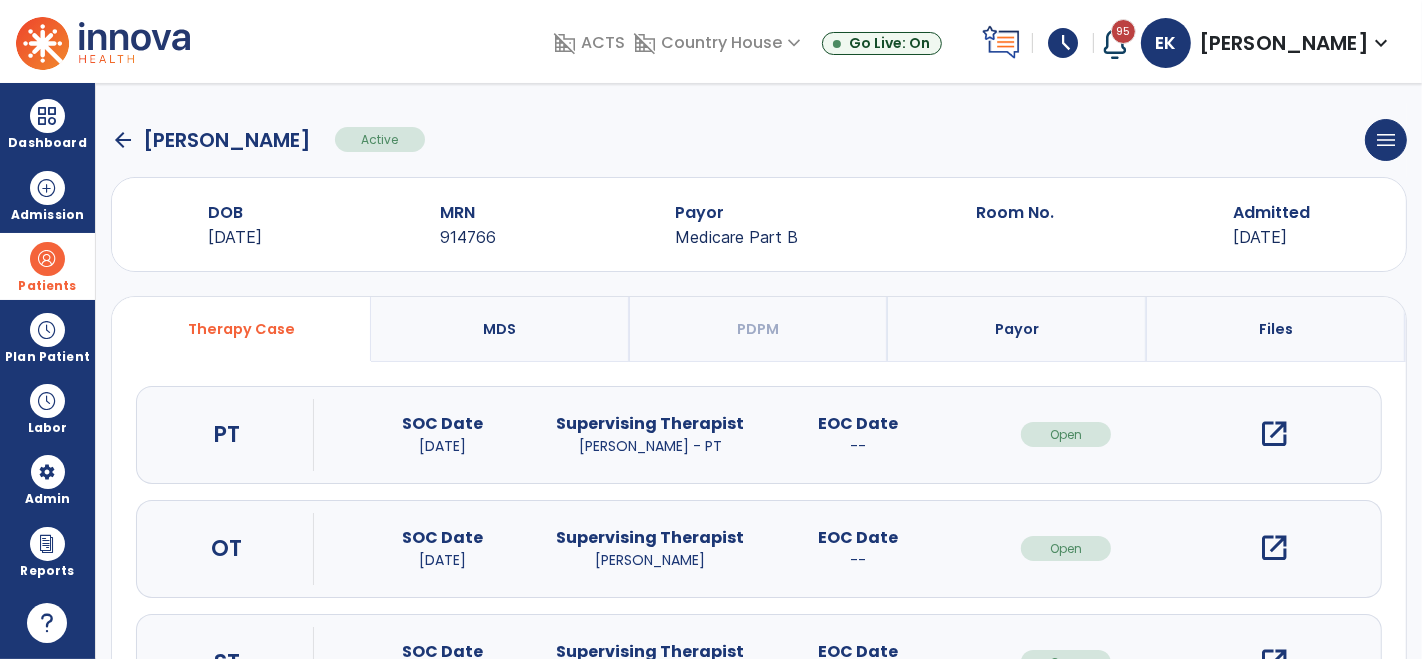 scroll, scrollTop: 97, scrollLeft: 0, axis: vertical 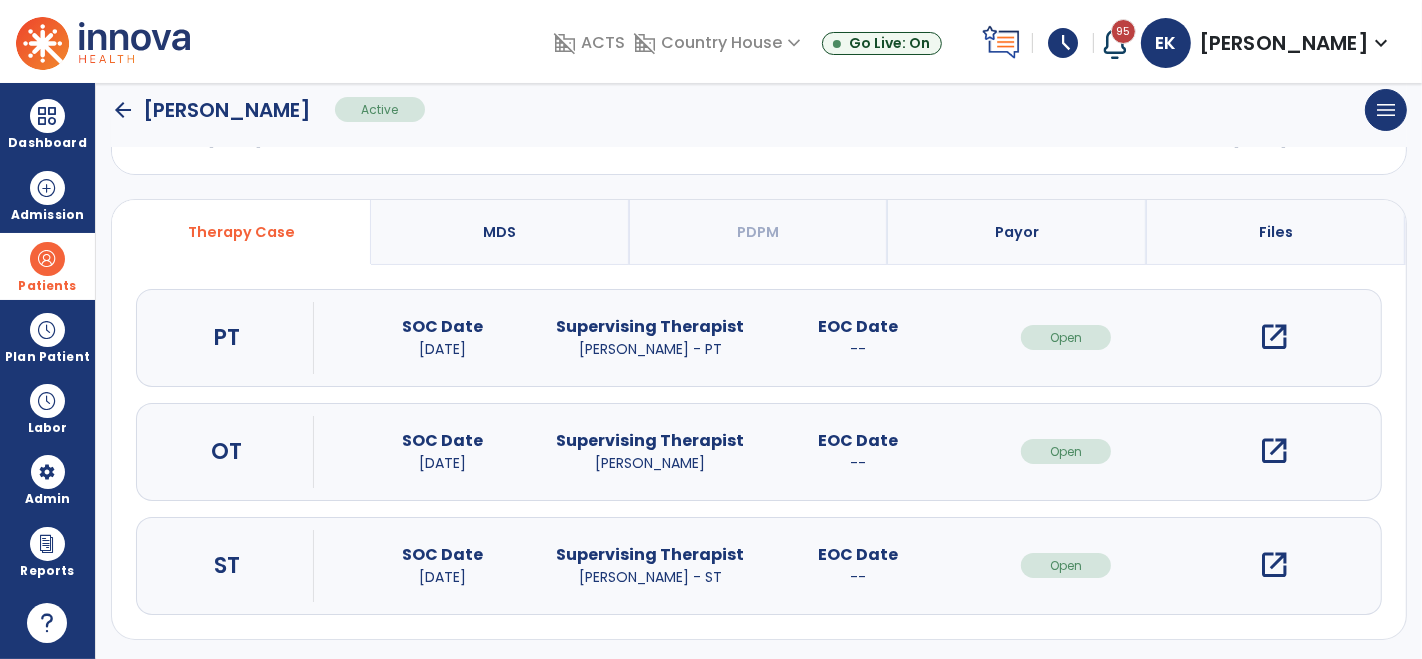 click on "open_in_new" at bounding box center (1274, 565) 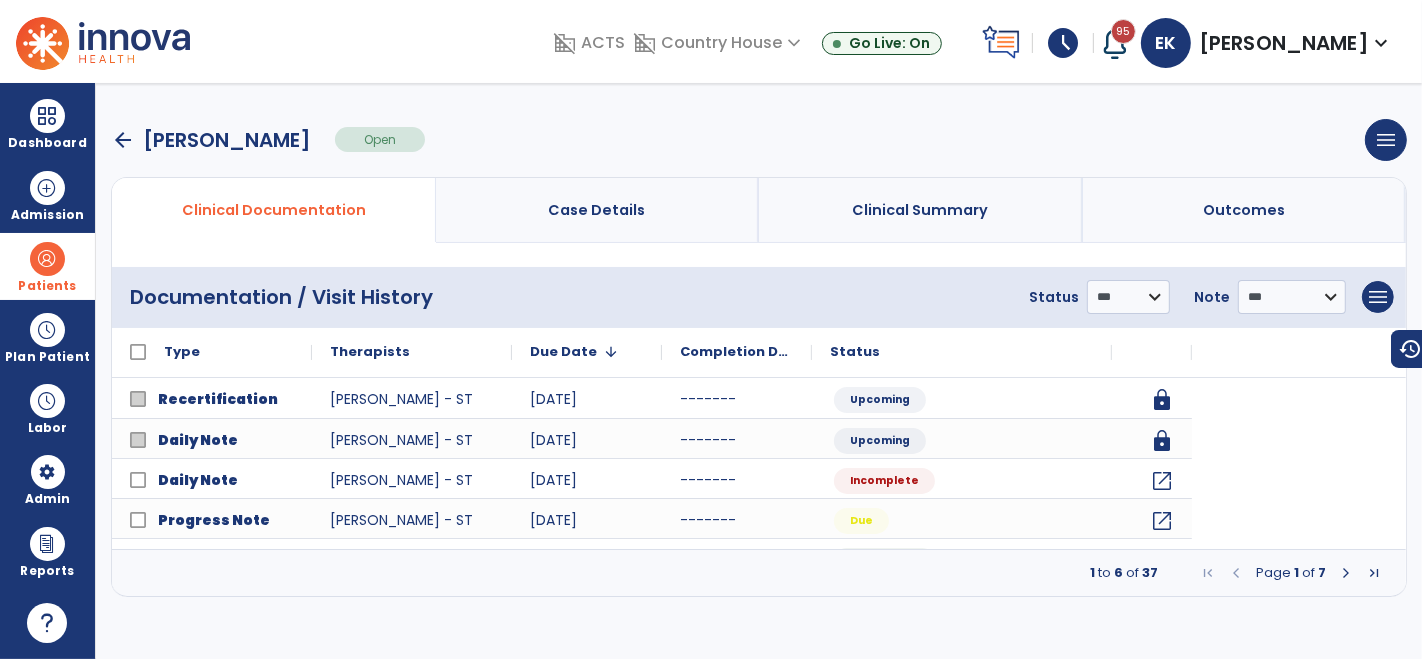 scroll, scrollTop: 0, scrollLeft: 0, axis: both 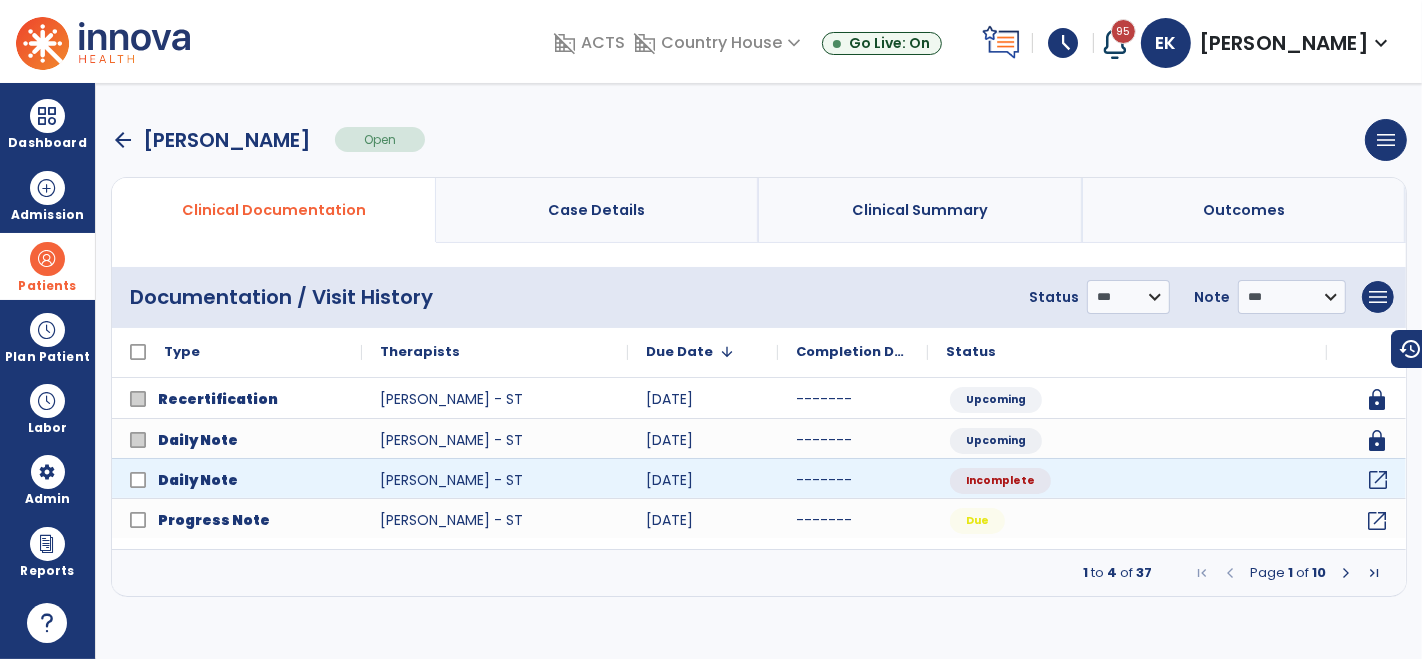 click on "open_in_new" 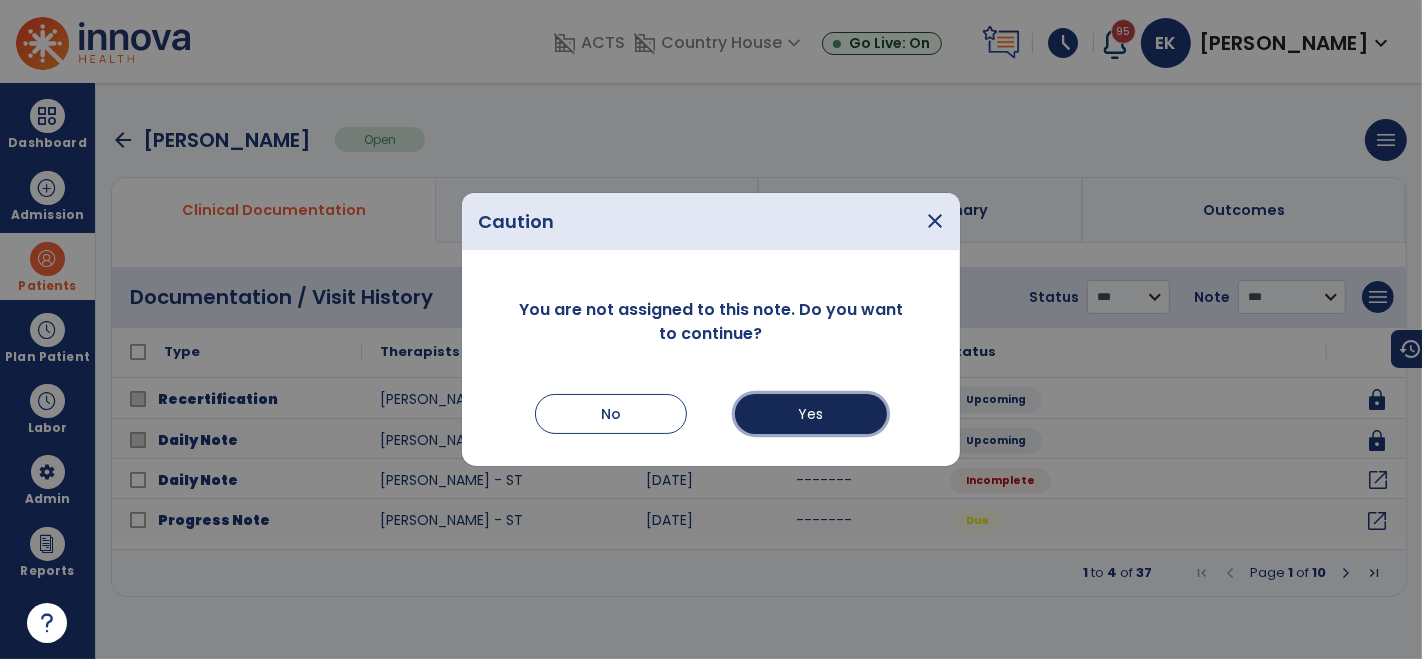 click on "Yes" at bounding box center [811, 414] 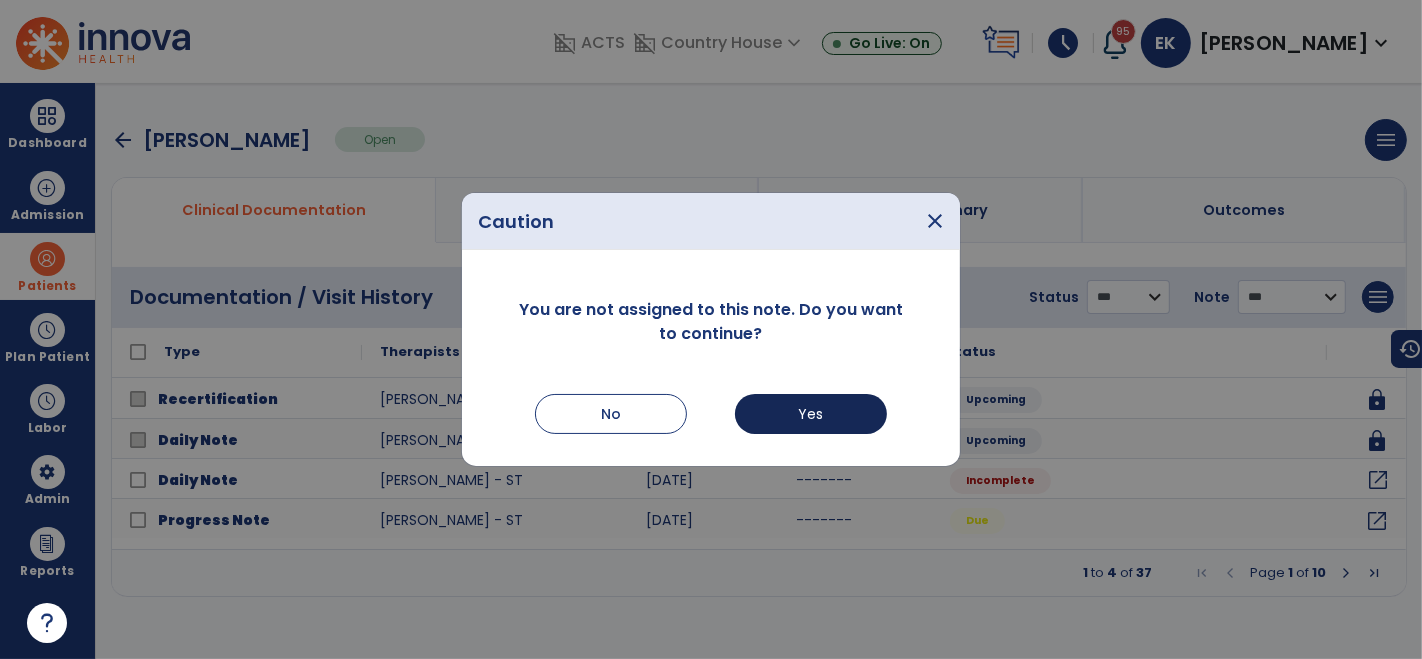 select on "*" 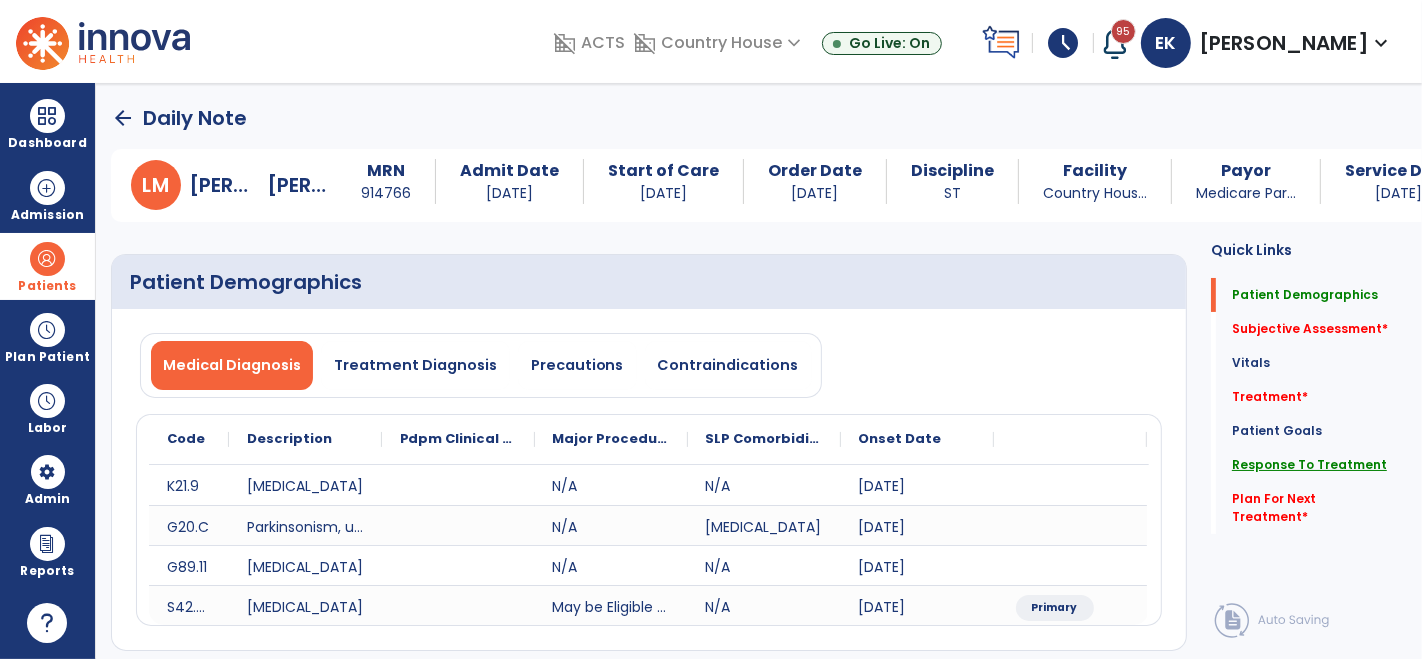 click on "Response To Treatment" 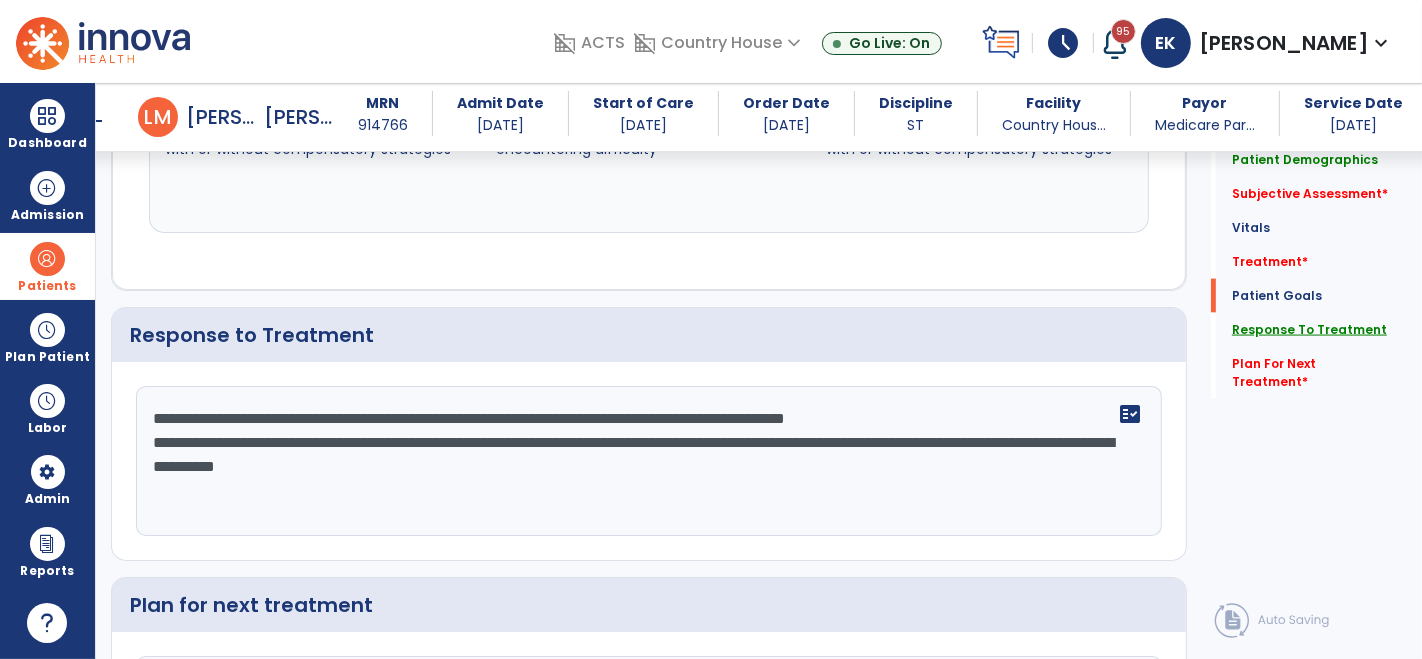 scroll, scrollTop: 2660, scrollLeft: 0, axis: vertical 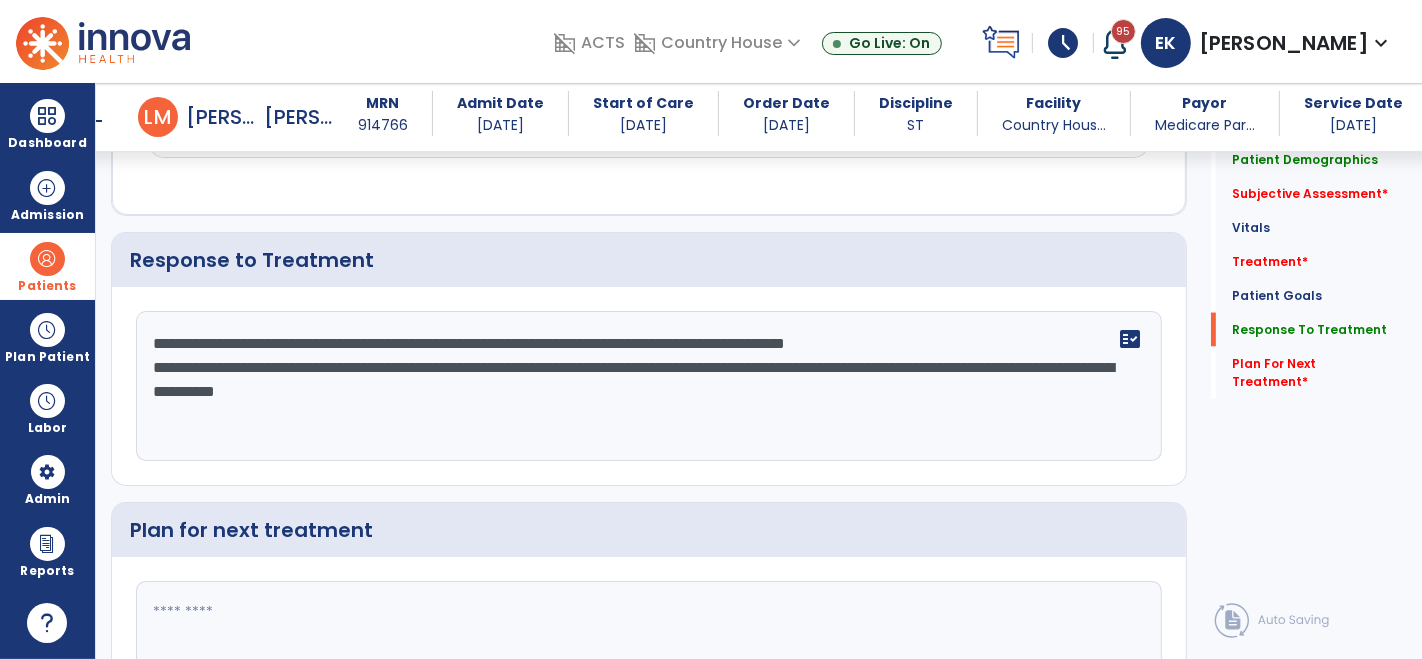 click on "**********" 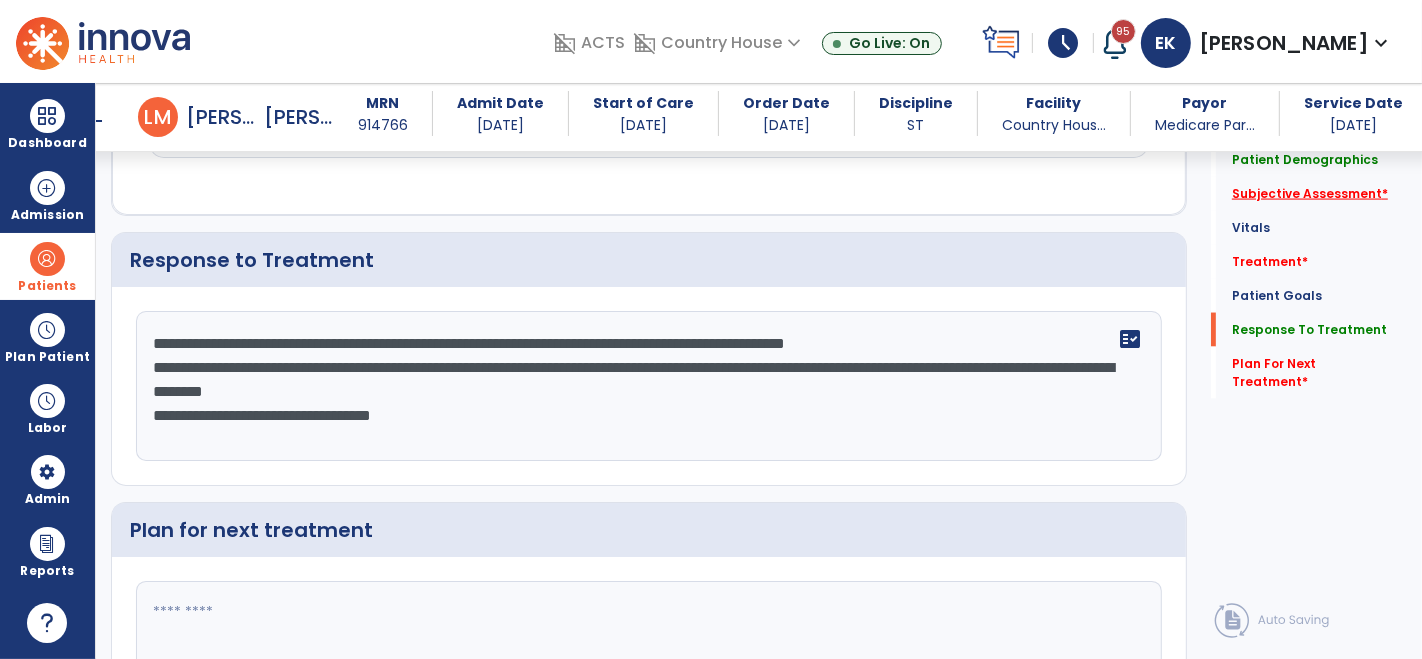 type on "**********" 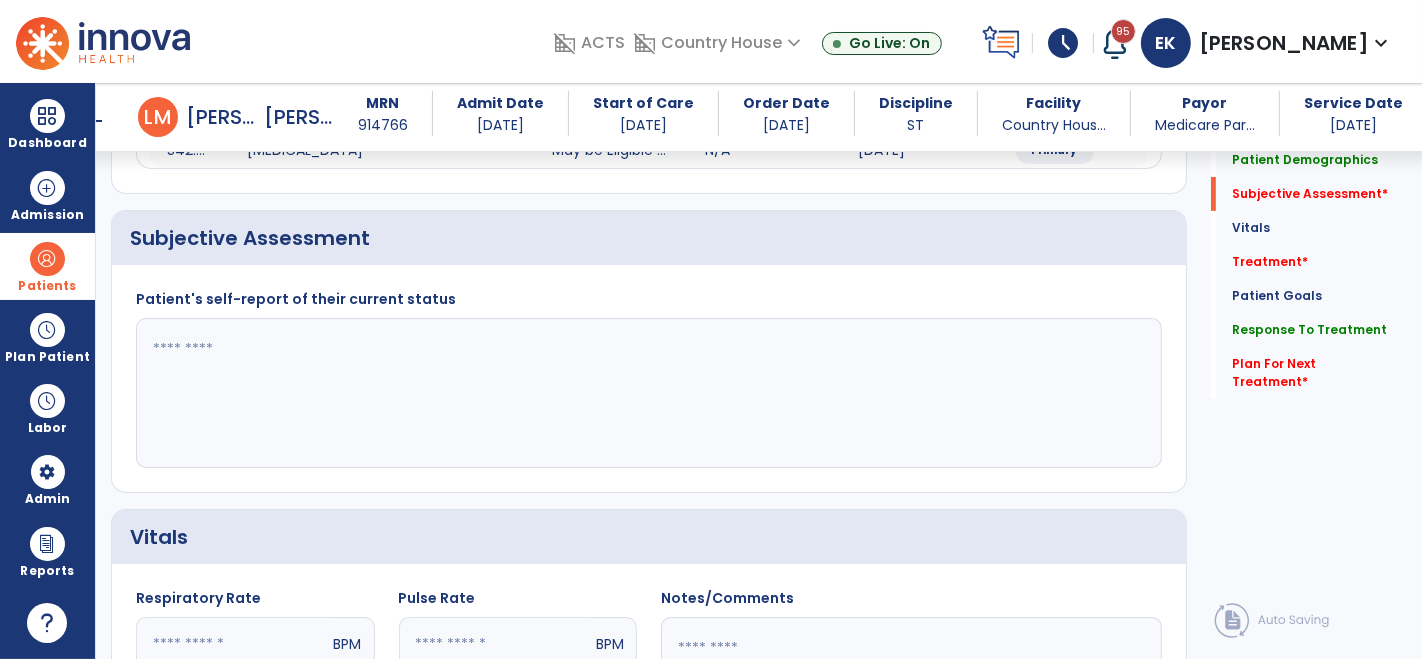 scroll, scrollTop: 416, scrollLeft: 0, axis: vertical 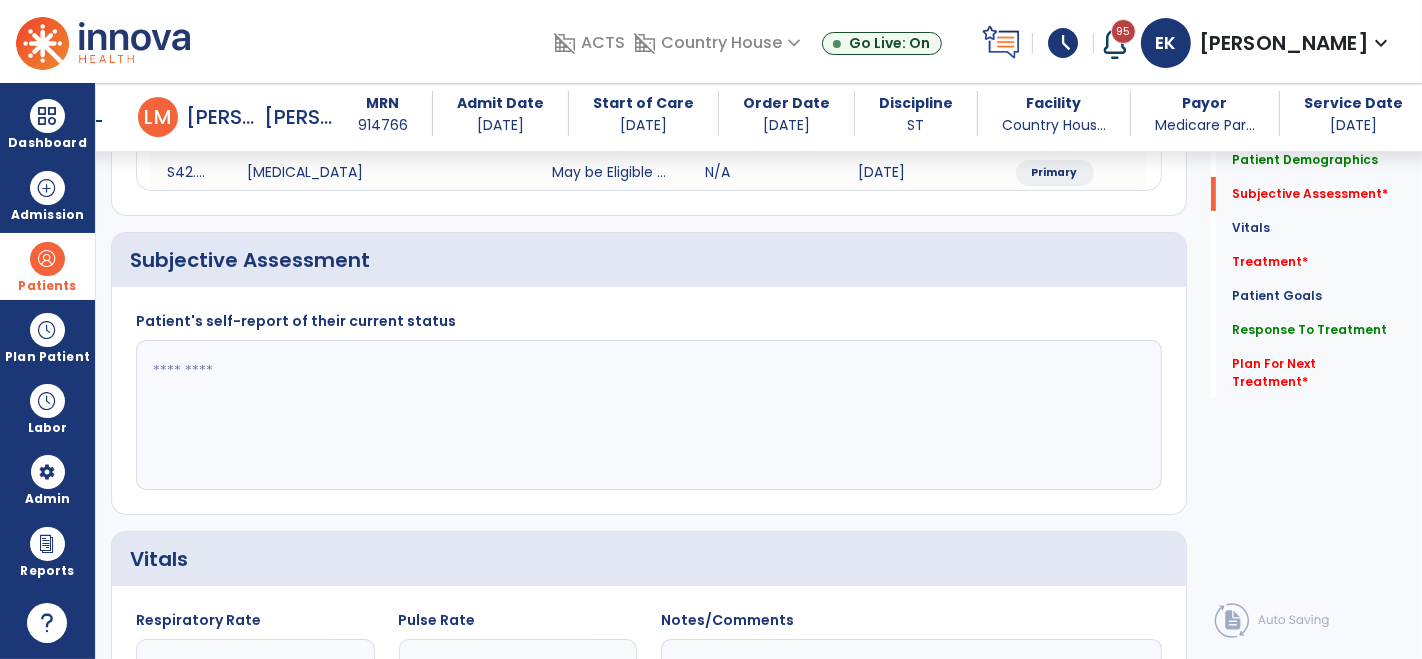 click 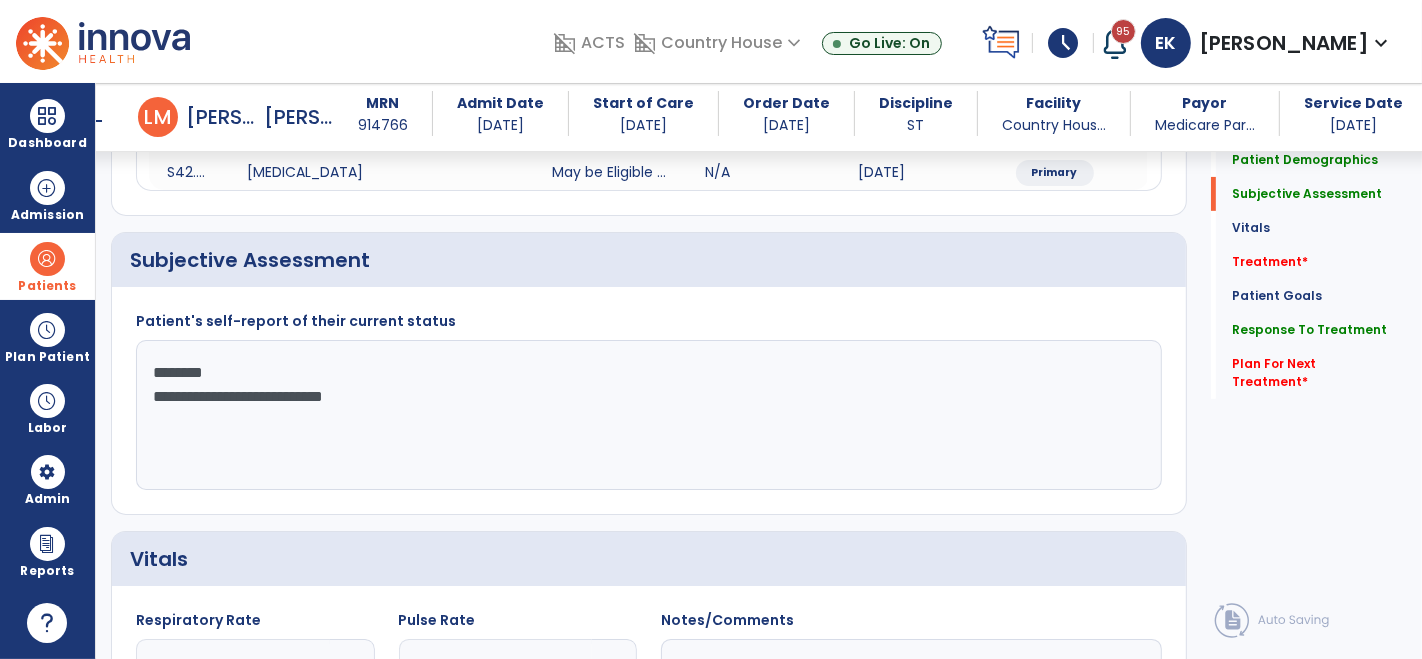 click on "**********" 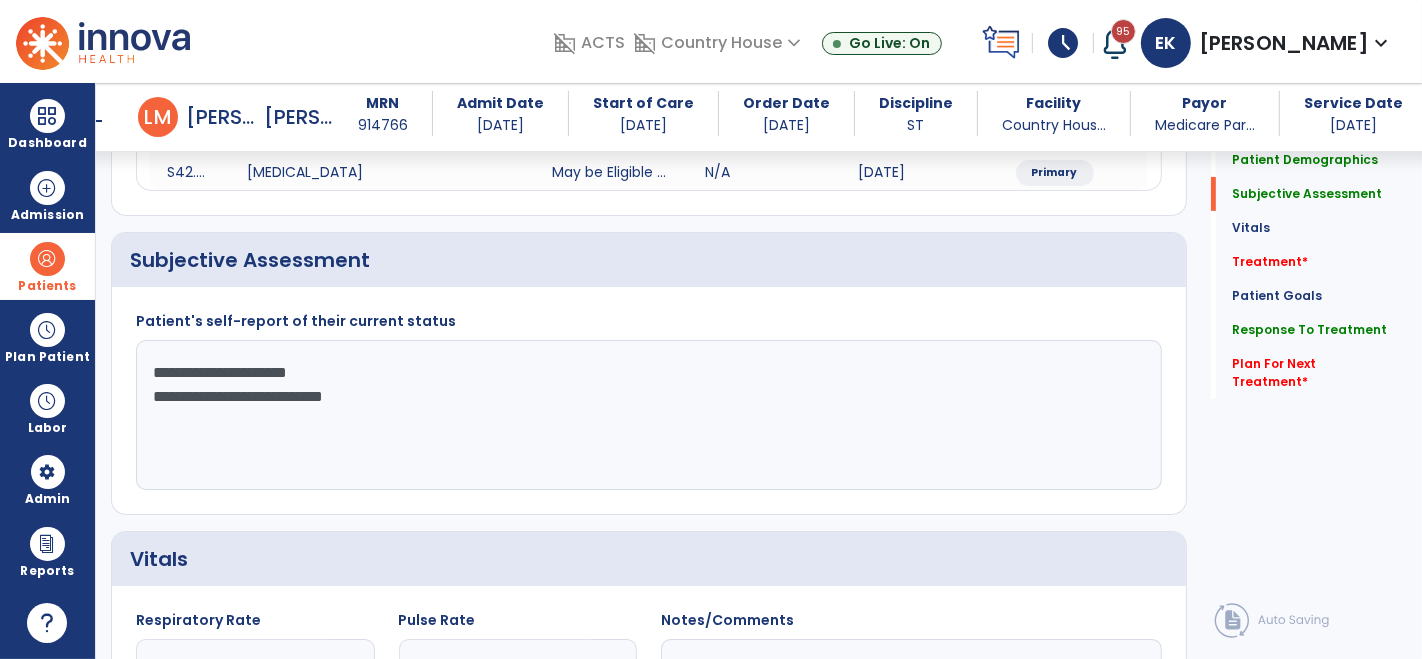 click on "**********" 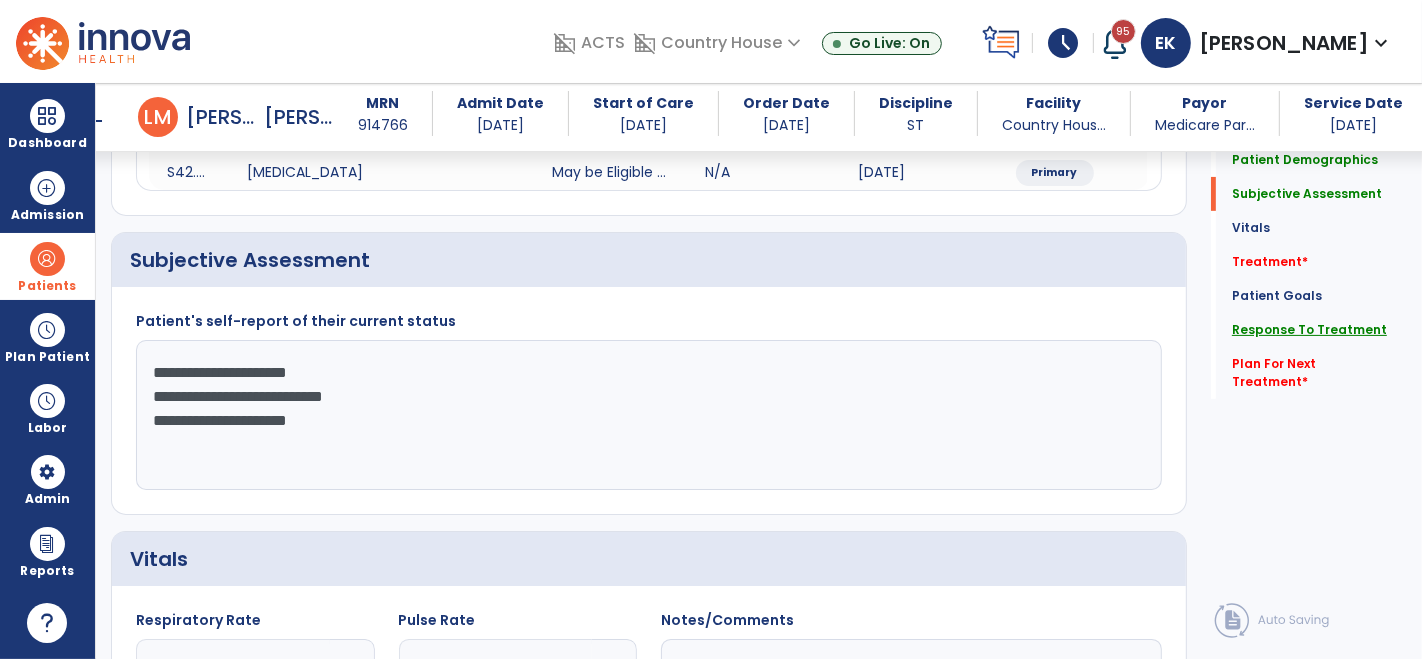 type on "**********" 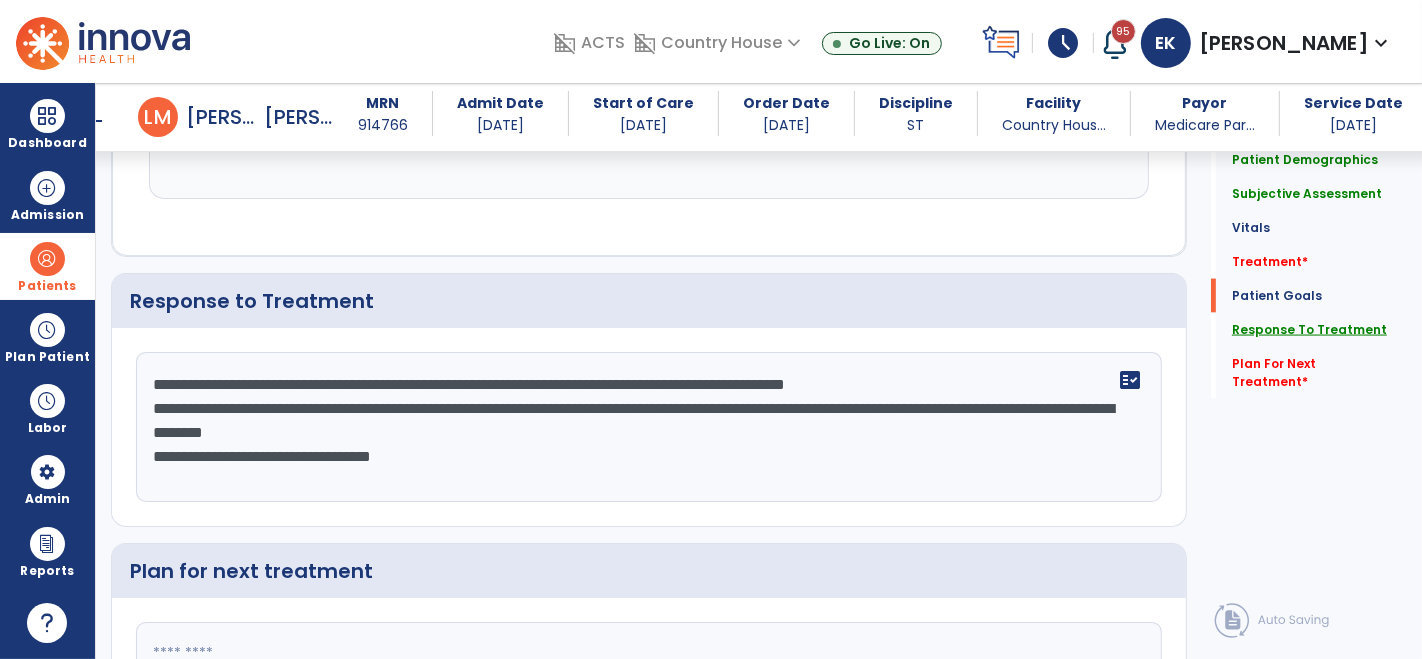 scroll, scrollTop: 2641, scrollLeft: 0, axis: vertical 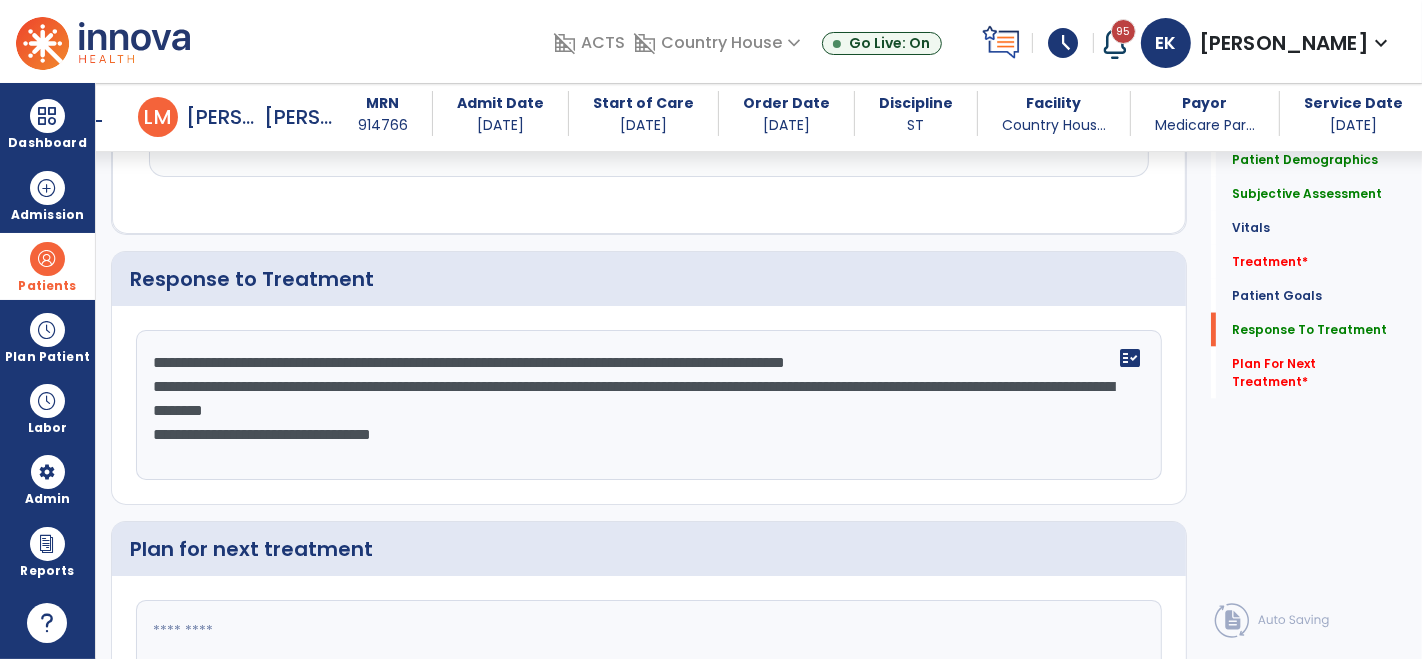 click on "**********" 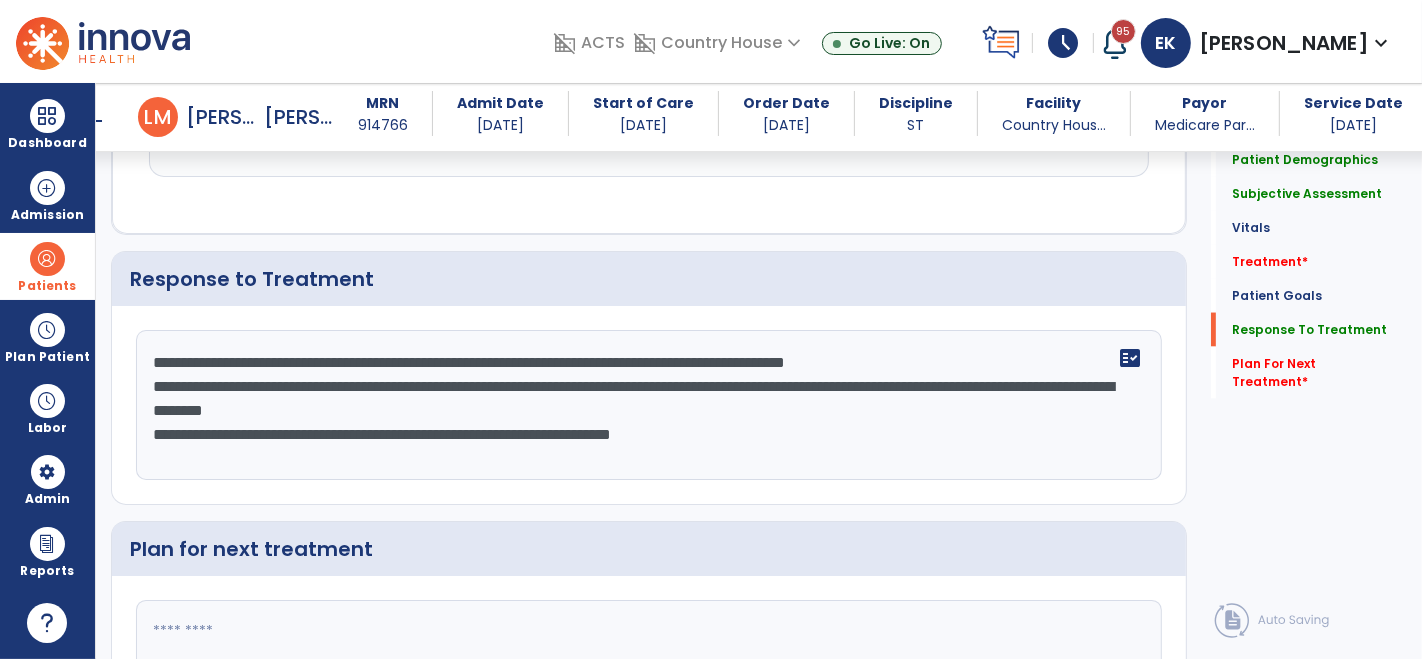 click on "**********" 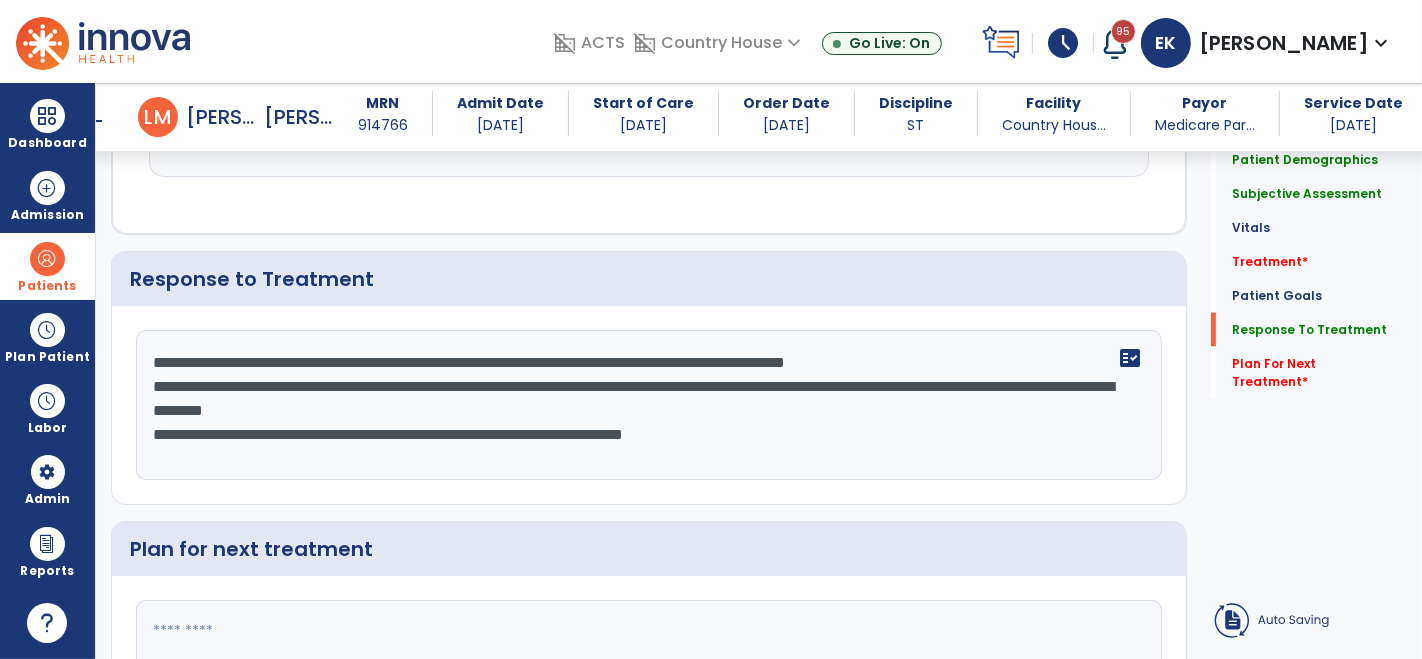 click on "**********" 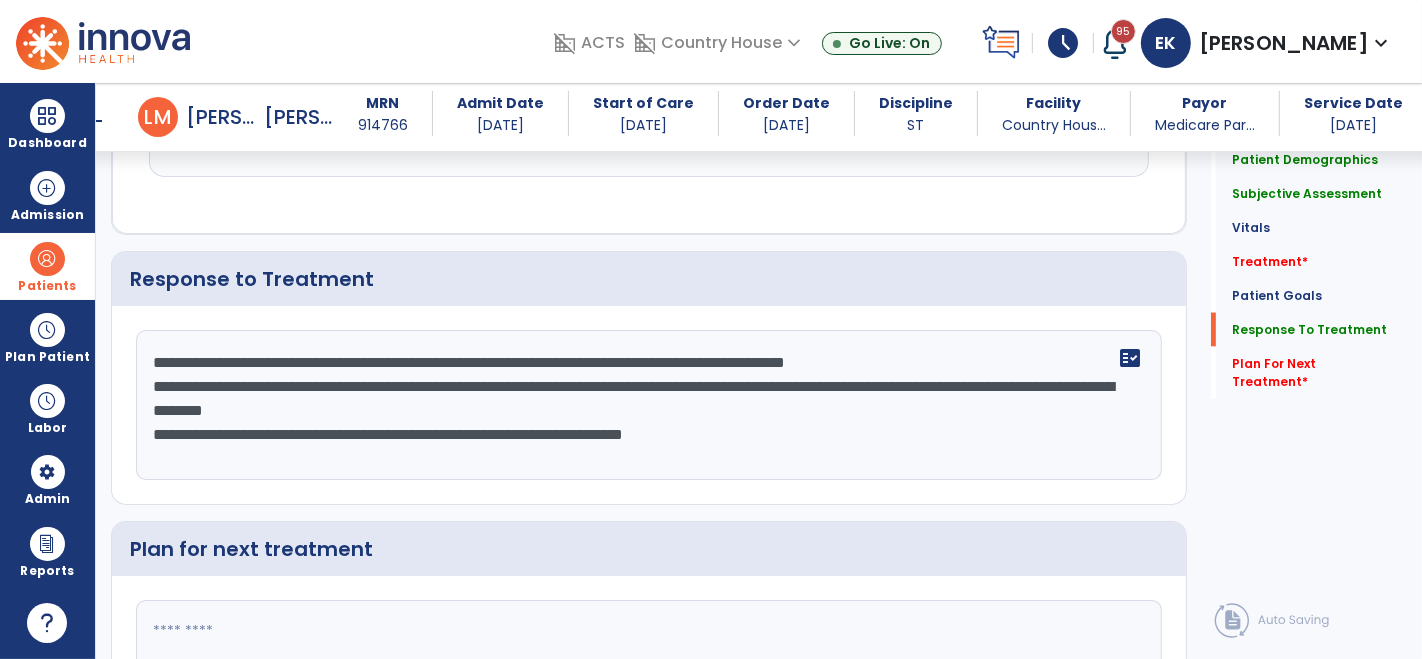 click on "**********" 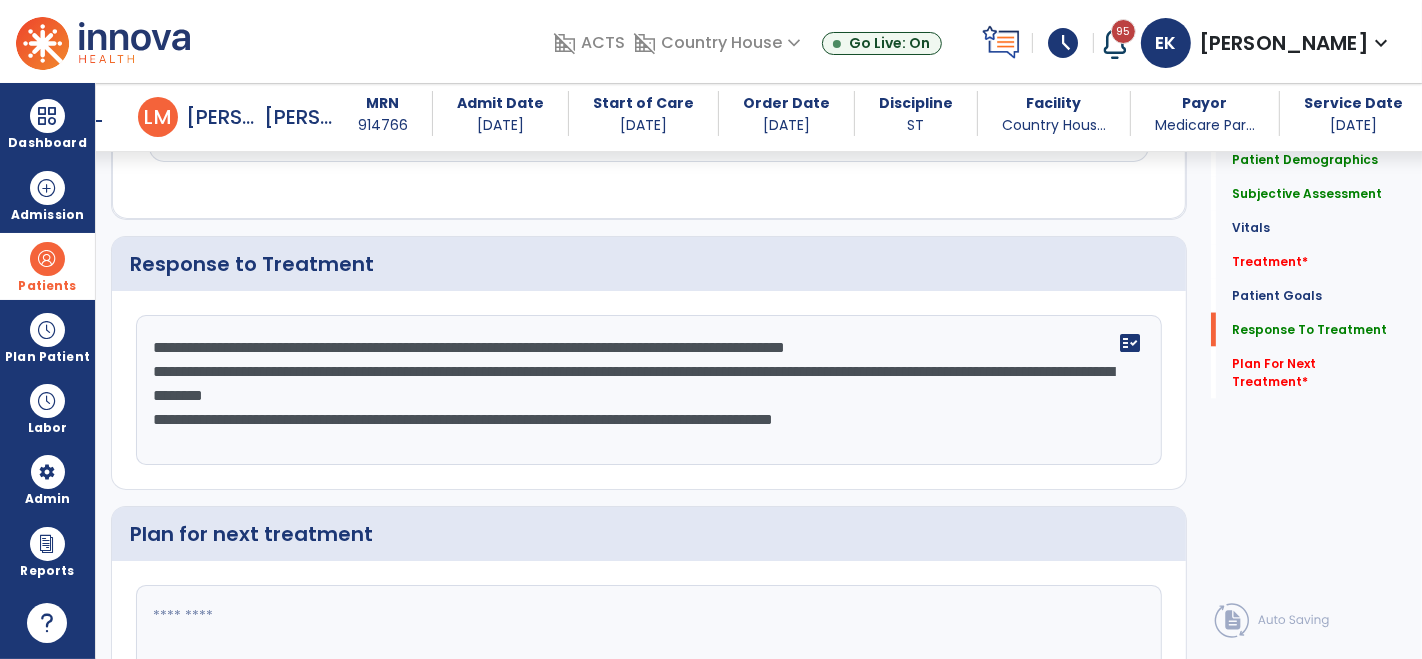 scroll, scrollTop: 2657, scrollLeft: 0, axis: vertical 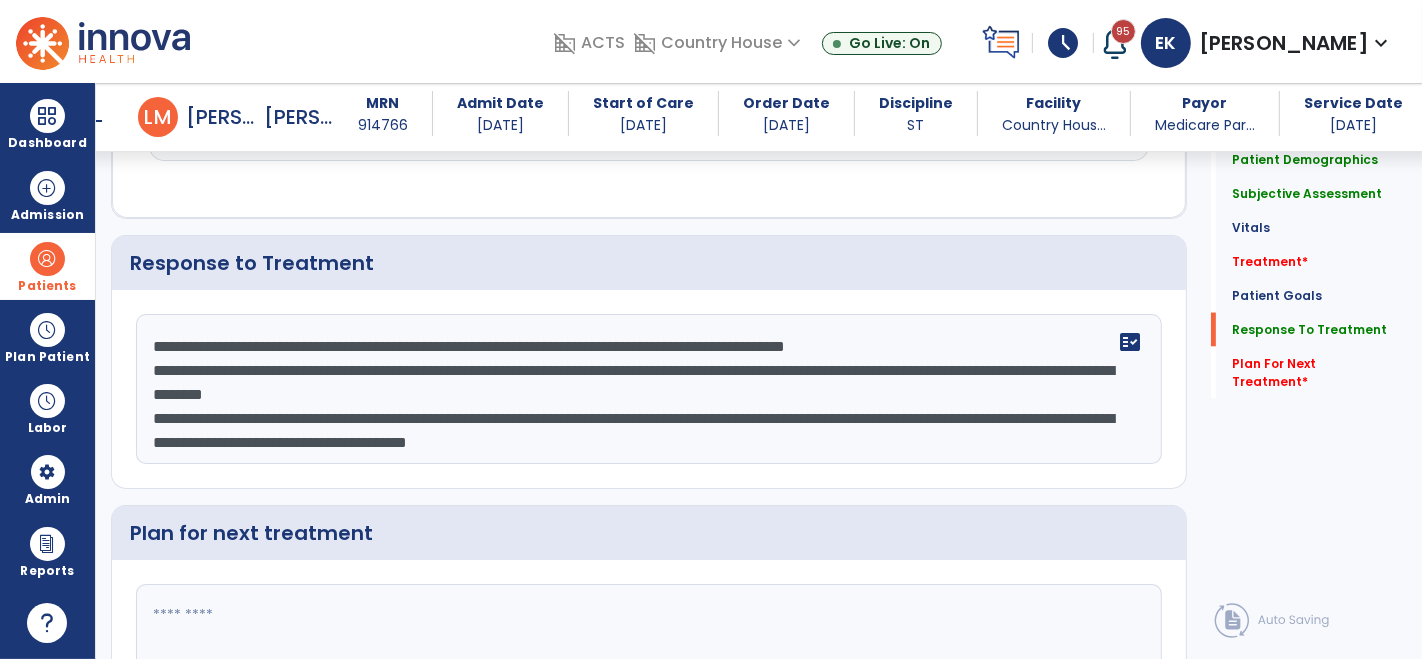 click on "**********" 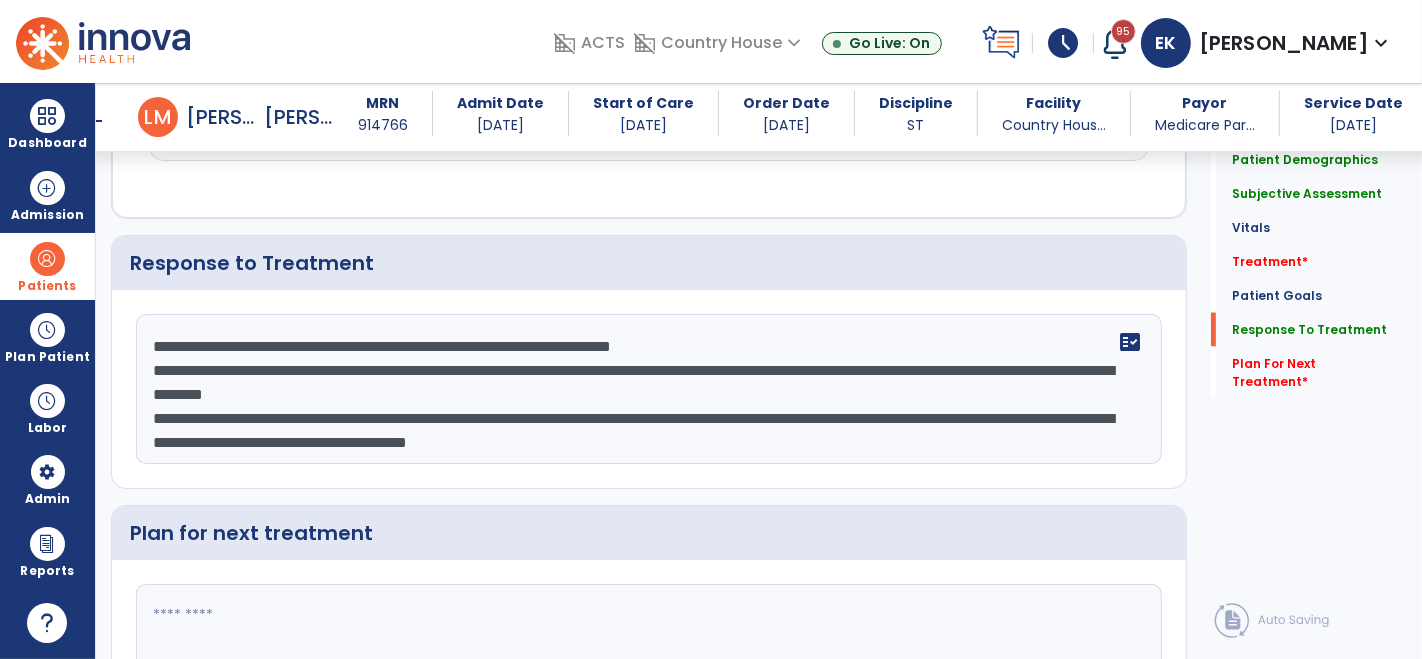 scroll, scrollTop: 23, scrollLeft: 0, axis: vertical 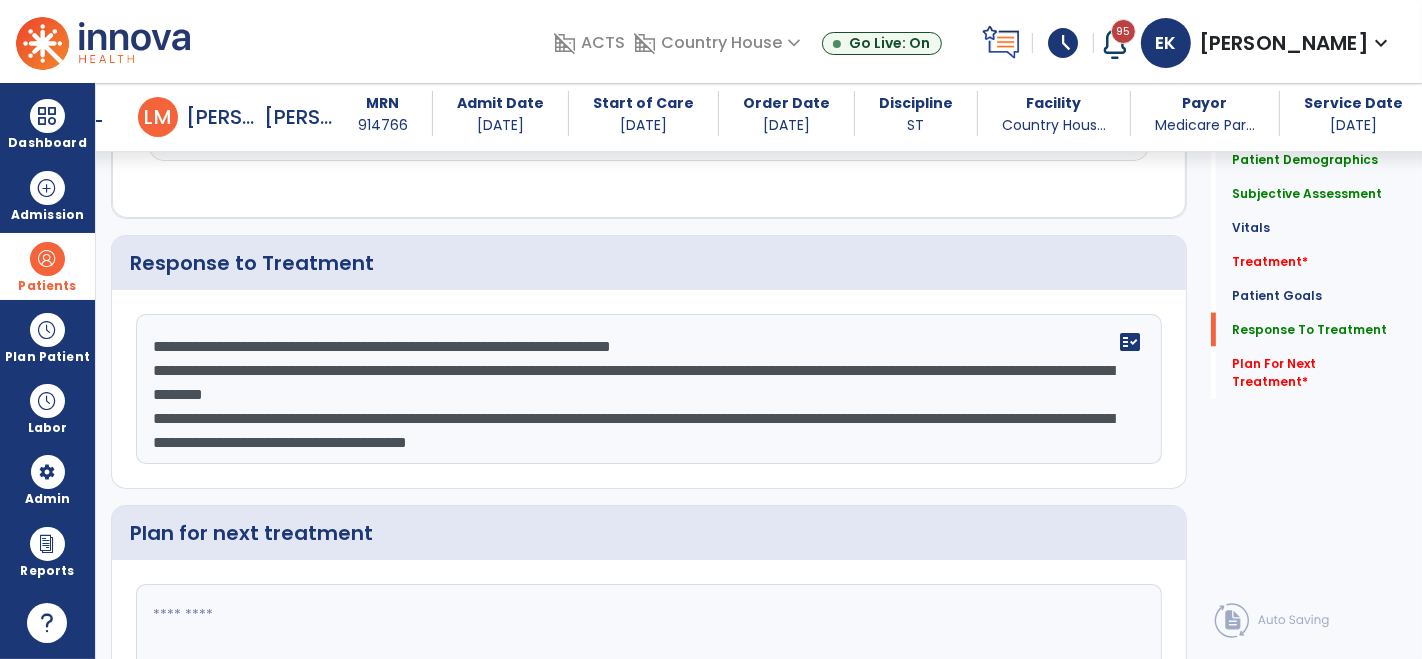 click on "**********" 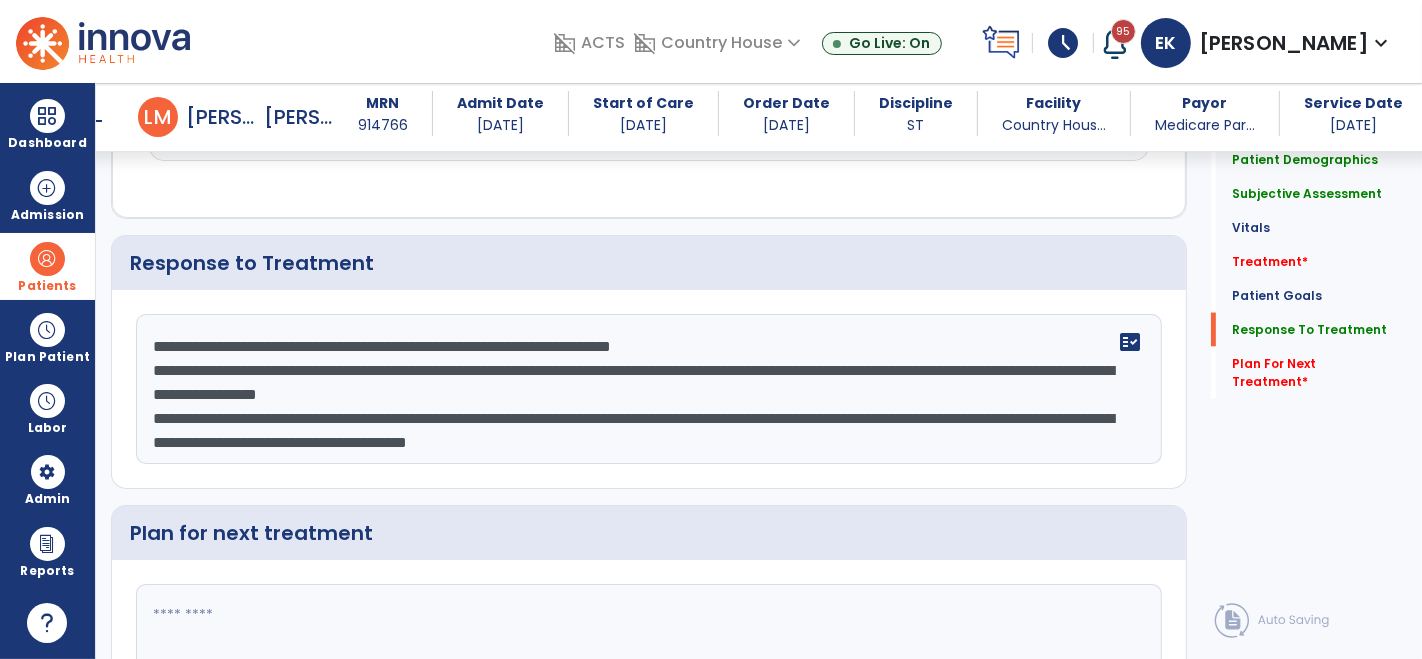 scroll, scrollTop: 0, scrollLeft: 0, axis: both 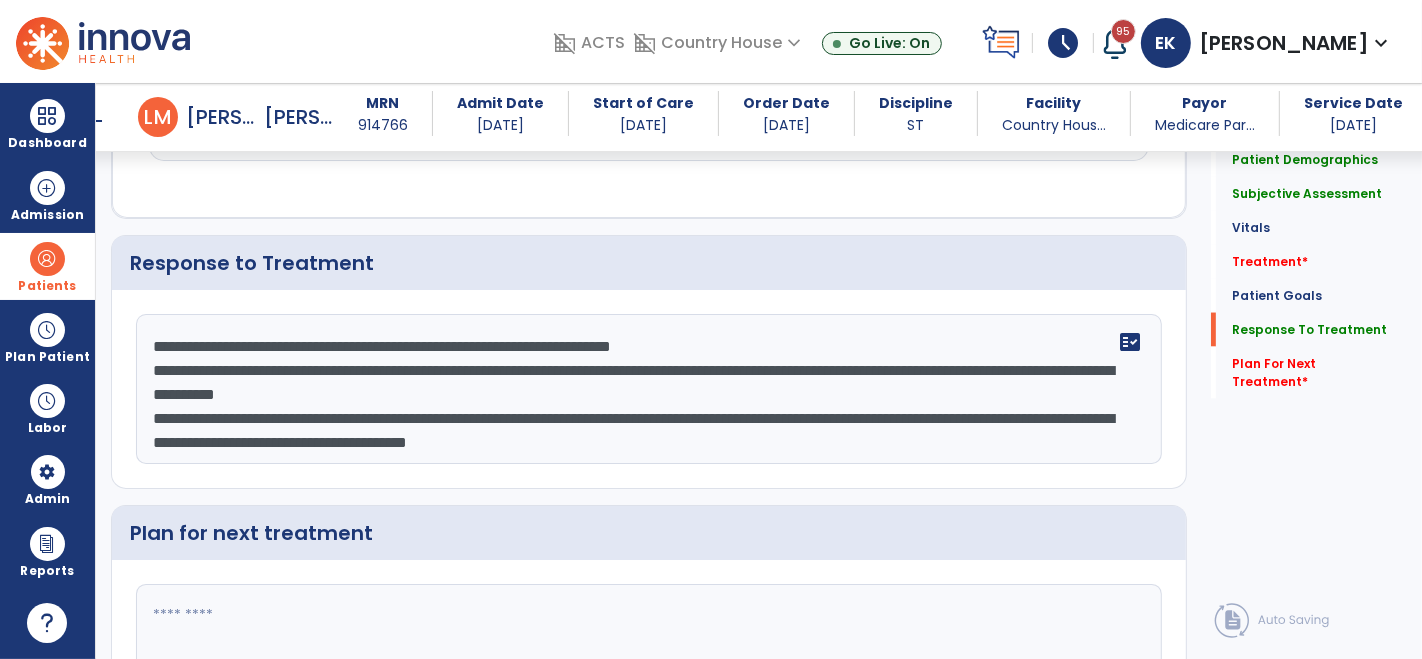click on "**********" 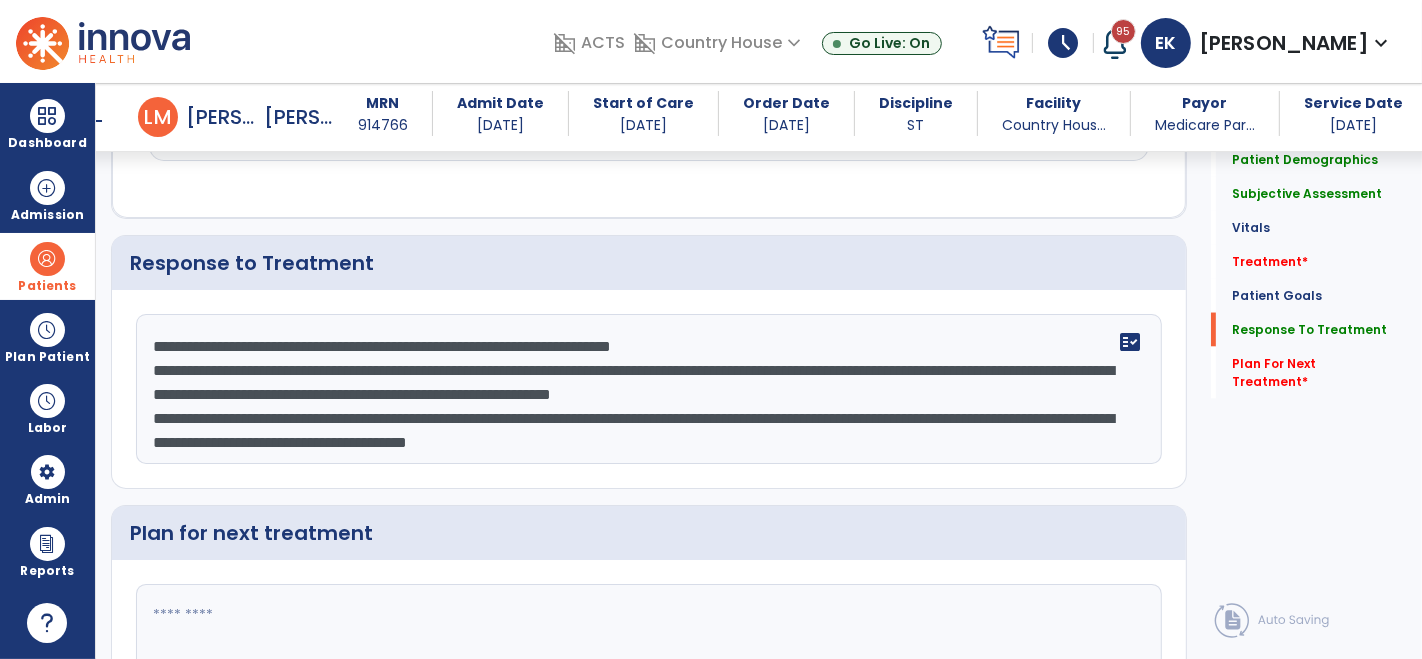 click on "**********" 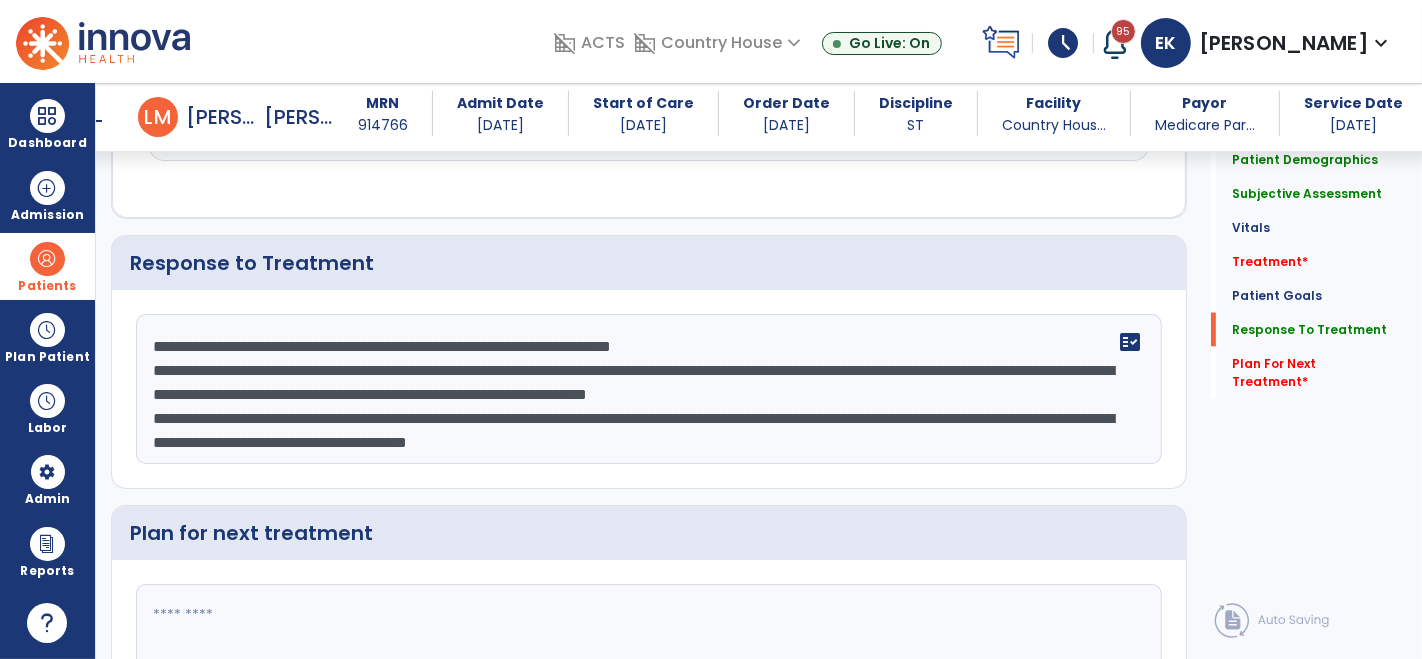 drag, startPoint x: 979, startPoint y: 390, endPoint x: 1072, endPoint y: 555, distance: 189.40433 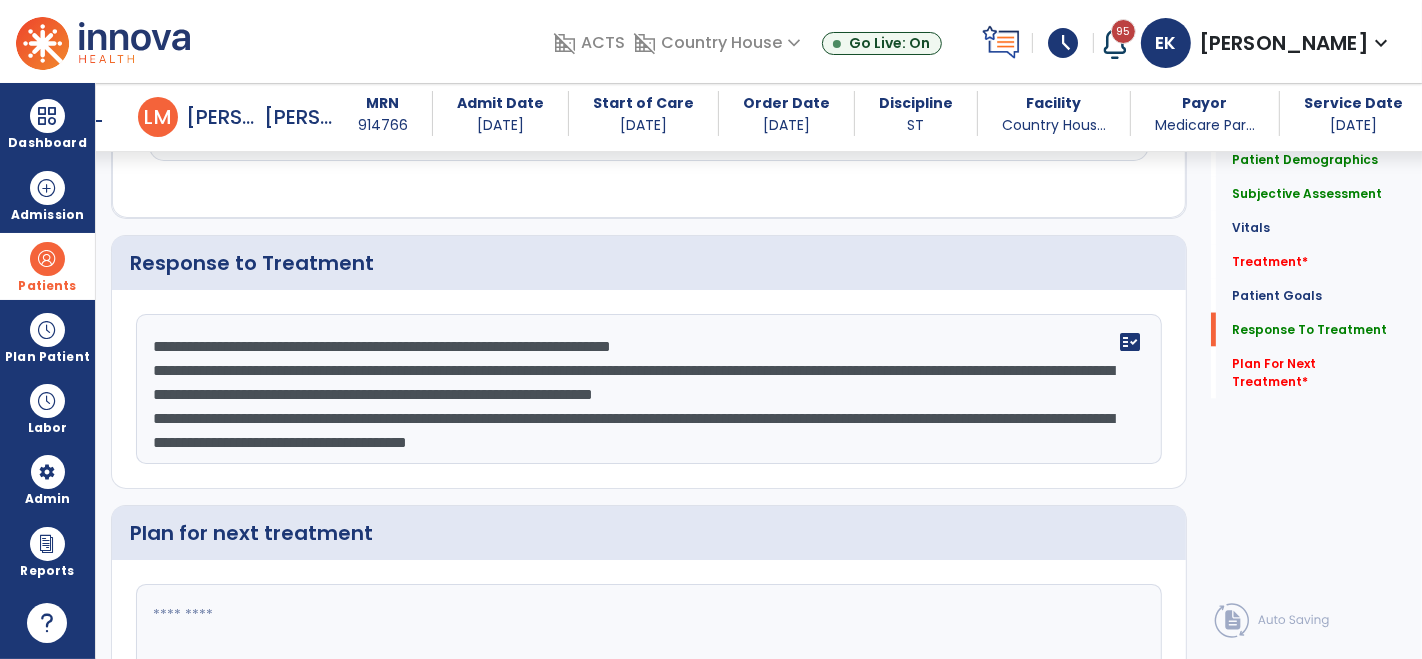 click on "**********" 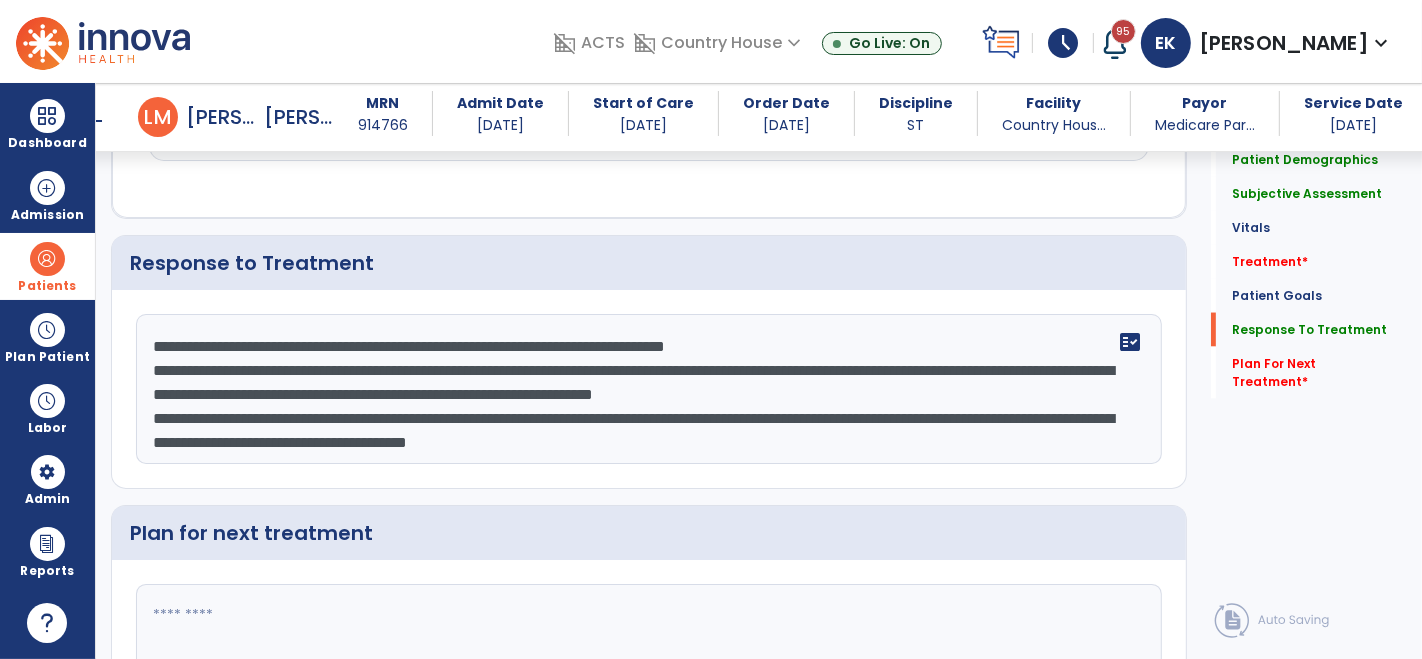 click on "**********" 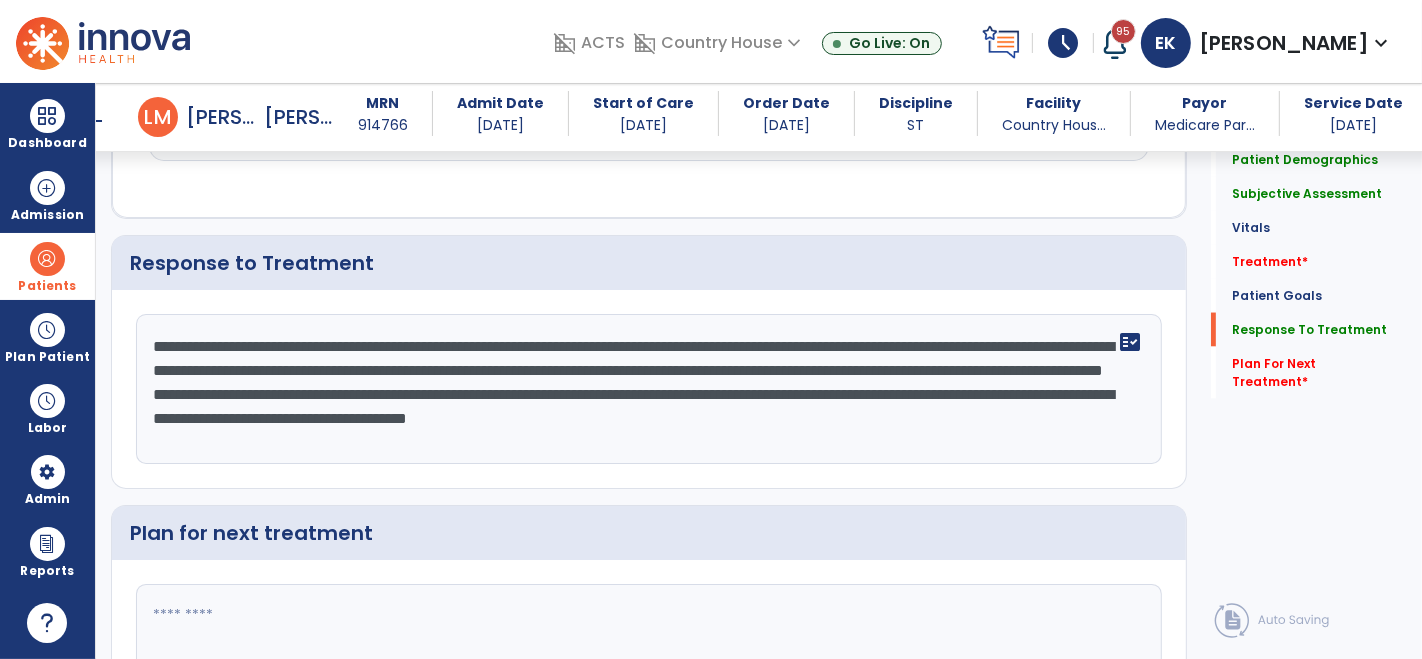scroll, scrollTop: 23, scrollLeft: 0, axis: vertical 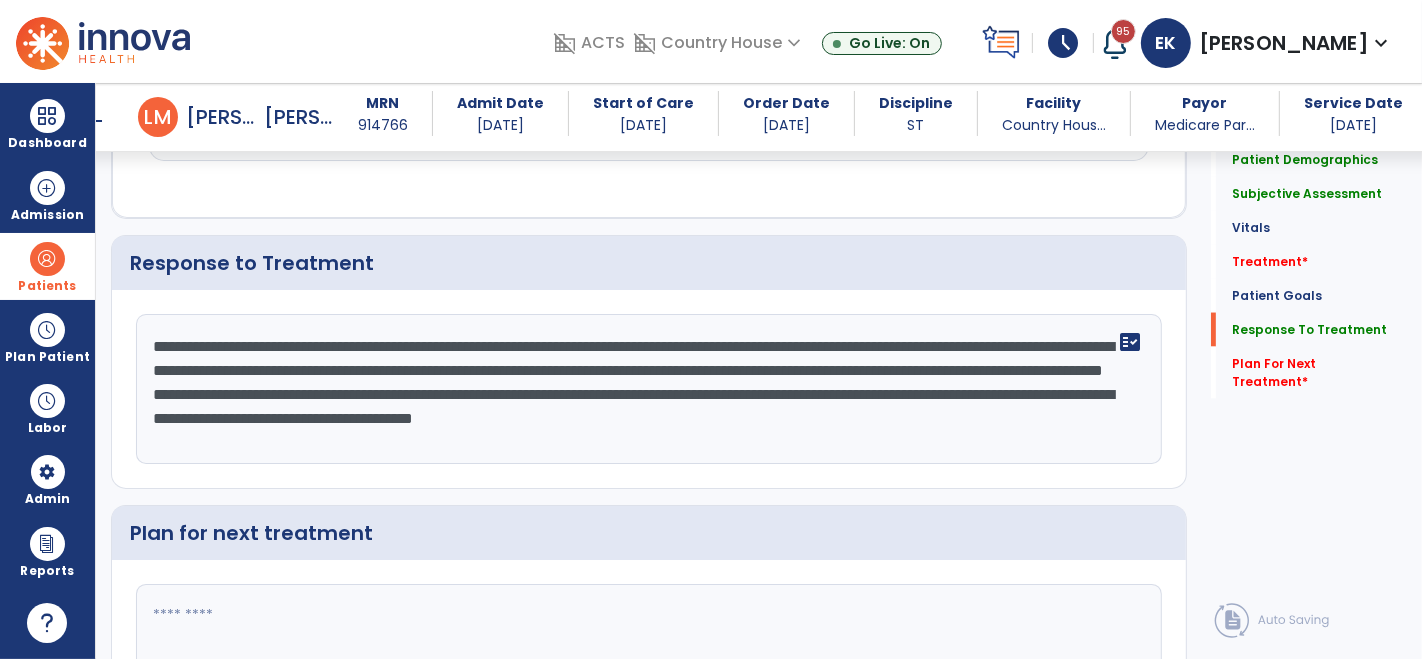 type on "**********" 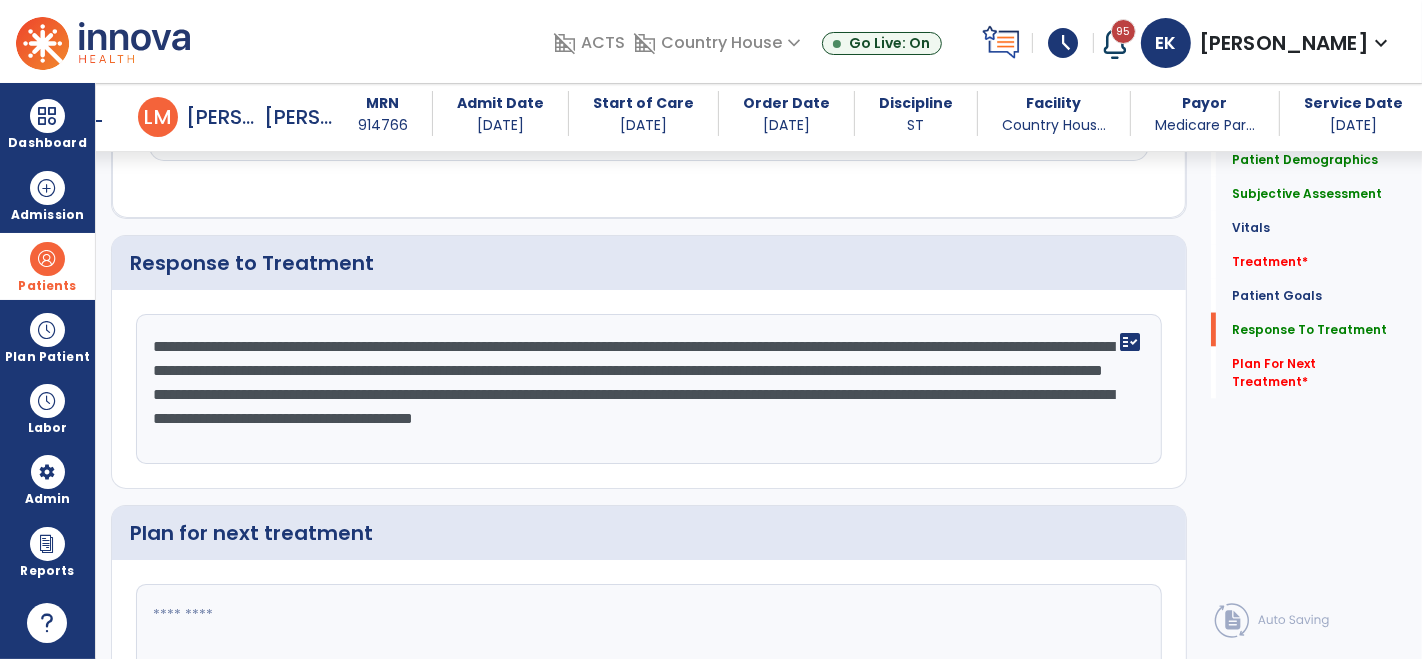 scroll, scrollTop: 0, scrollLeft: 0, axis: both 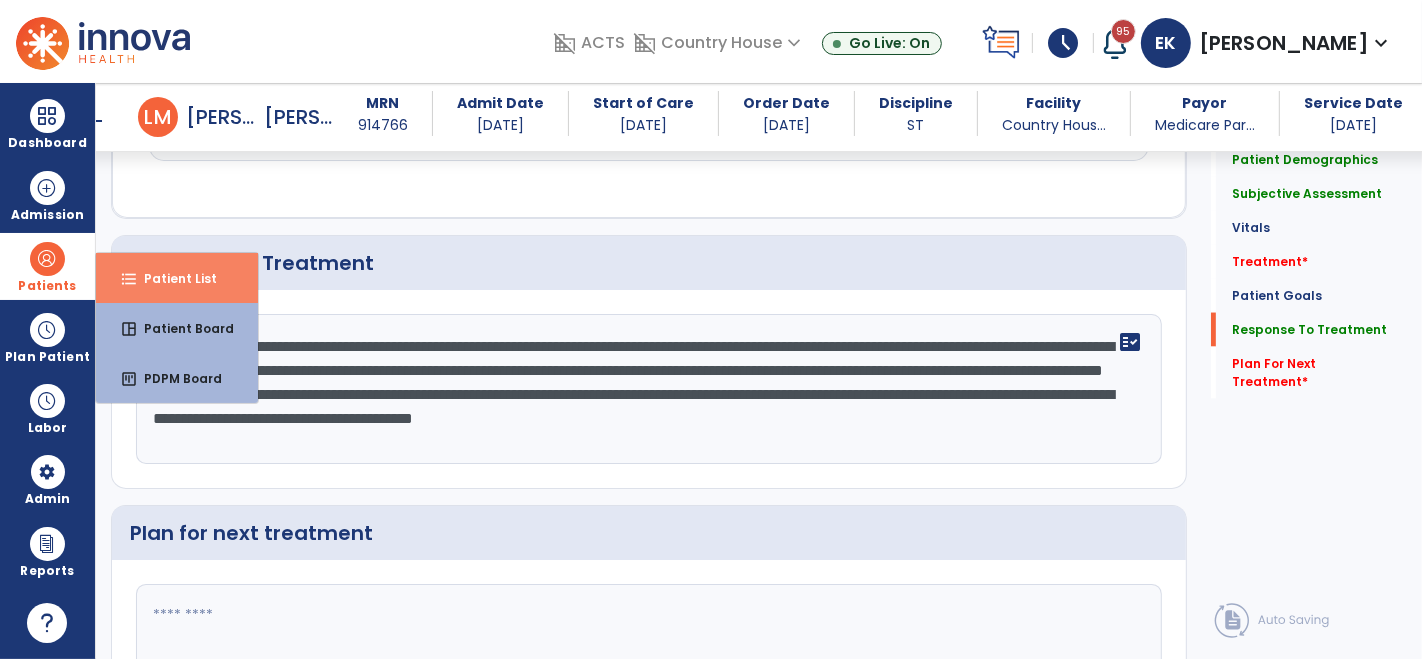 click on "format_list_bulleted  Patient List" at bounding box center (177, 278) 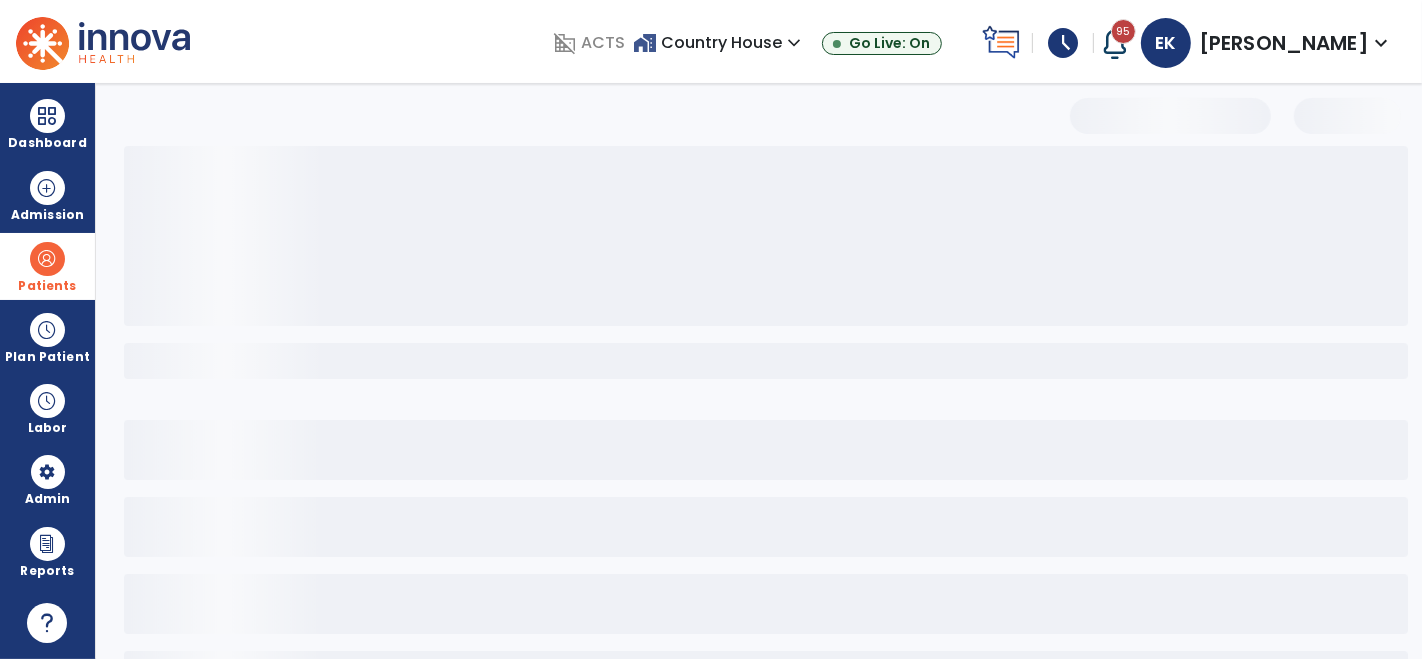 scroll, scrollTop: 82, scrollLeft: 0, axis: vertical 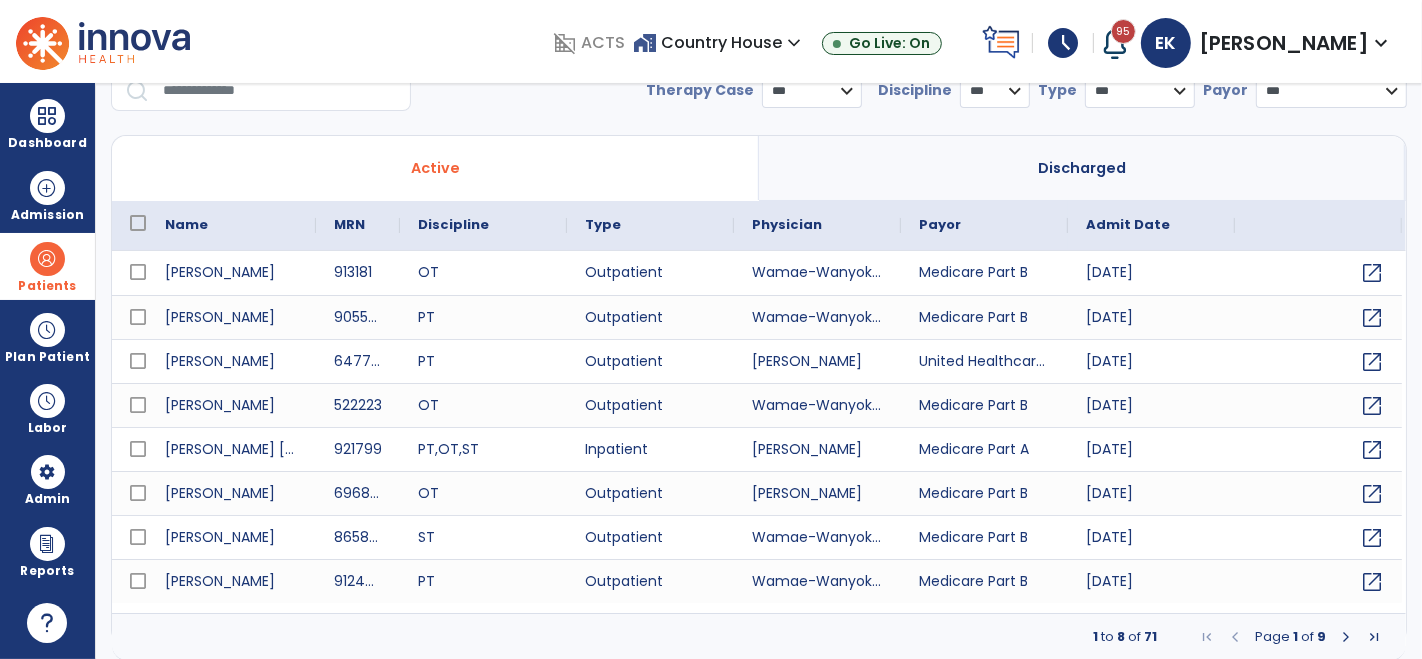 click at bounding box center [280, 91] 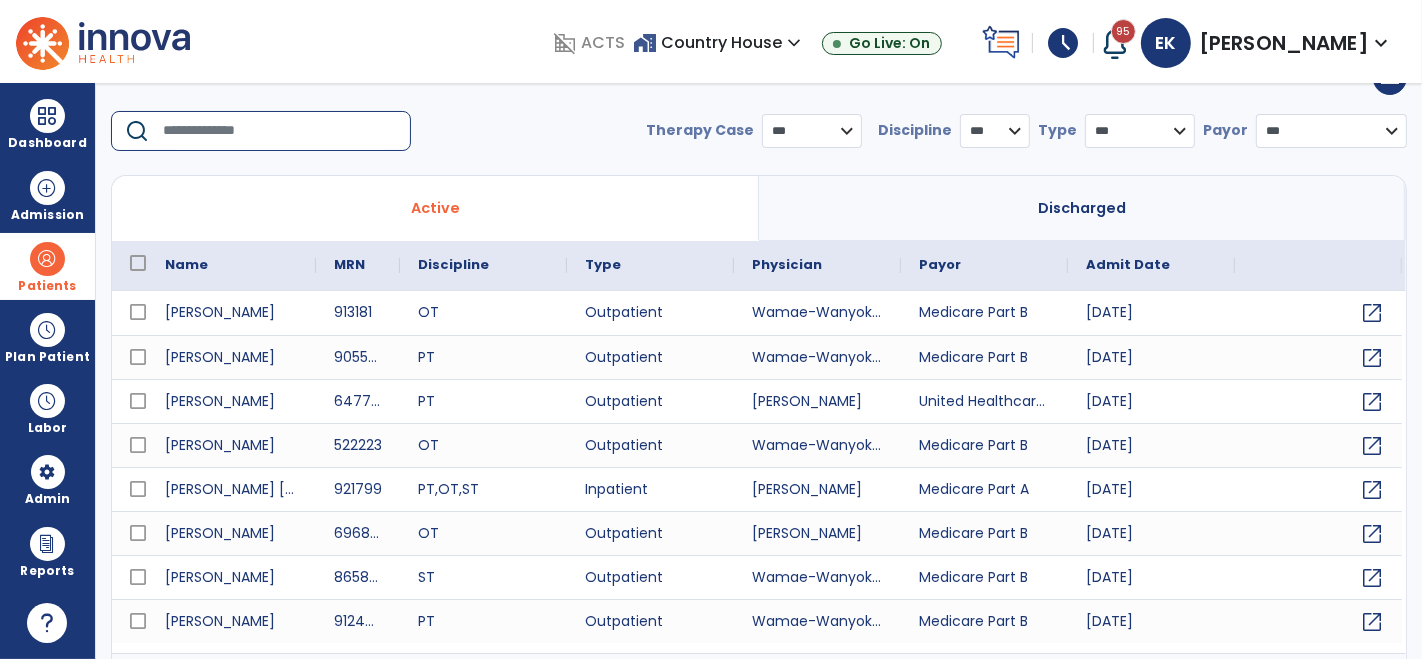 scroll, scrollTop: 40, scrollLeft: 0, axis: vertical 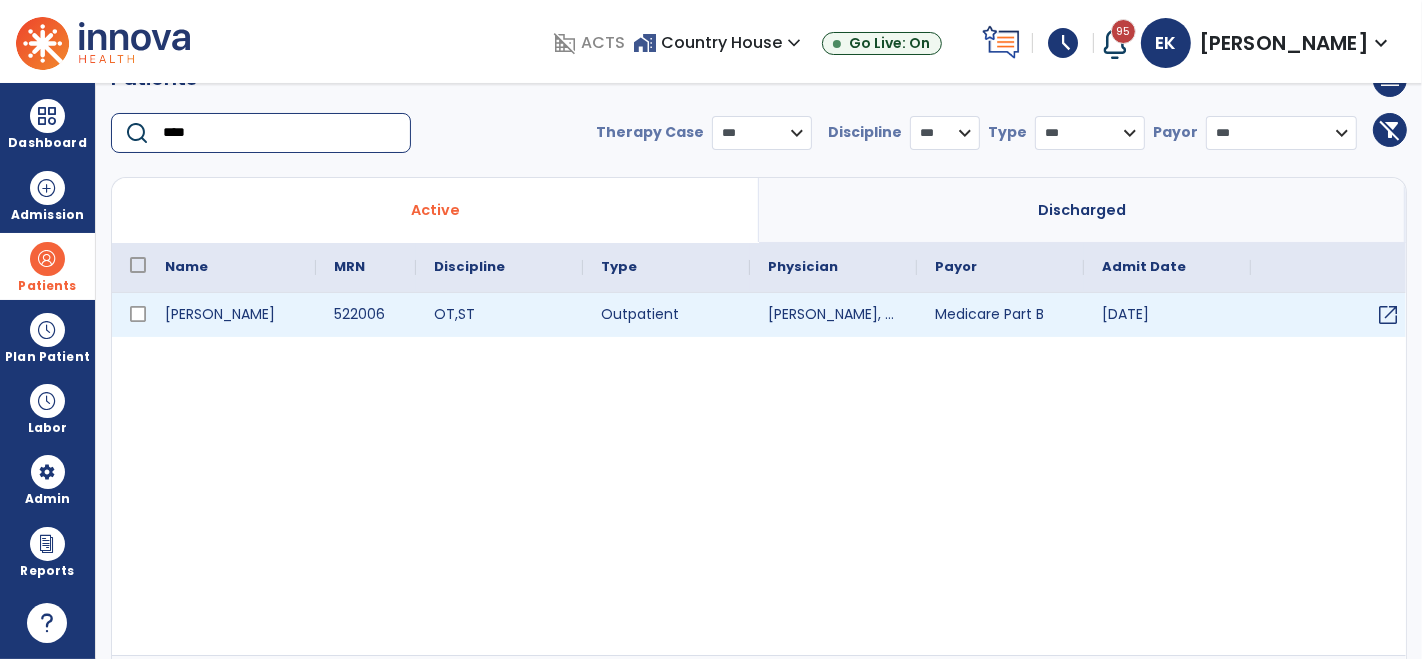 type on "****" 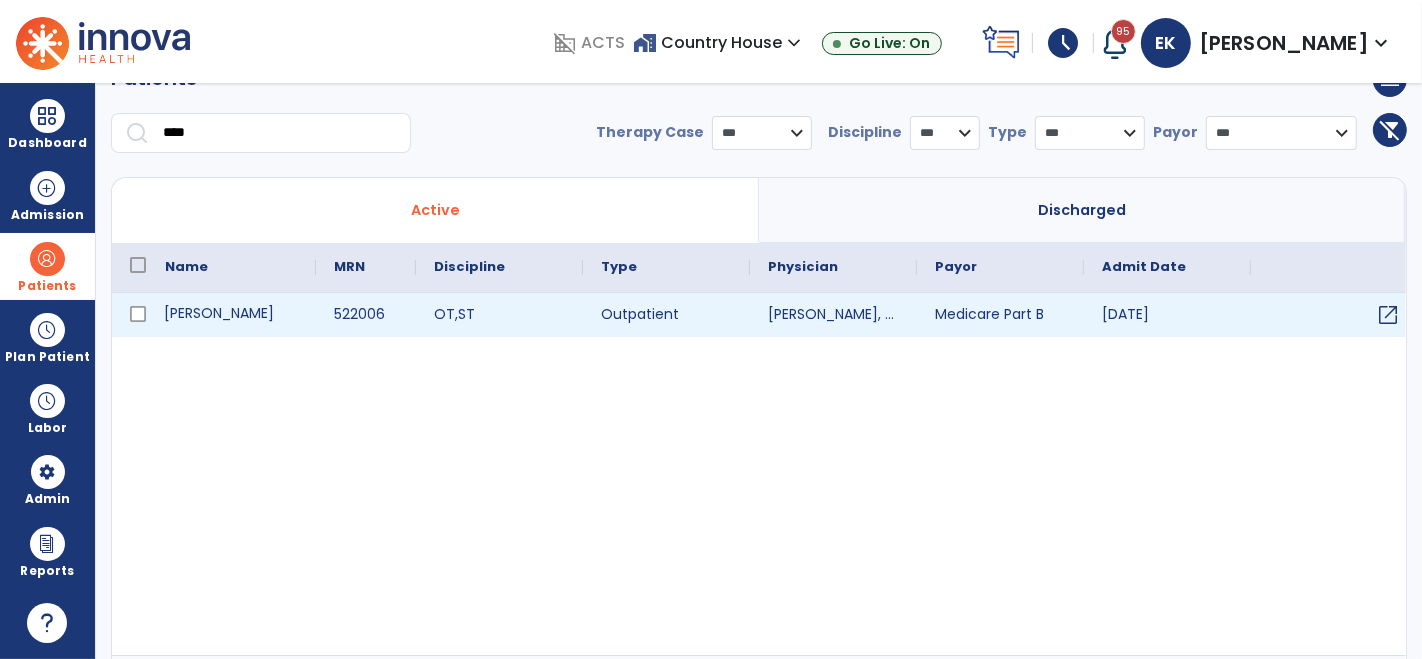 click on "[PERSON_NAME]" at bounding box center (231, 315) 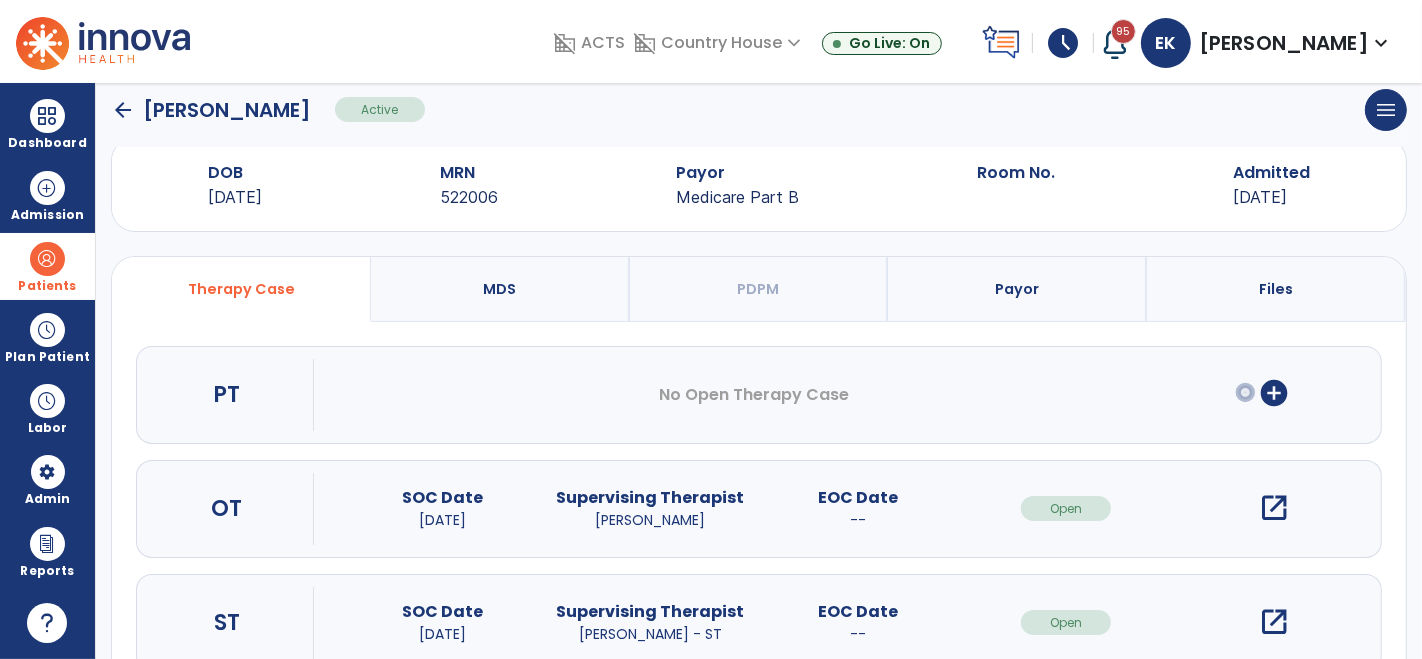 scroll, scrollTop: 97, scrollLeft: 0, axis: vertical 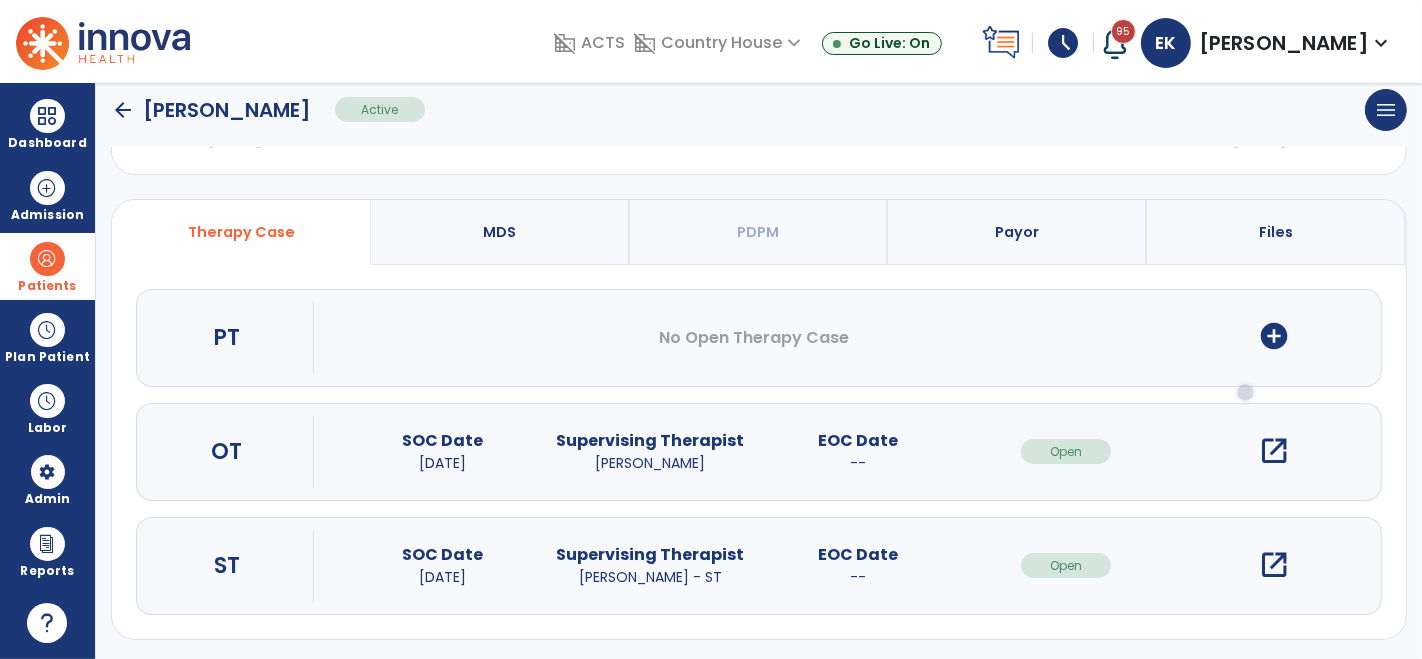 click on "open_in_new" at bounding box center [1274, 565] 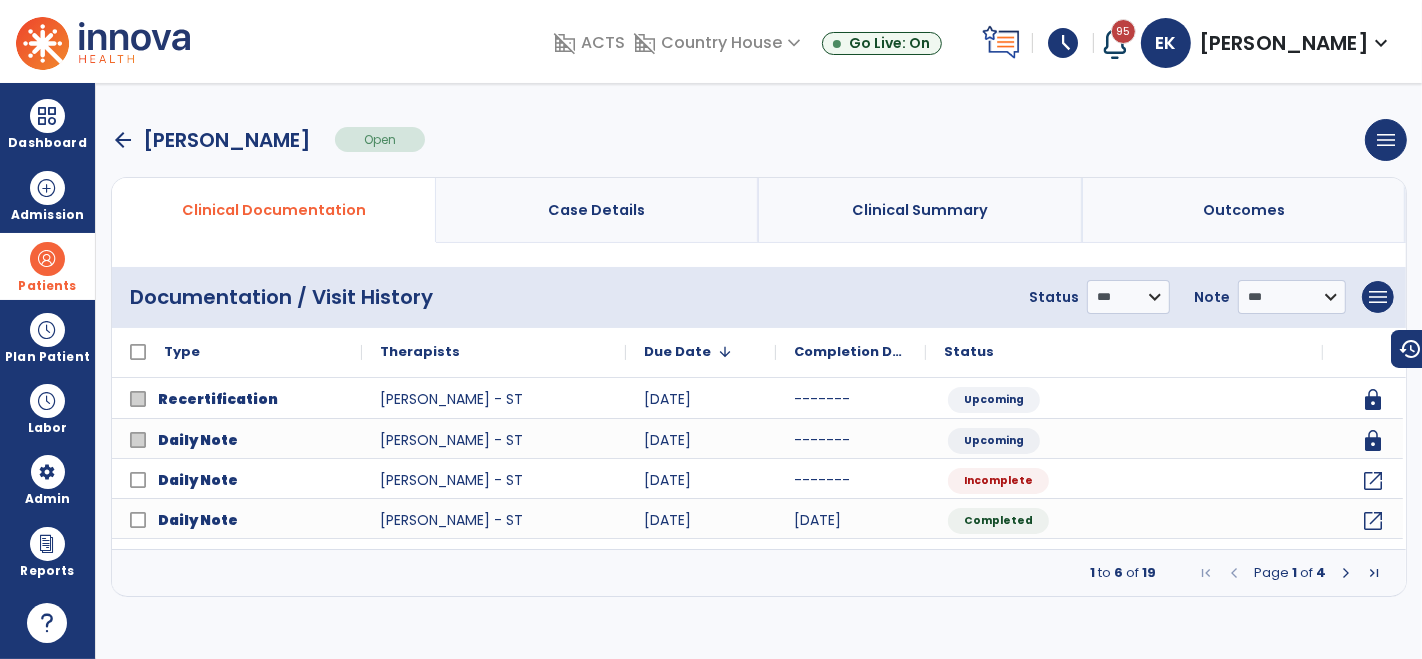 scroll, scrollTop: 0, scrollLeft: 0, axis: both 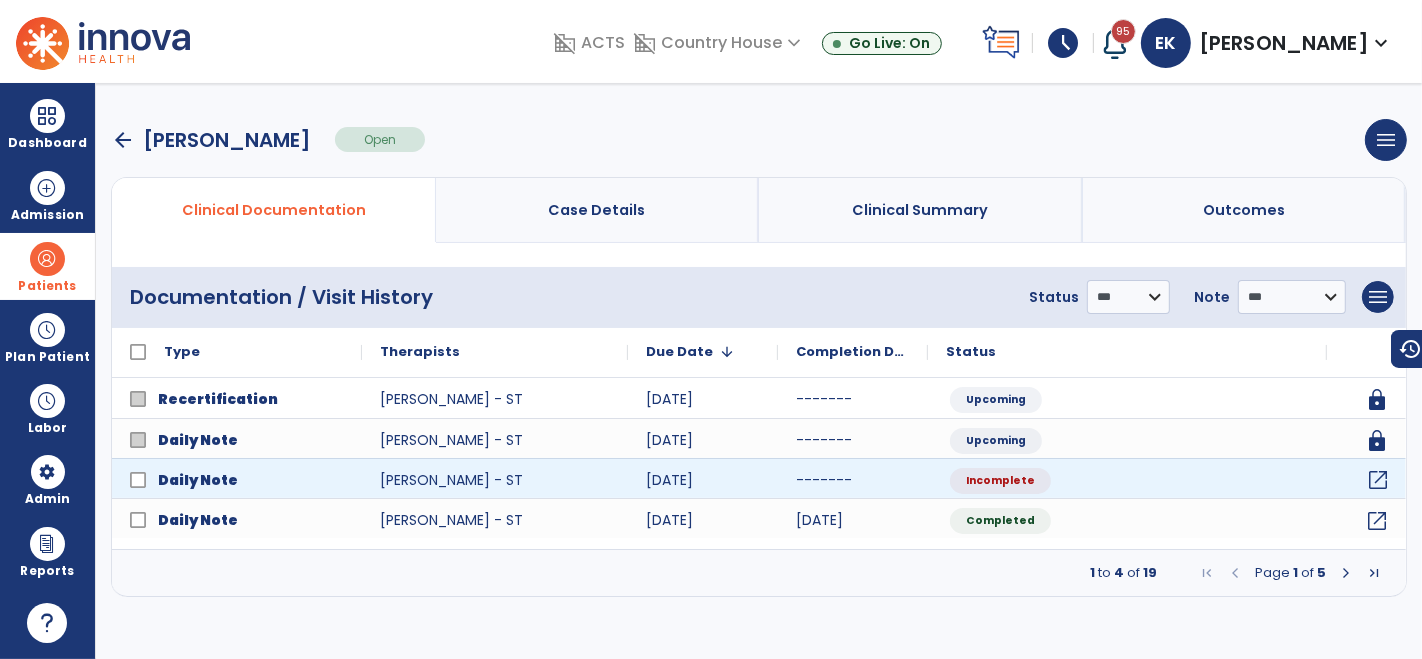 click on "open_in_new" 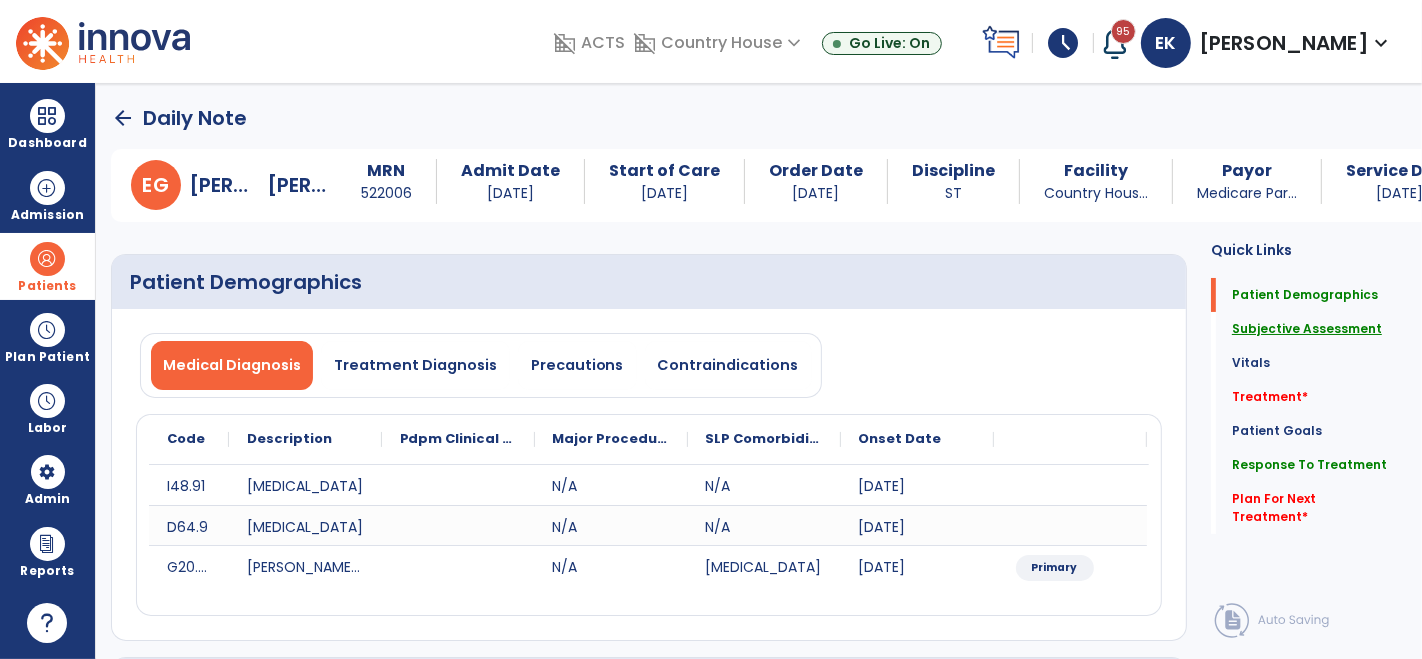 click on "Subjective Assessment" 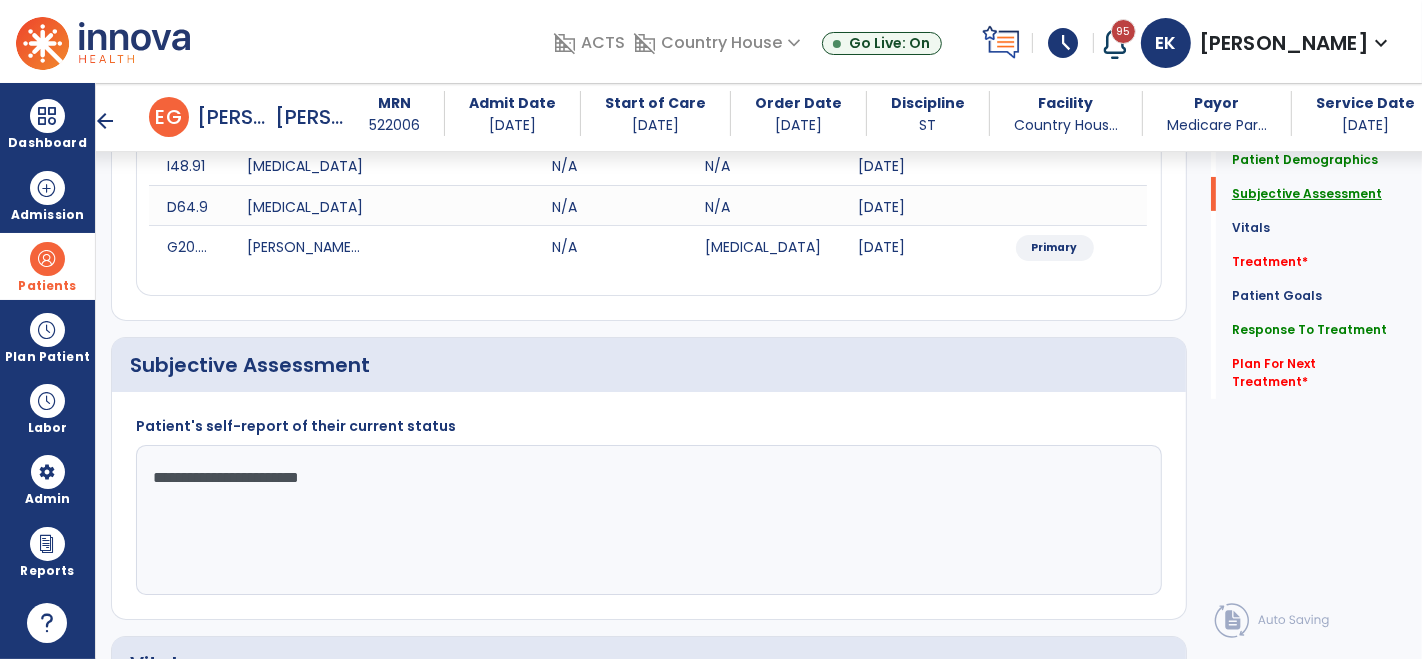 scroll, scrollTop: 425, scrollLeft: 0, axis: vertical 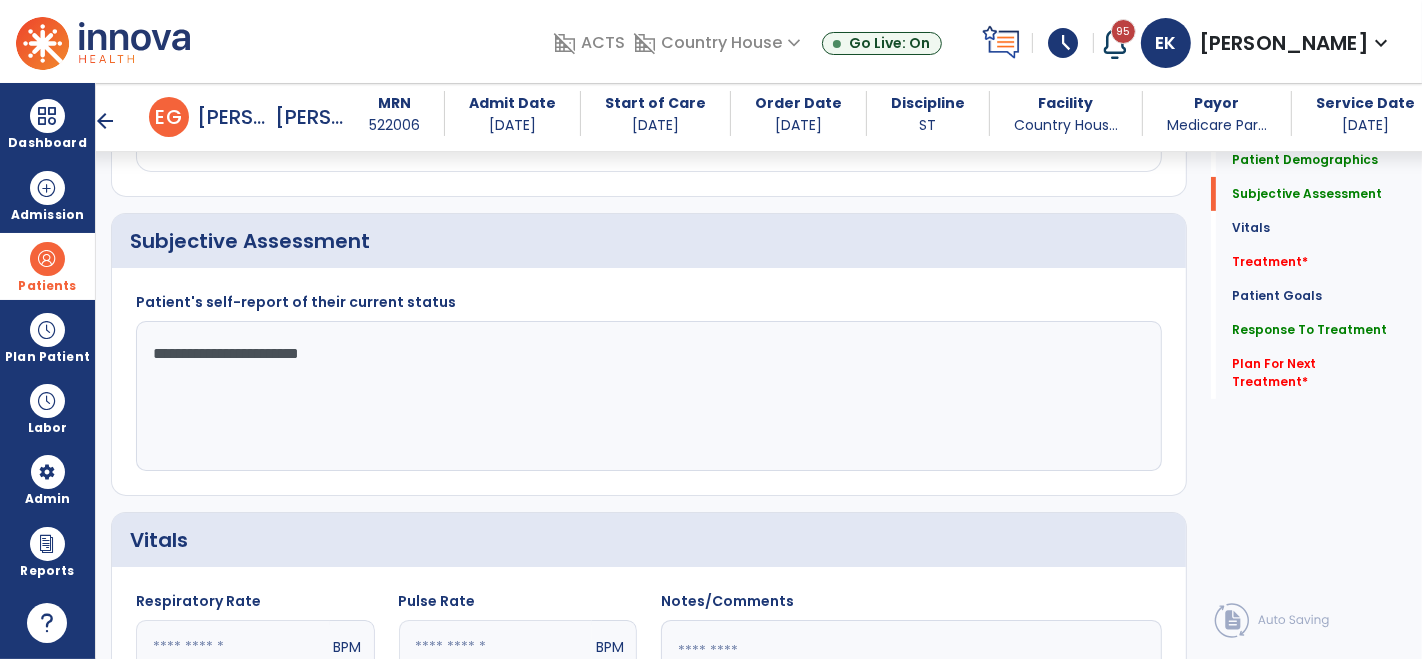 click on "**********" 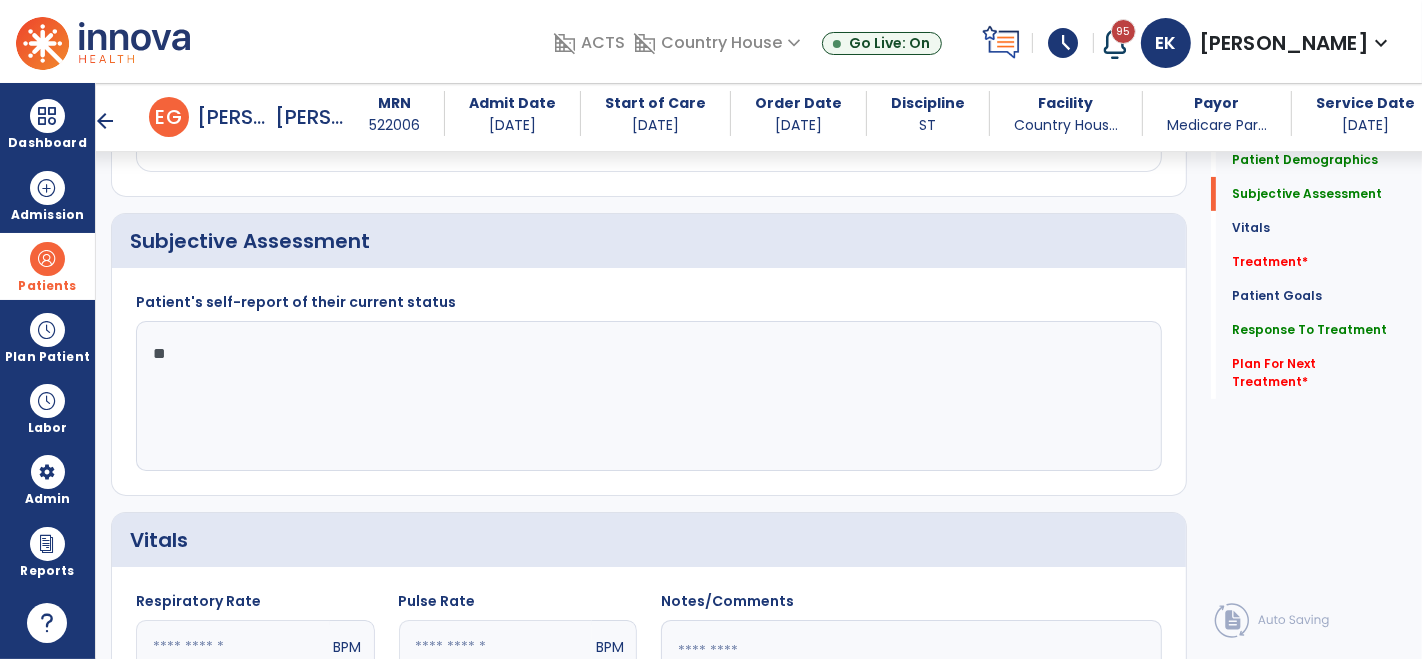 type on "*" 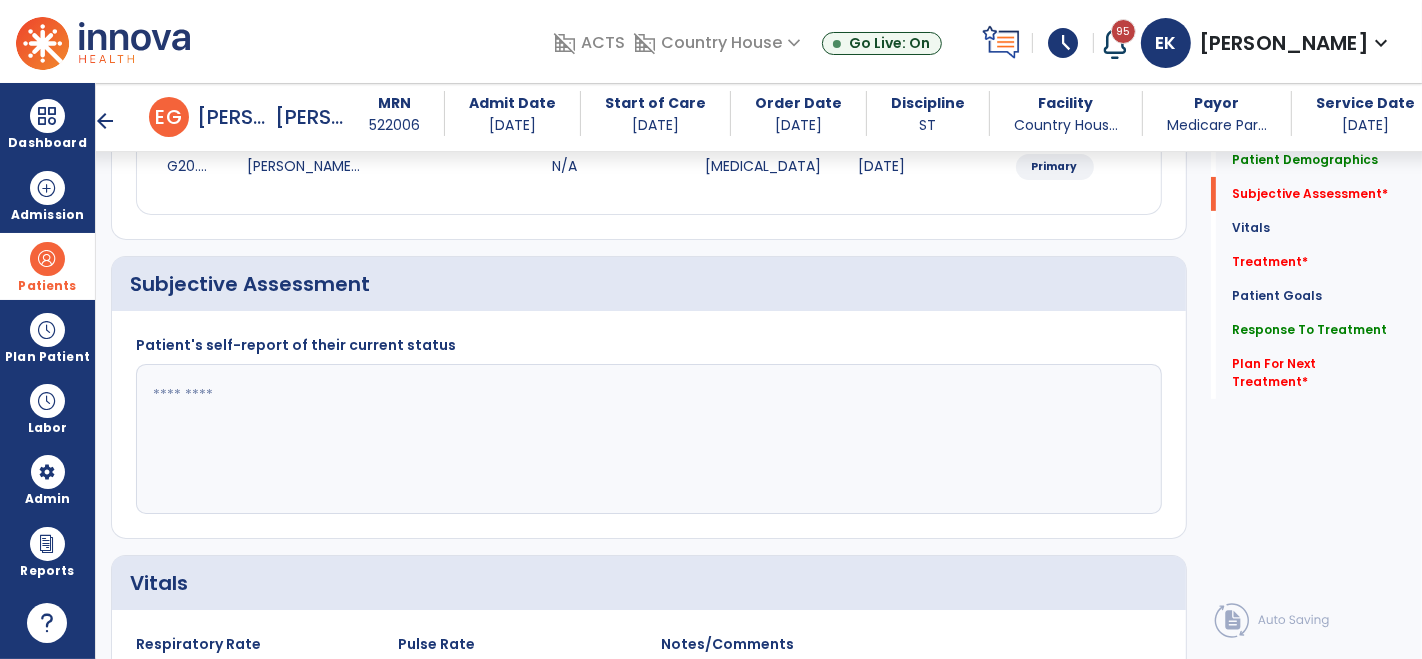 scroll, scrollTop: 382, scrollLeft: 0, axis: vertical 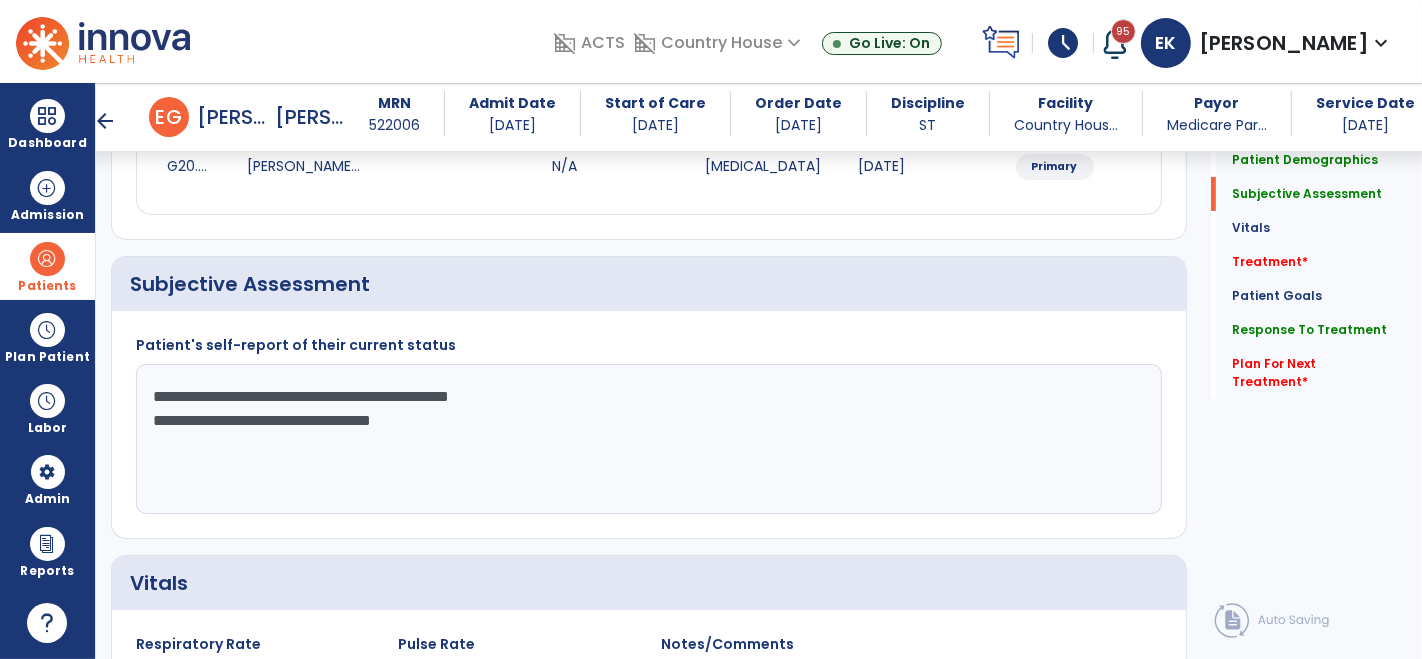 click on "**********" 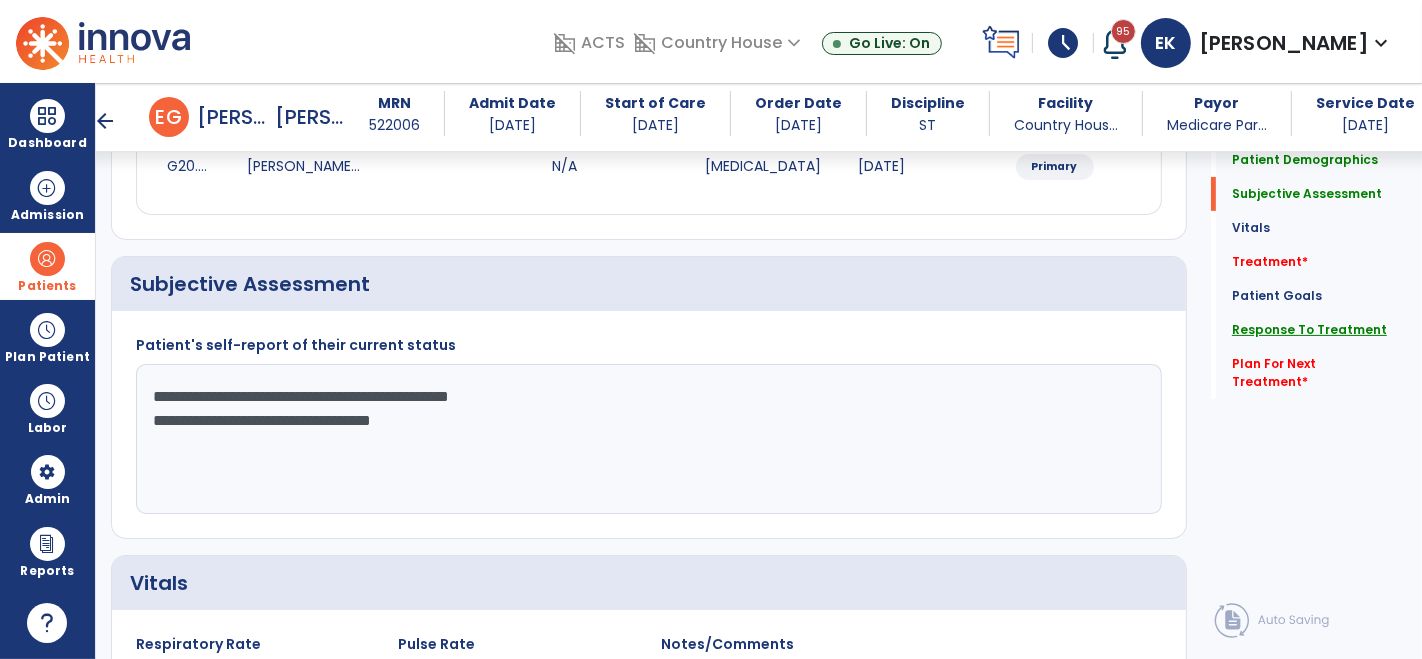 type on "**********" 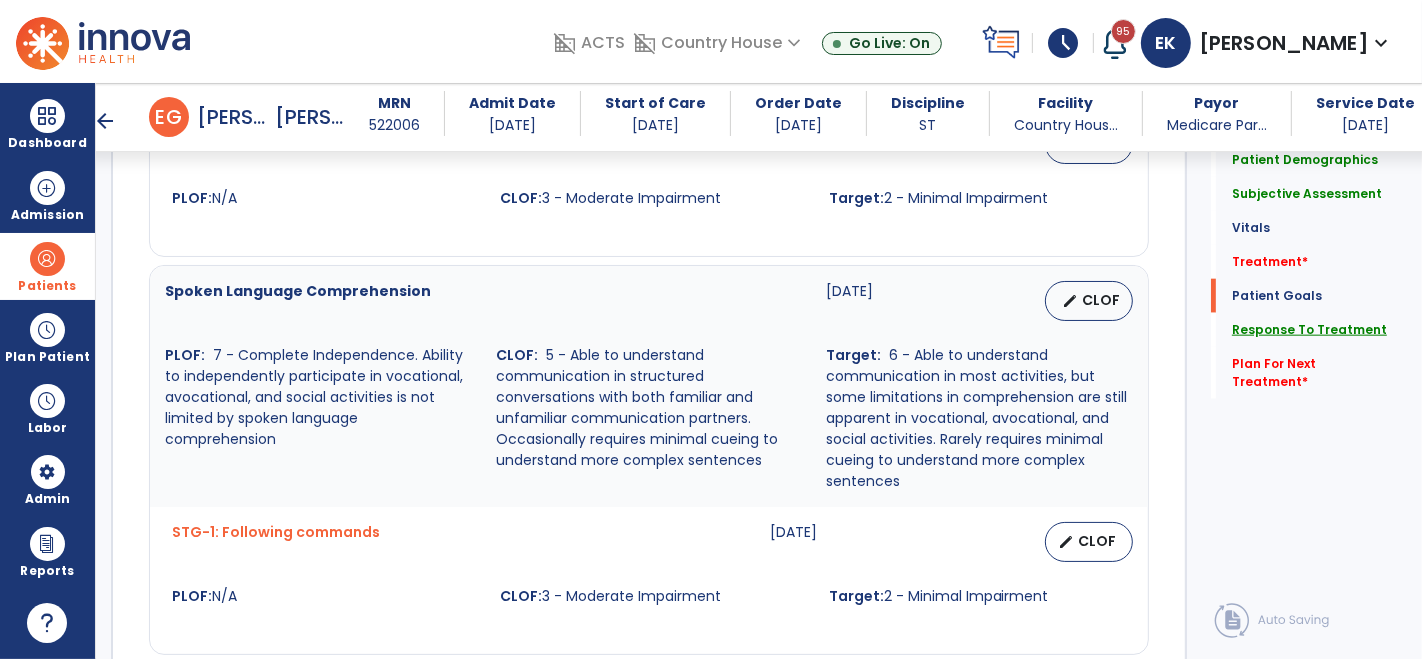 scroll, scrollTop: 2451, scrollLeft: 0, axis: vertical 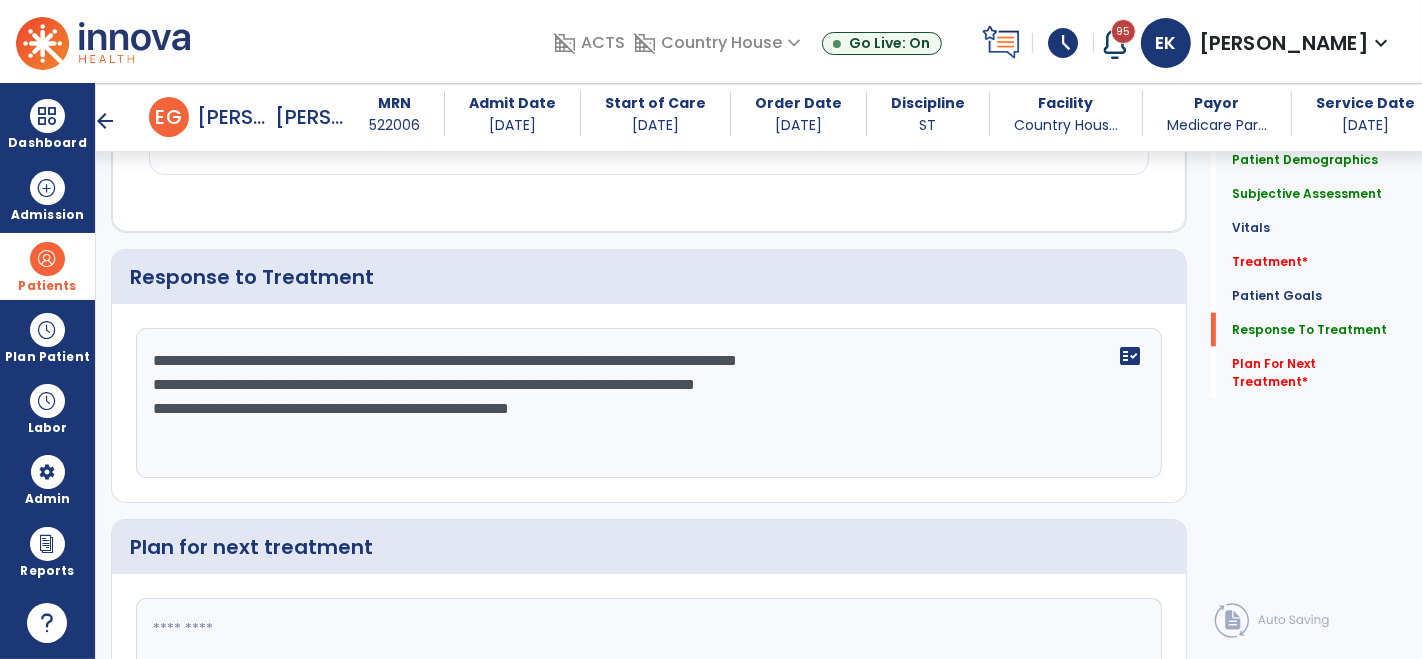 click on "**********" 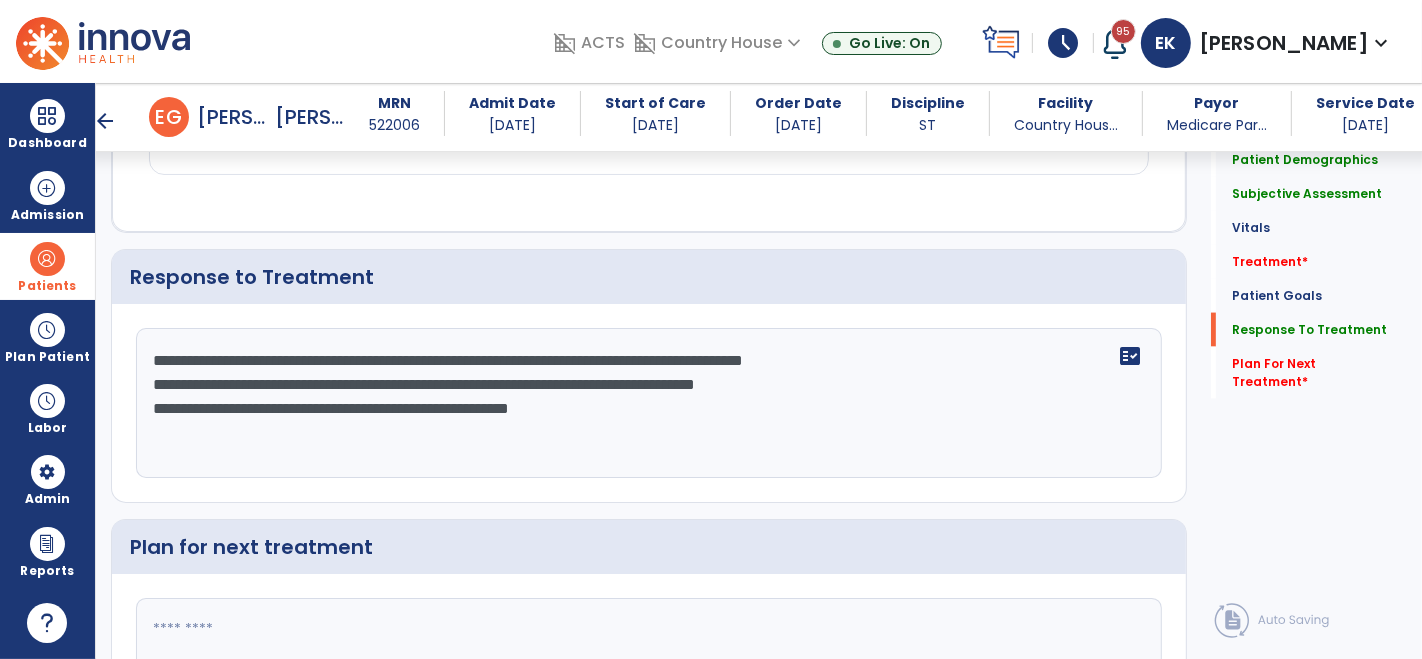 click on "**********" 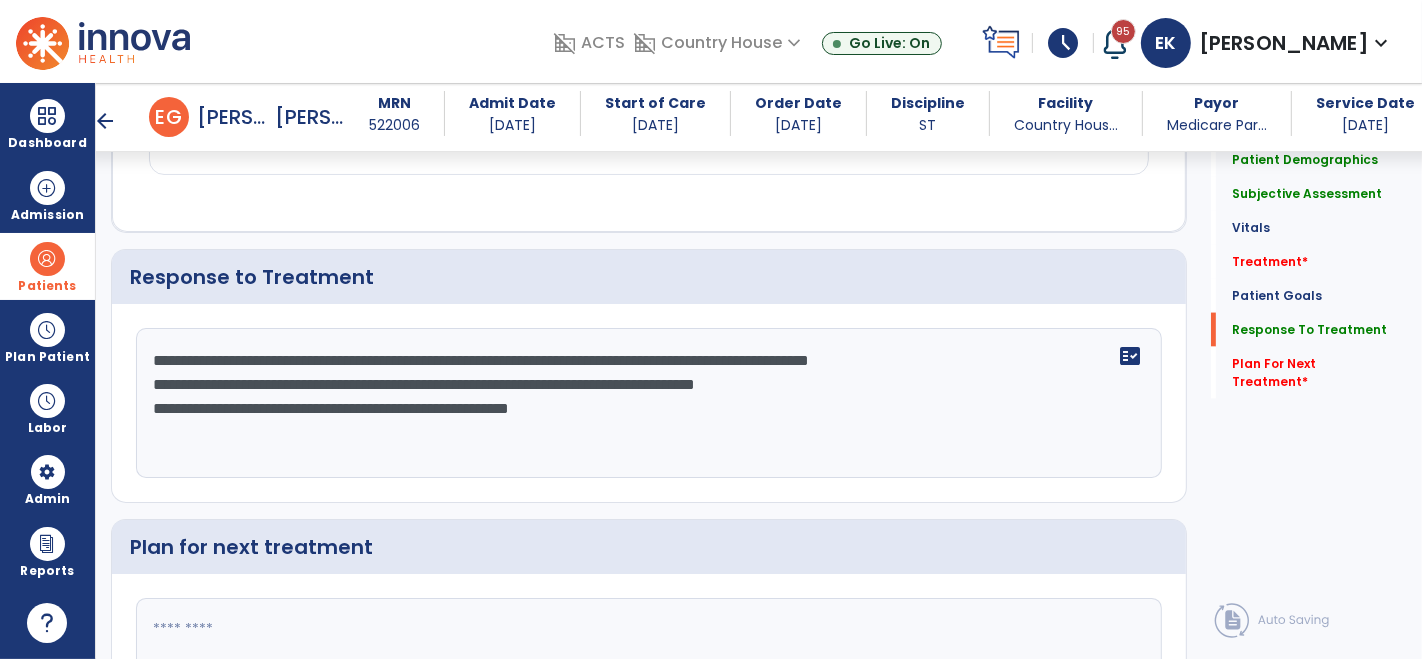 click on "**********" 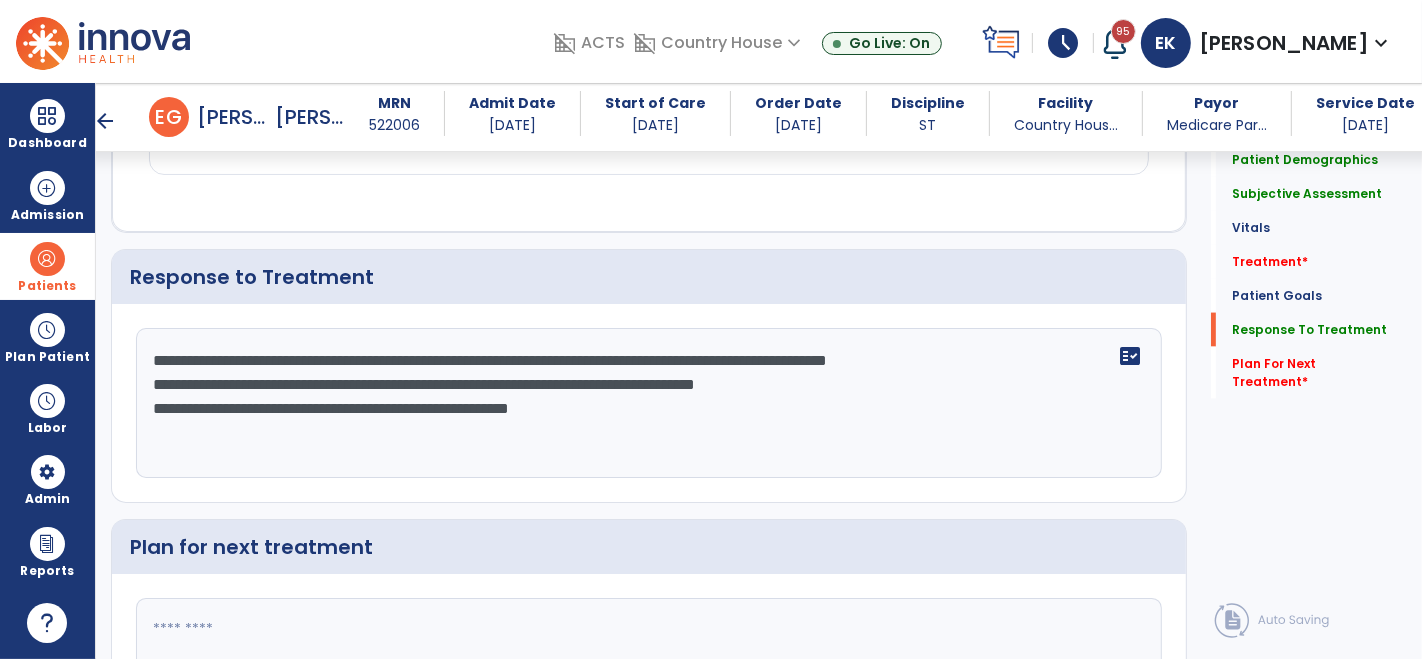 type on "**********" 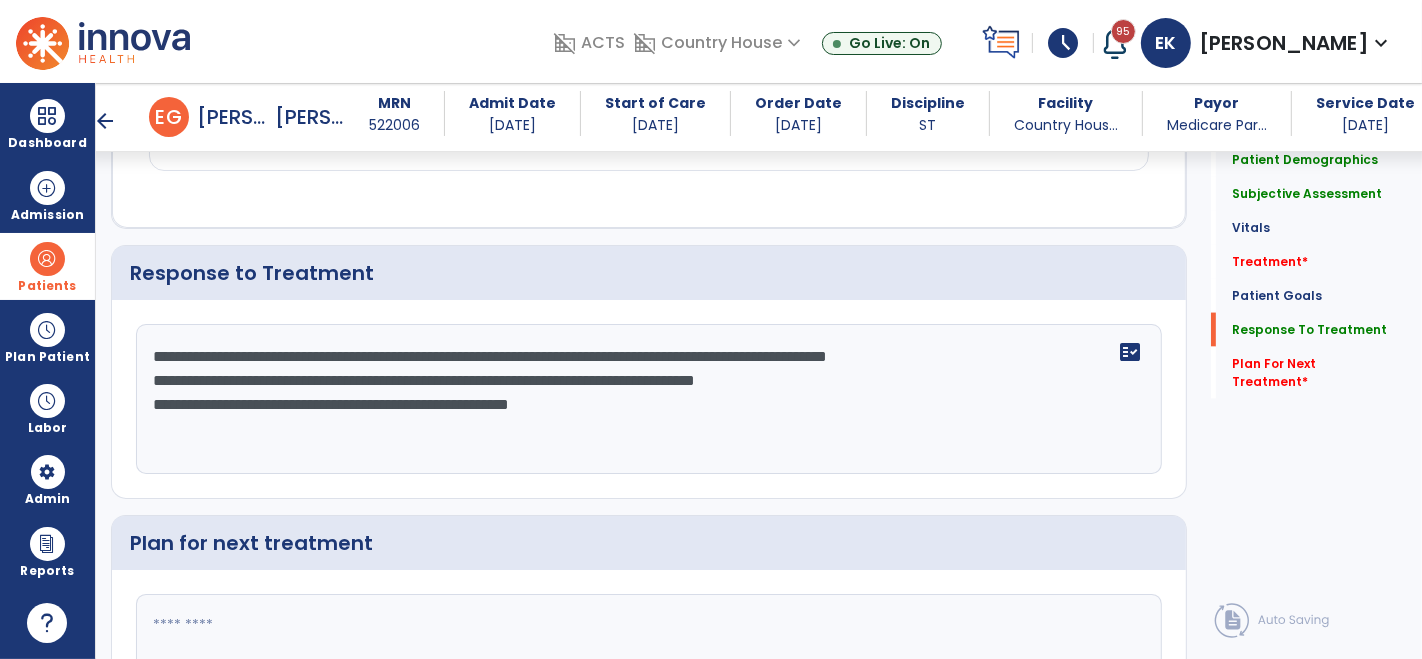 scroll, scrollTop: 2457, scrollLeft: 0, axis: vertical 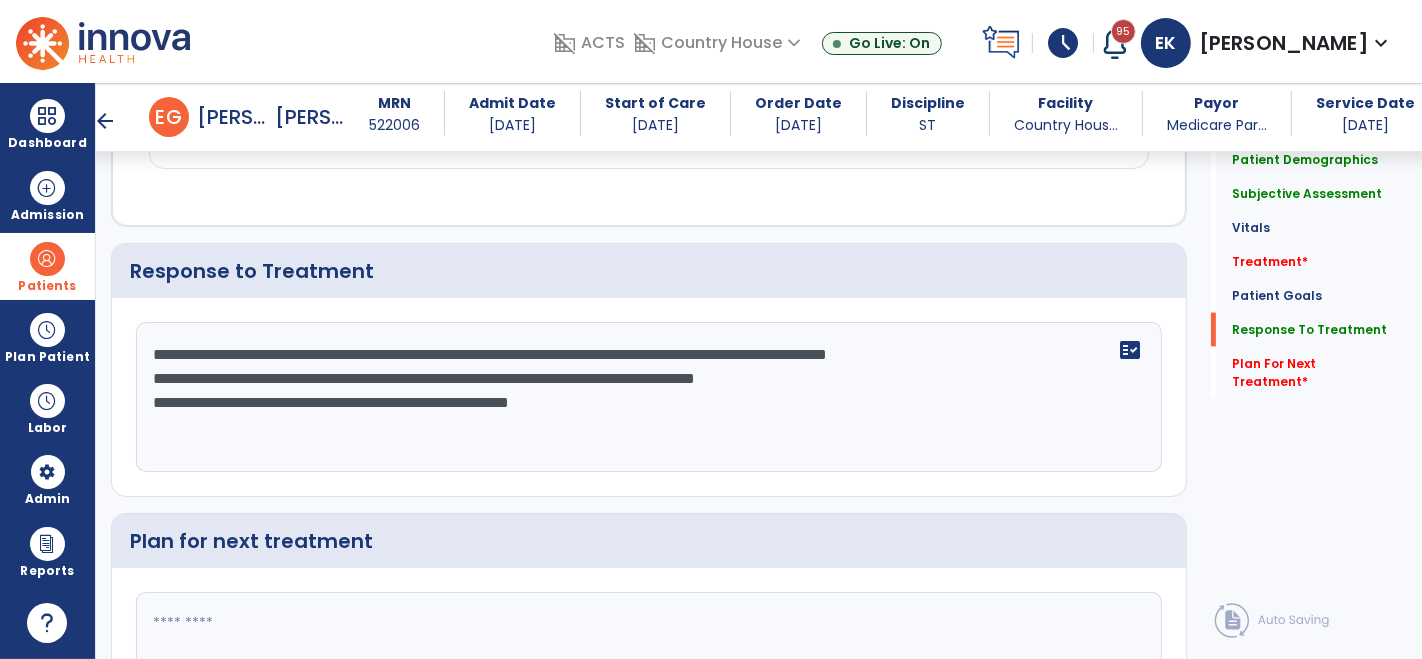 drag, startPoint x: 811, startPoint y: 580, endPoint x: 873, endPoint y: 655, distance: 97.308784 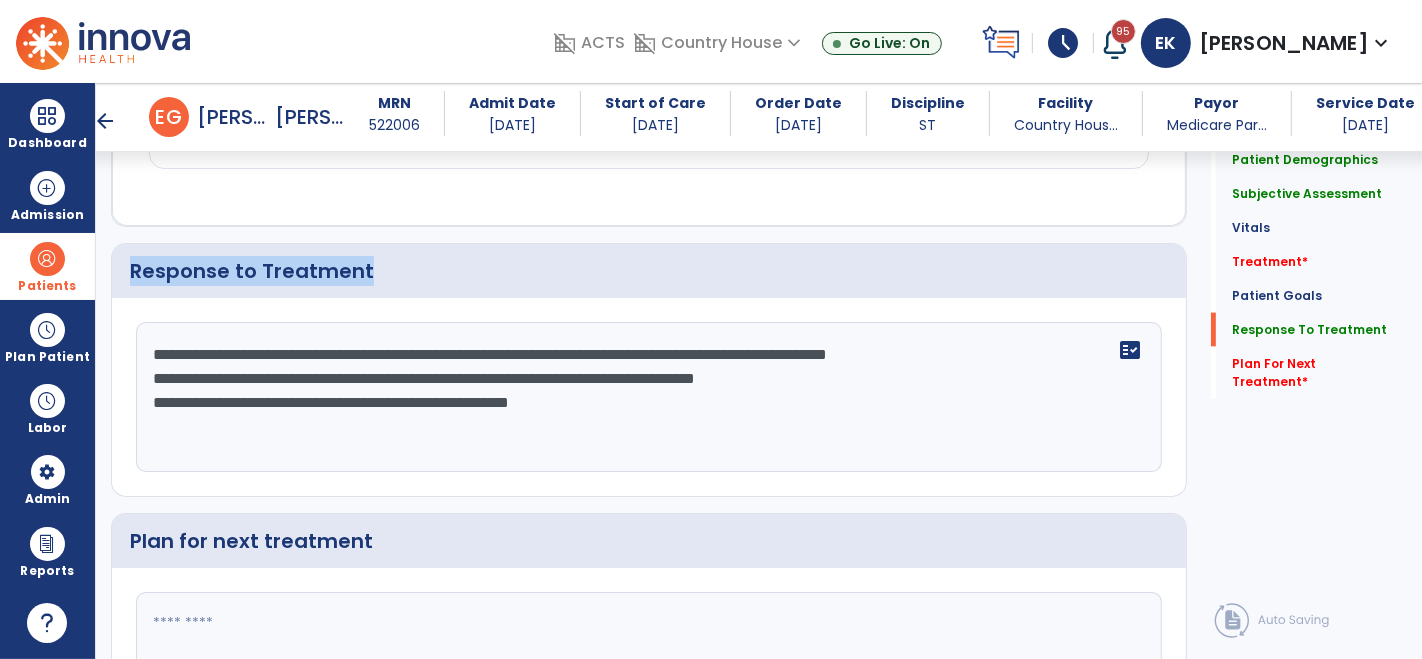 click on "Response to Treatment" 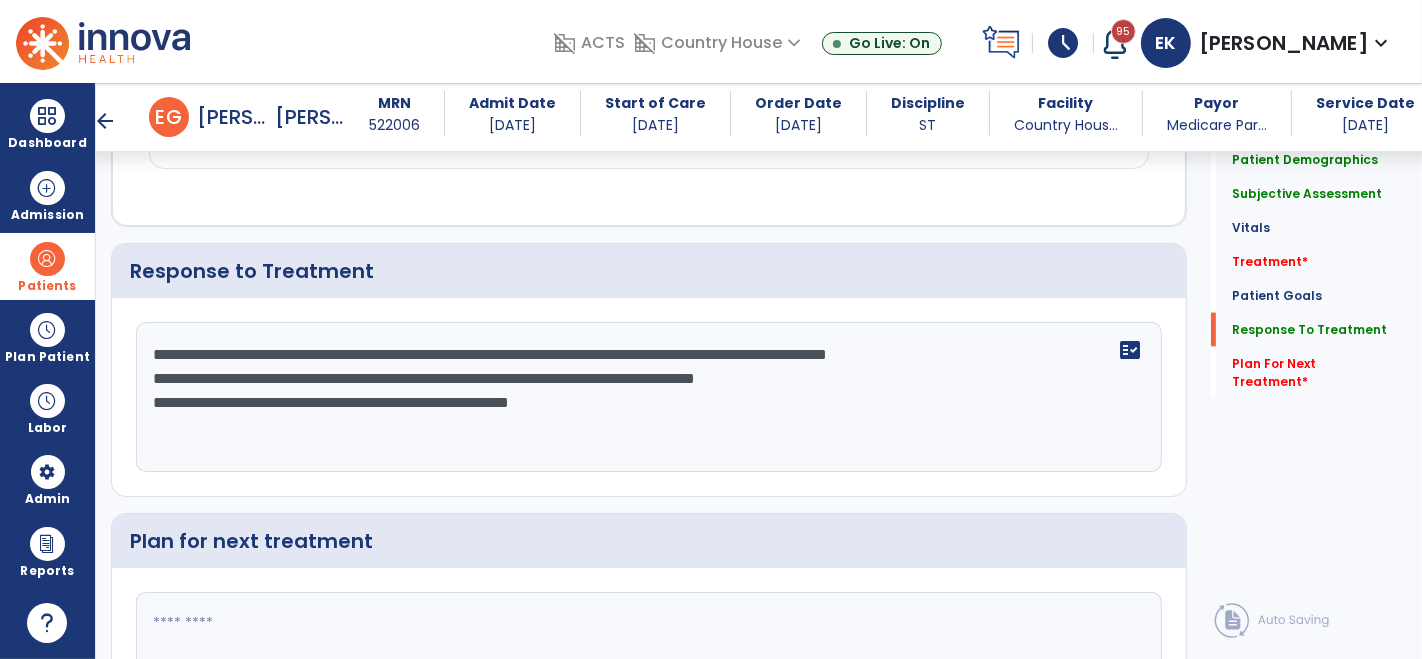 click on "Response to Treatment" 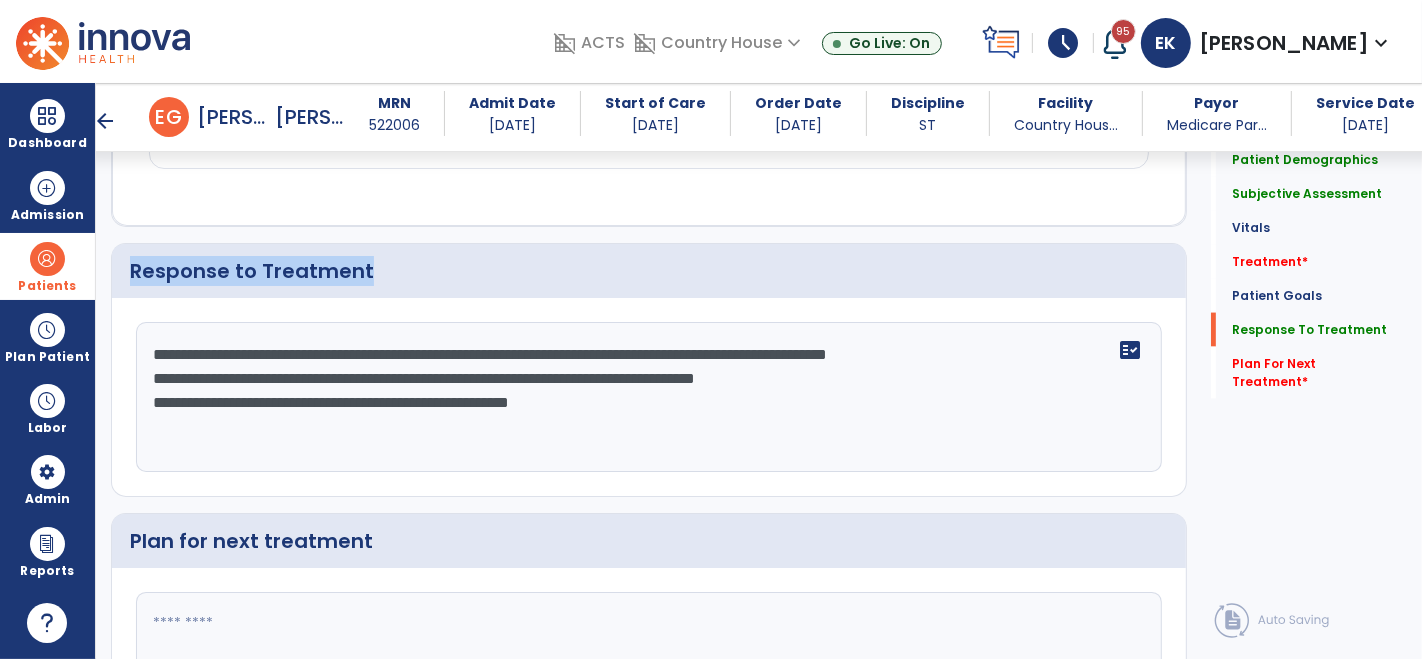 click on "Response to Treatment" 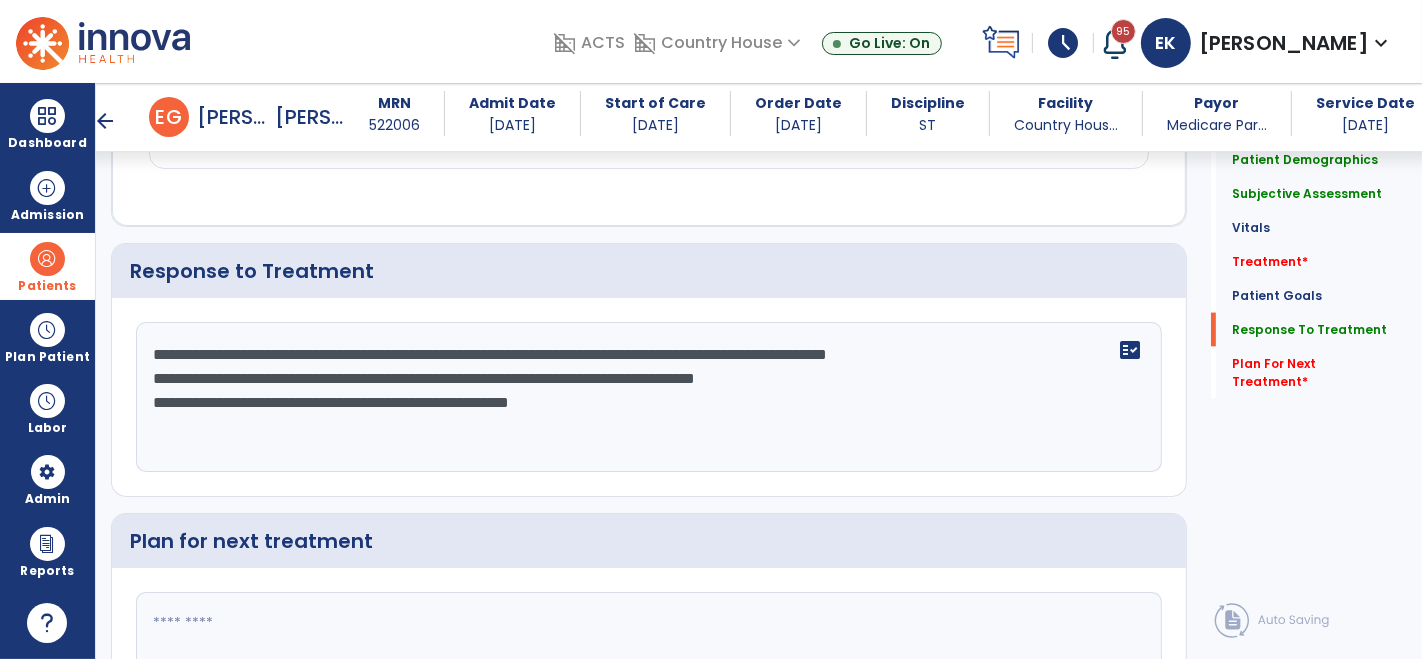 click on "Response to Treatment" 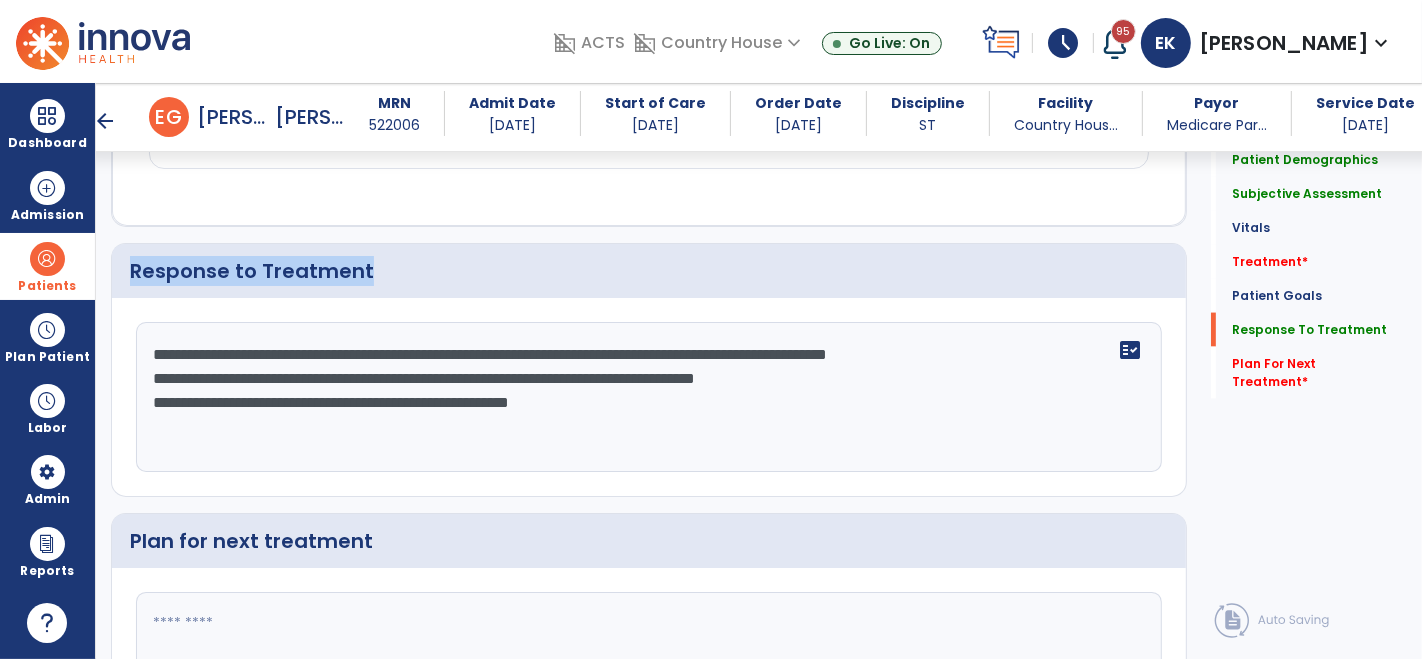 click on "Response to Treatment" 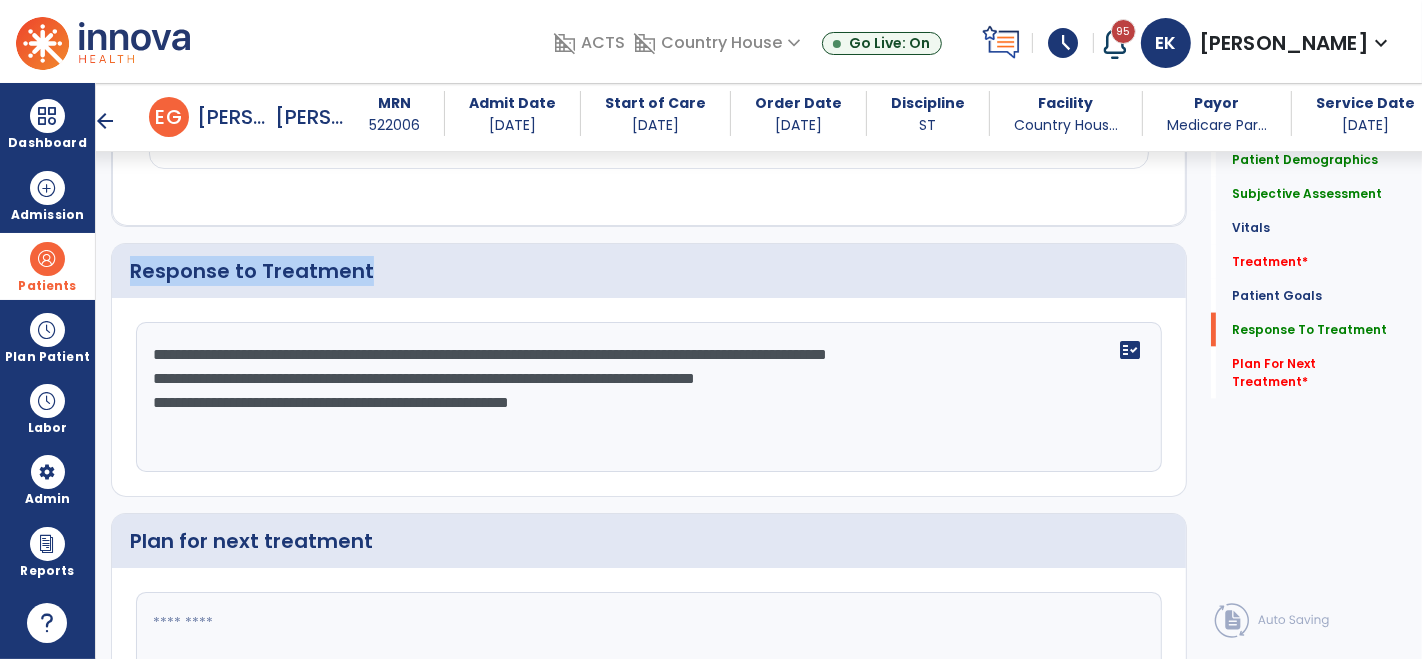 click on "Response to Treatment" 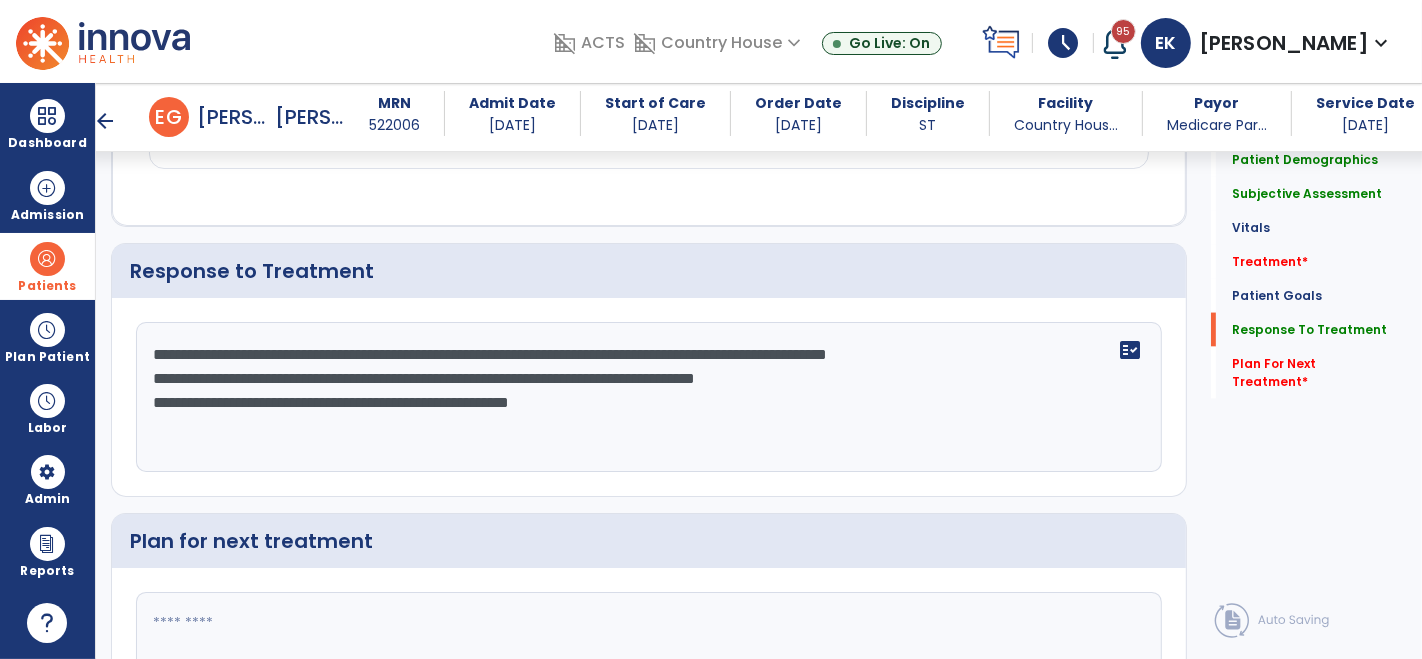 click on "Response to Treatment" 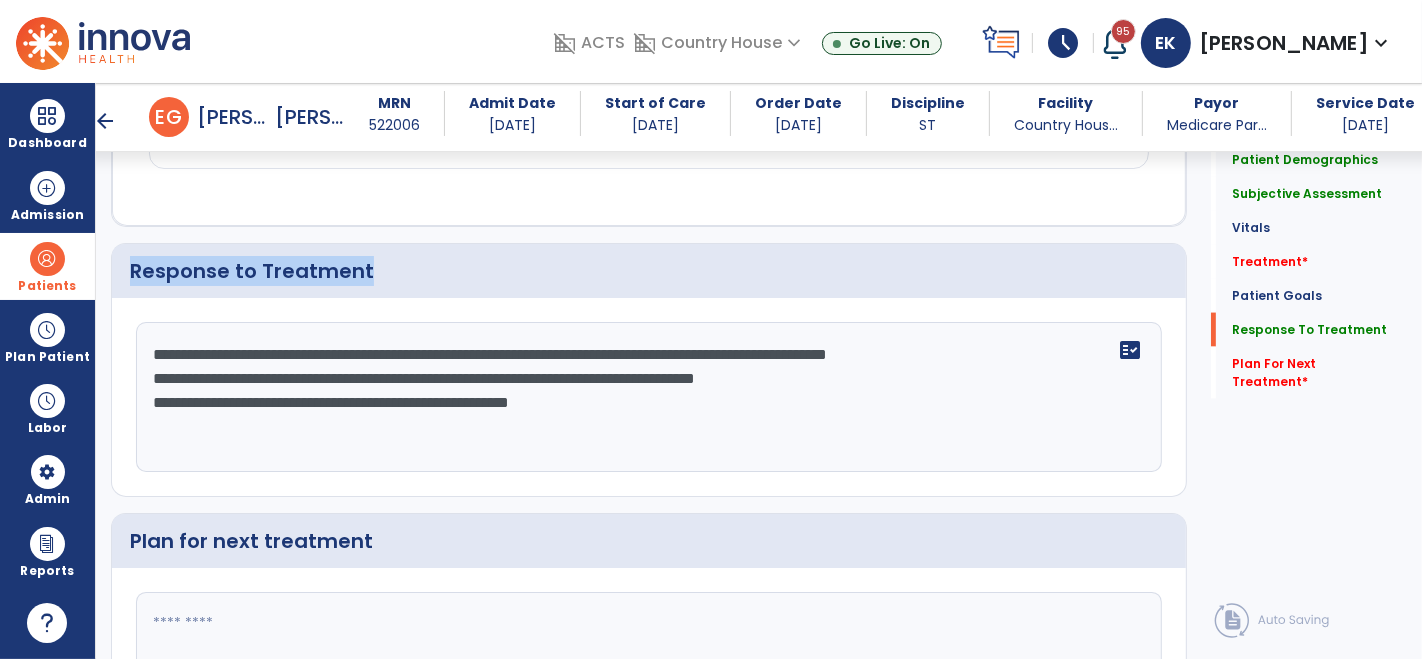 click on "Response to Treatment" 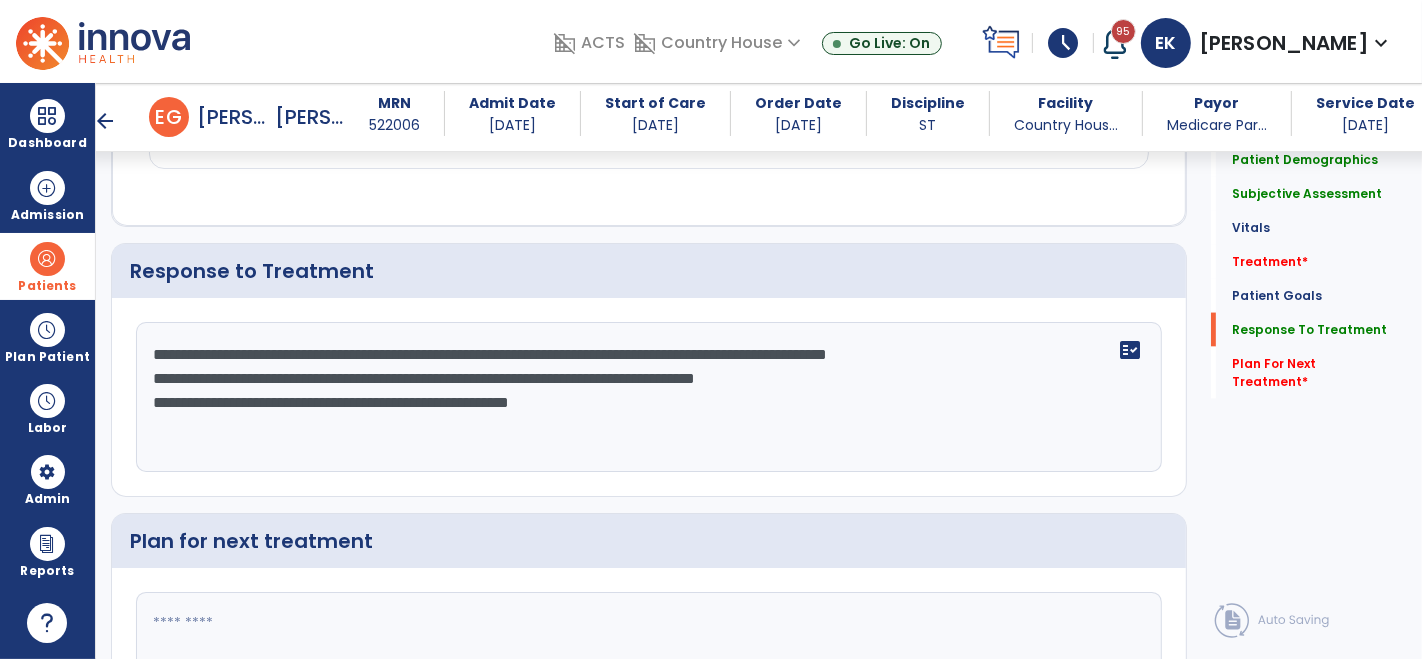 click on "**********" 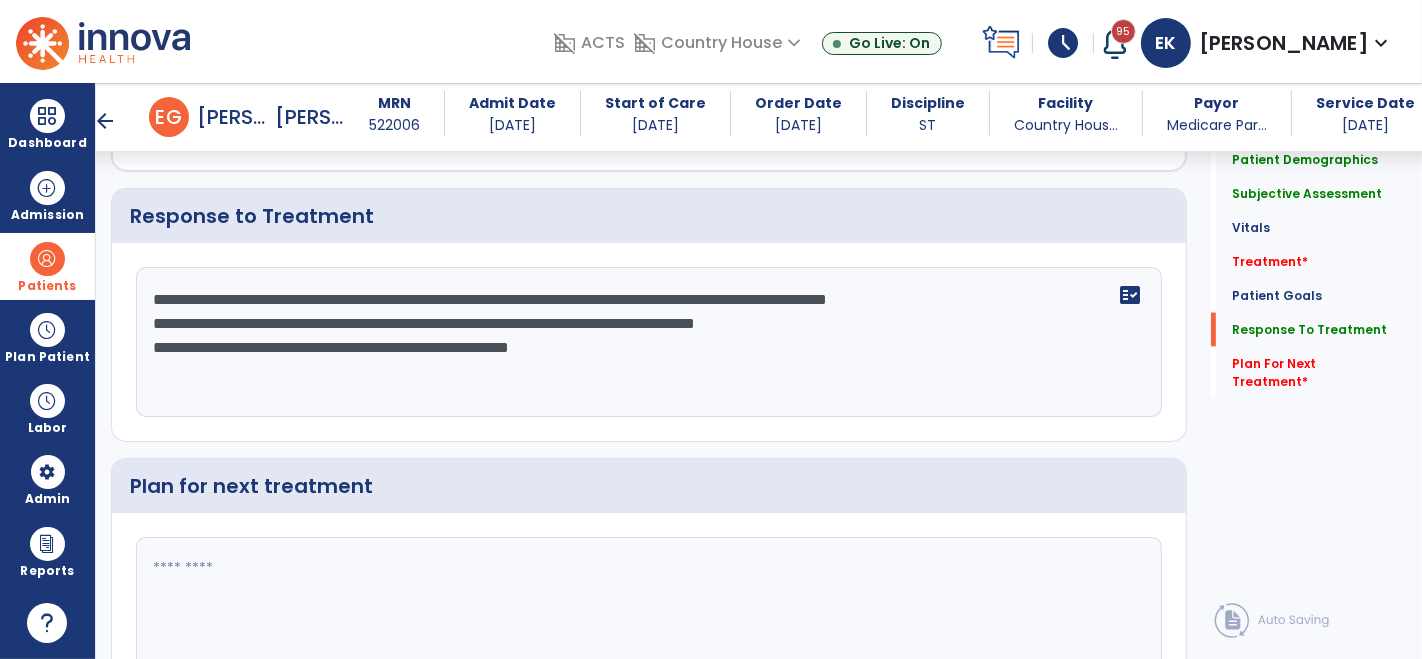 scroll, scrollTop: 2468, scrollLeft: 0, axis: vertical 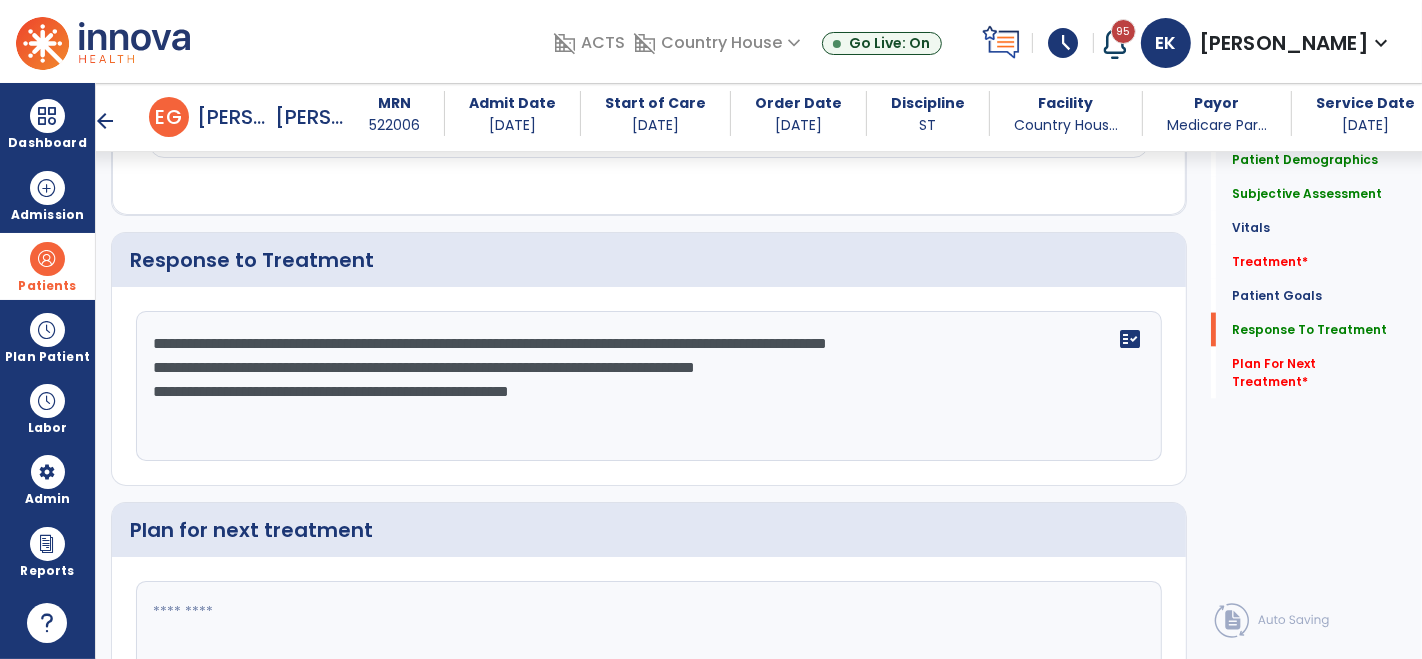 click at bounding box center (47, 259) 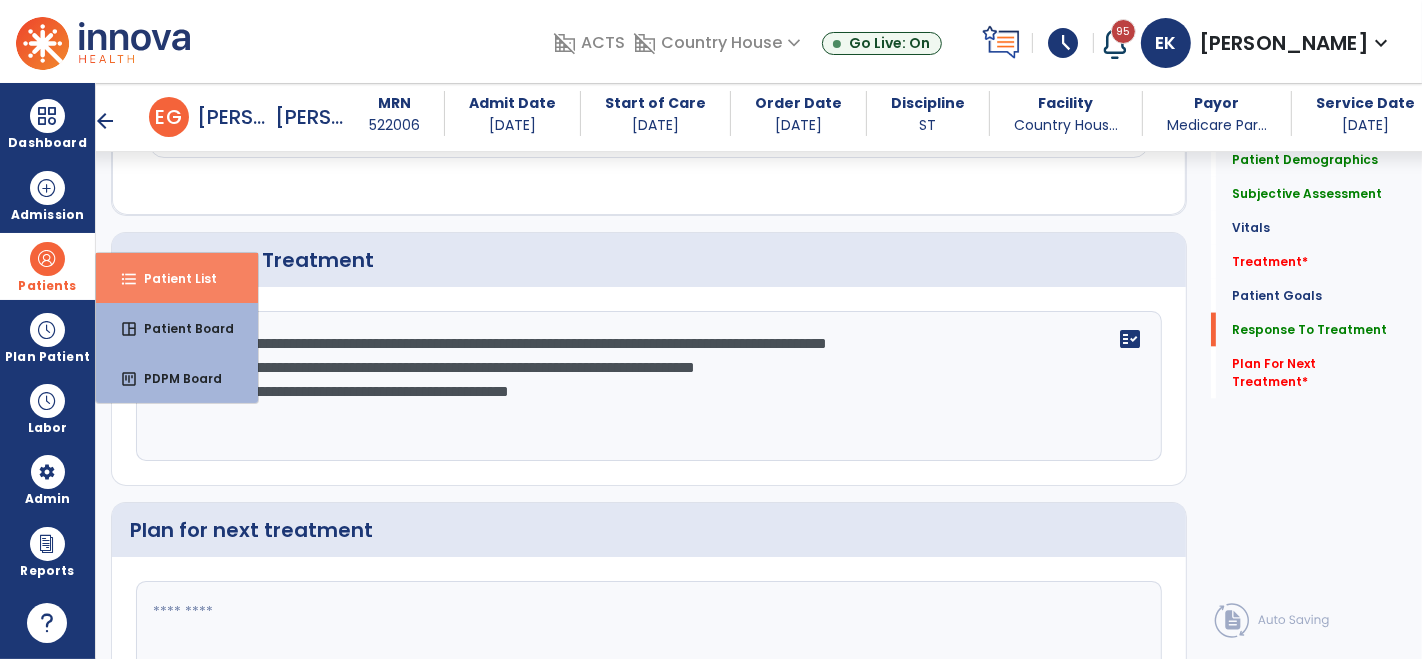click on "Patient List" at bounding box center (172, 278) 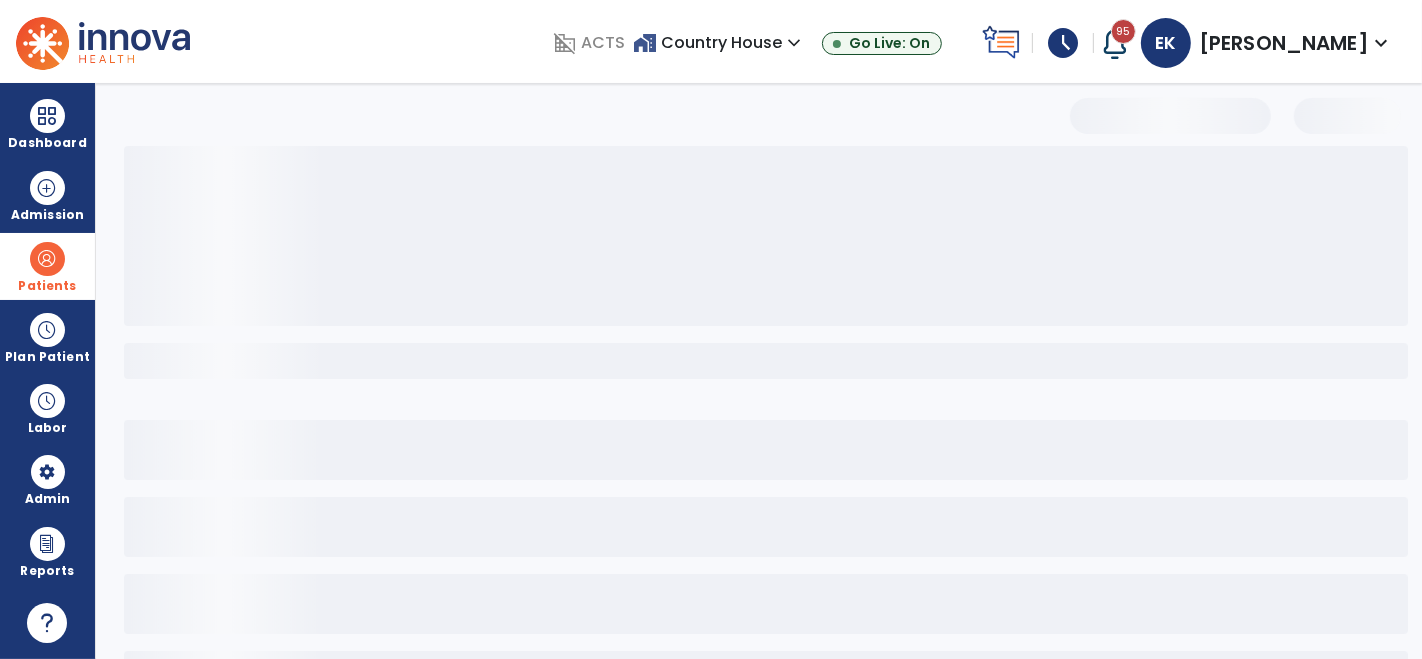 scroll, scrollTop: 82, scrollLeft: 0, axis: vertical 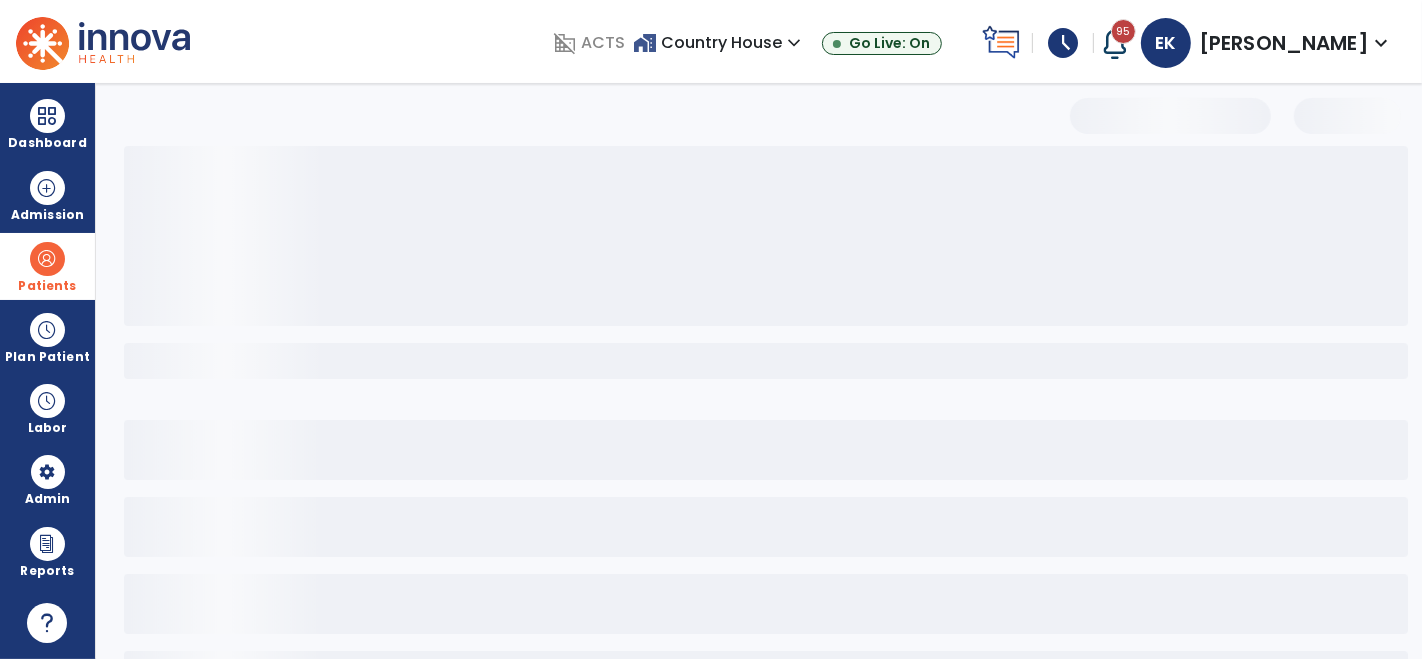 select on "***" 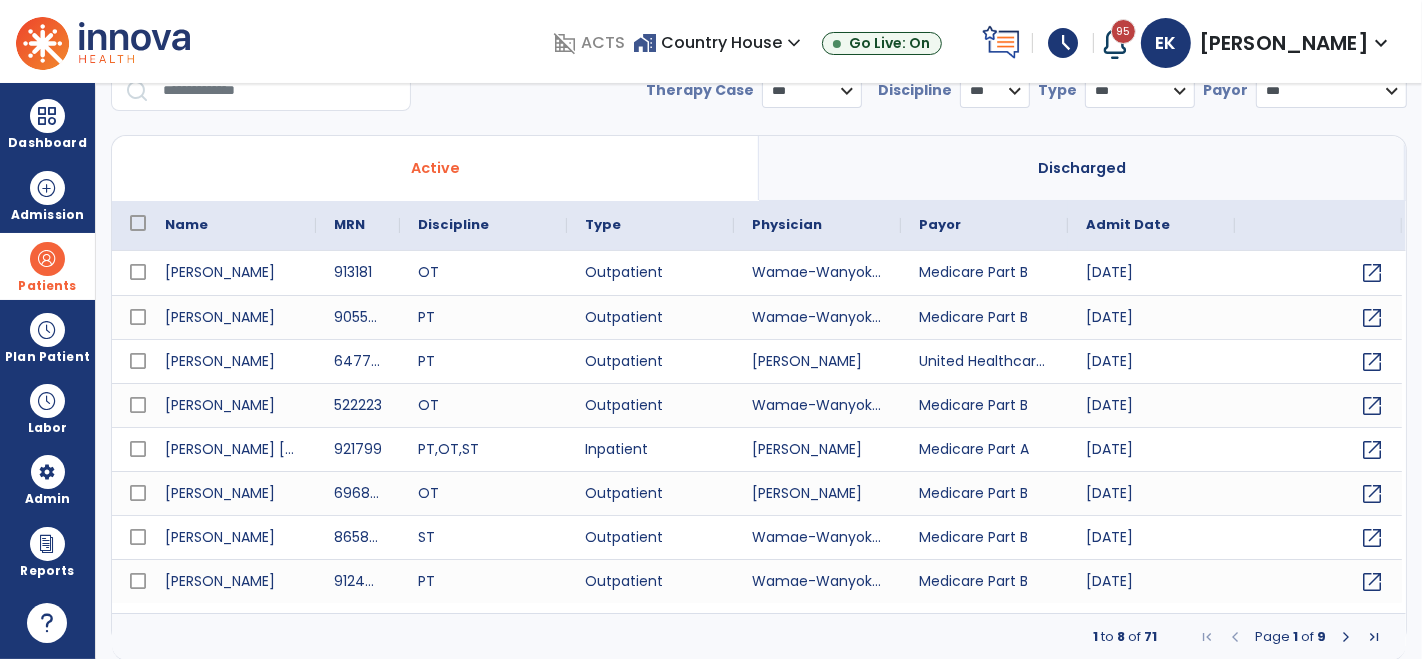 click at bounding box center (280, 91) 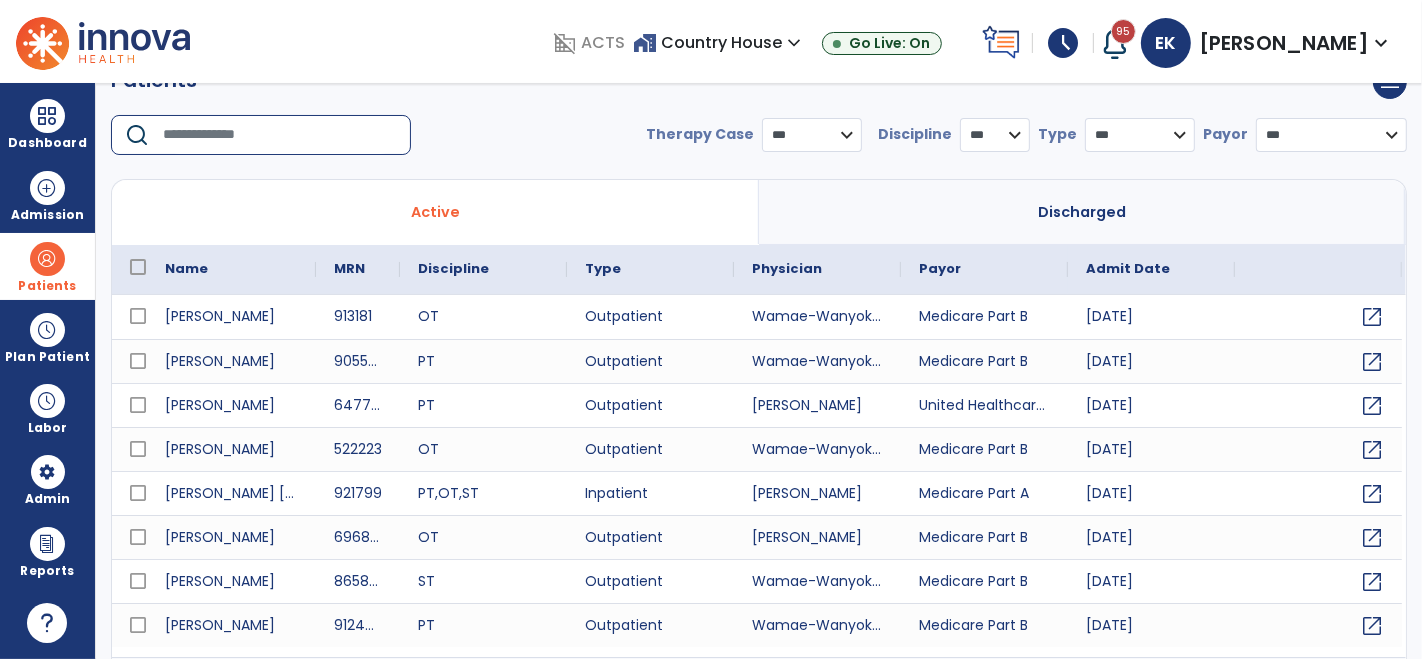 scroll, scrollTop: 37, scrollLeft: 0, axis: vertical 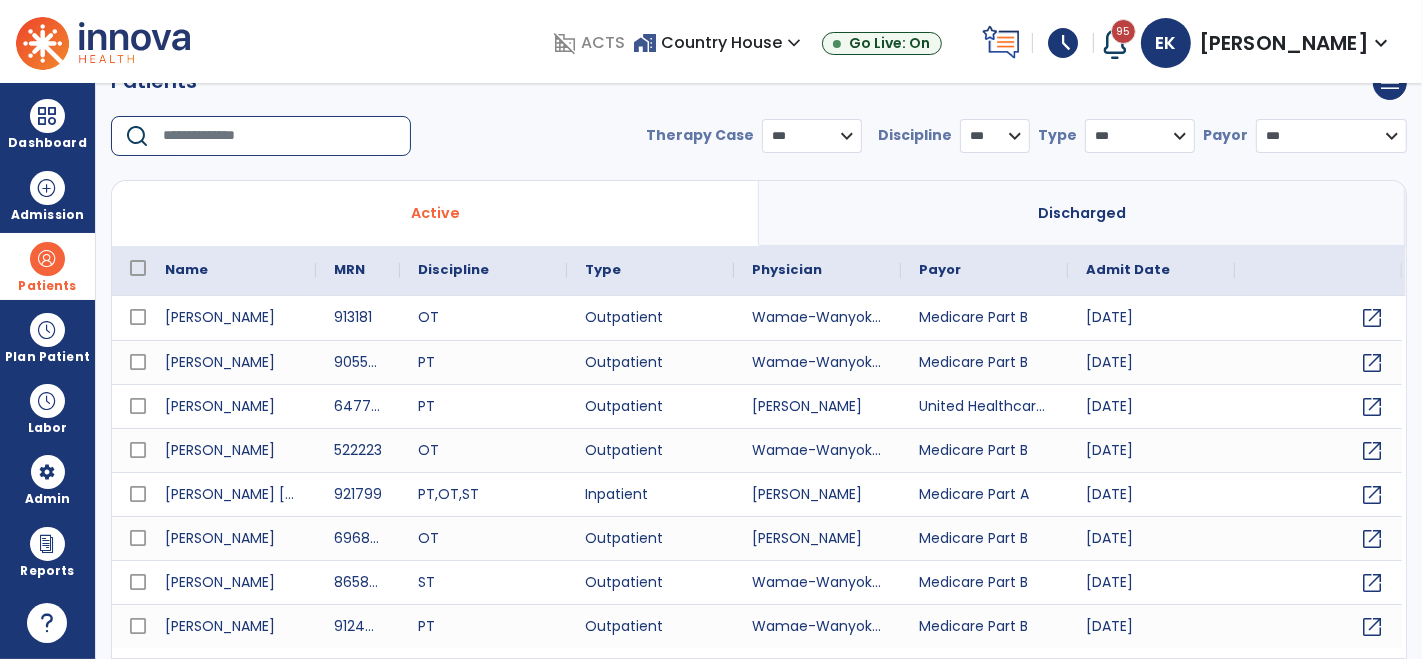 click at bounding box center (280, 136) 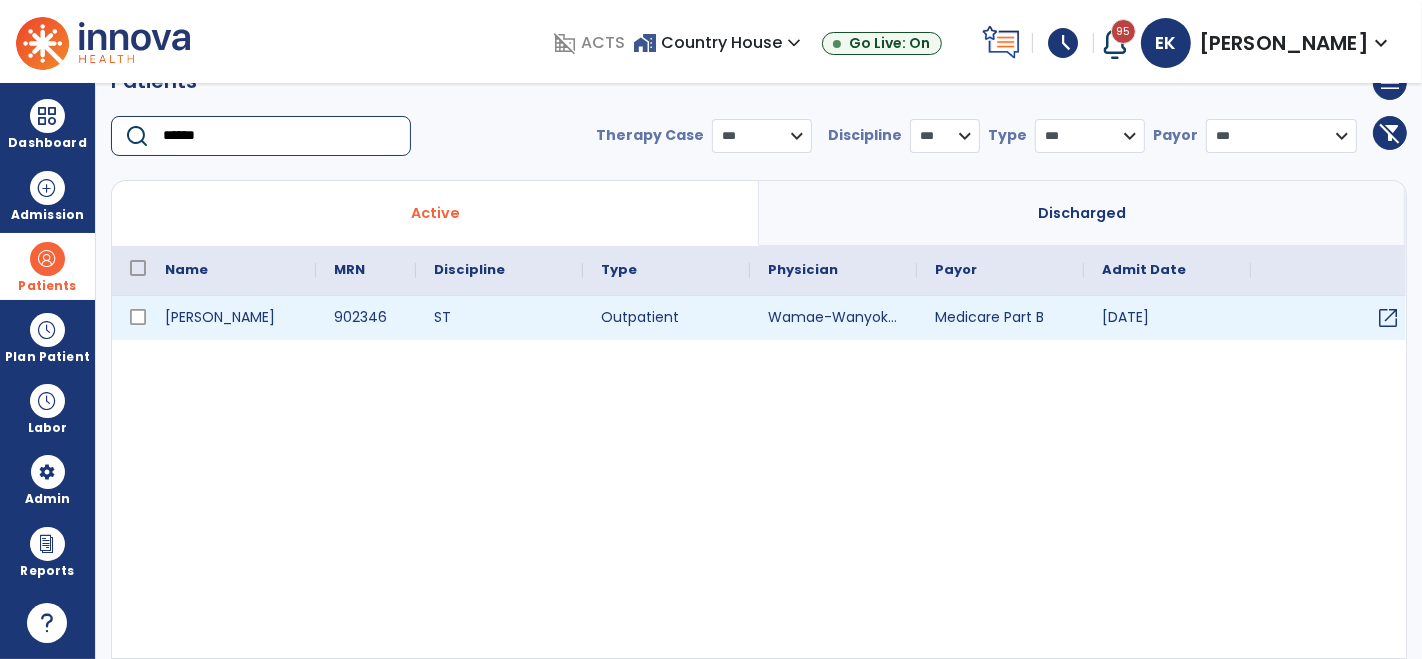 type on "******" 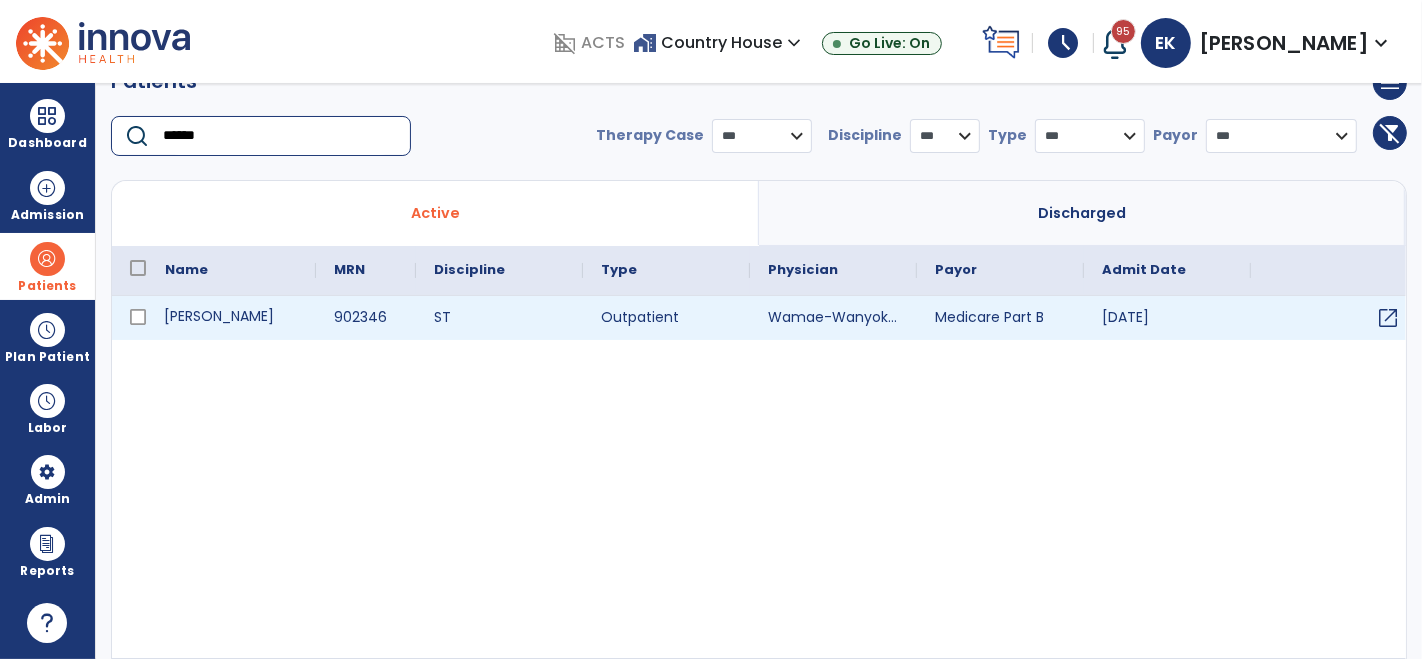 click on "[PERSON_NAME]" at bounding box center [231, 318] 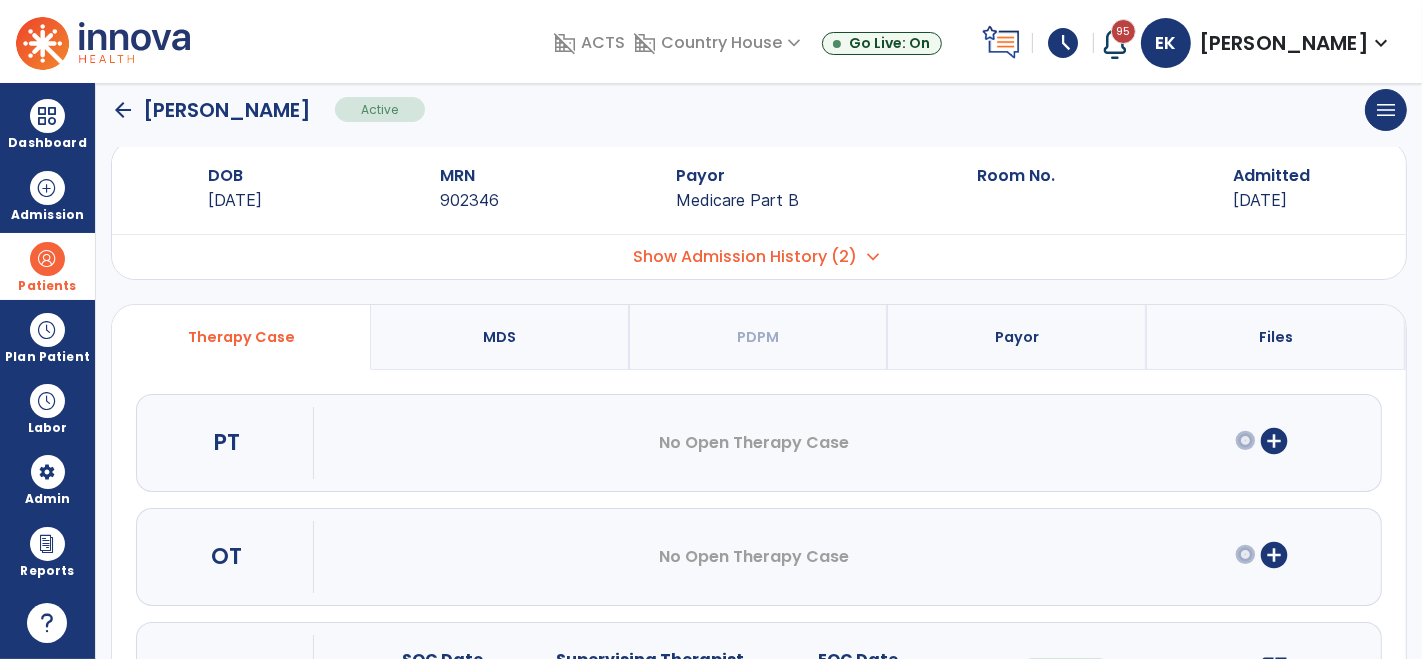 scroll, scrollTop: 142, scrollLeft: 0, axis: vertical 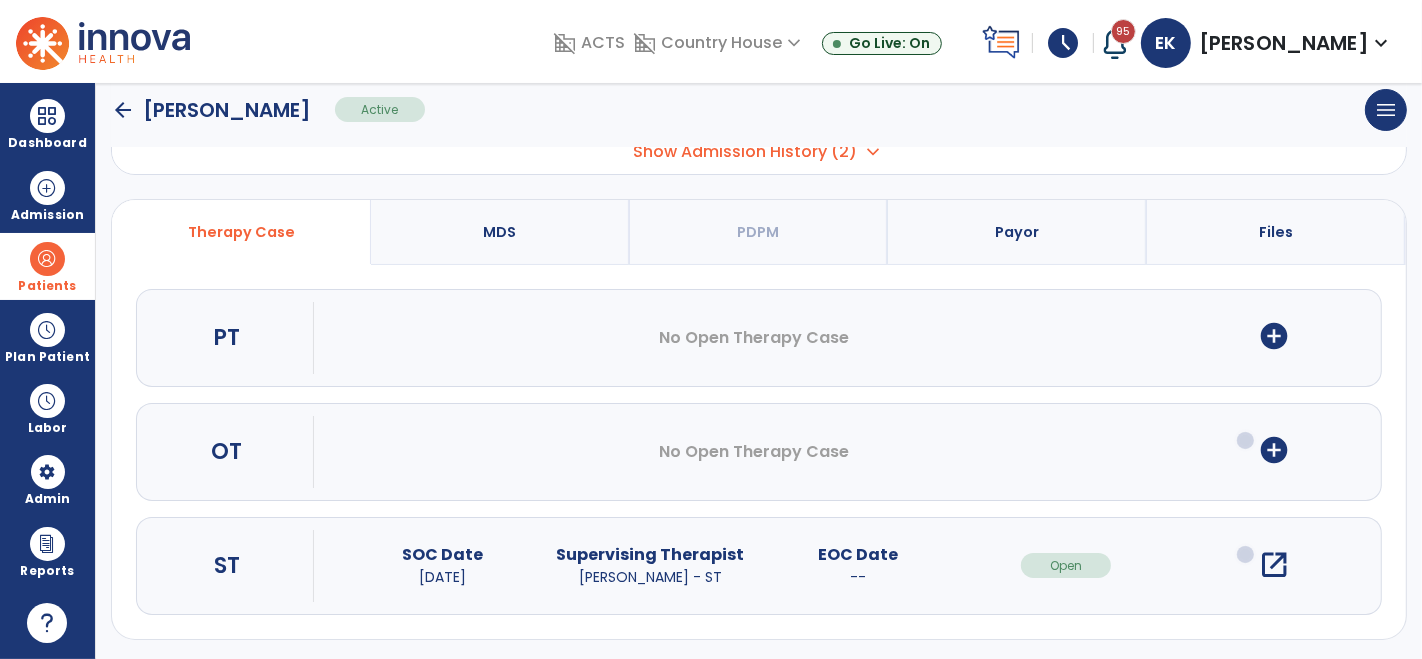 click on "open_in_new" at bounding box center (1274, 565) 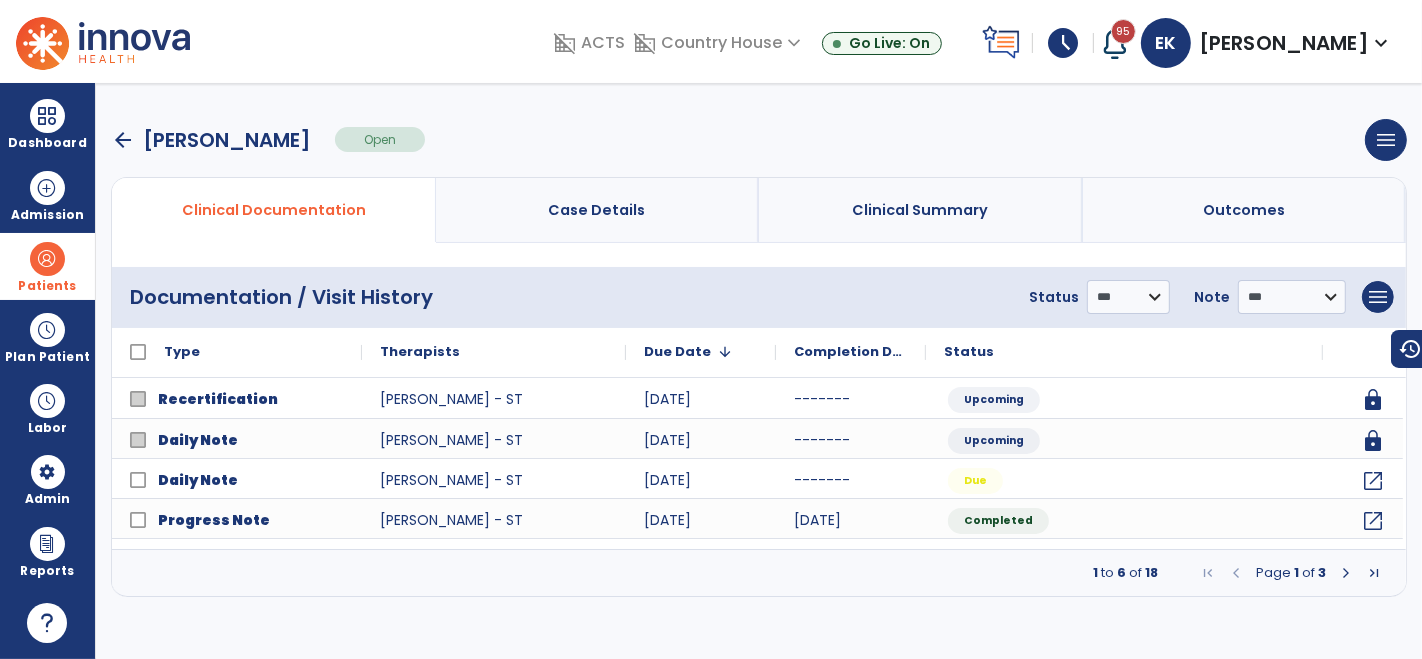 scroll, scrollTop: 0, scrollLeft: 0, axis: both 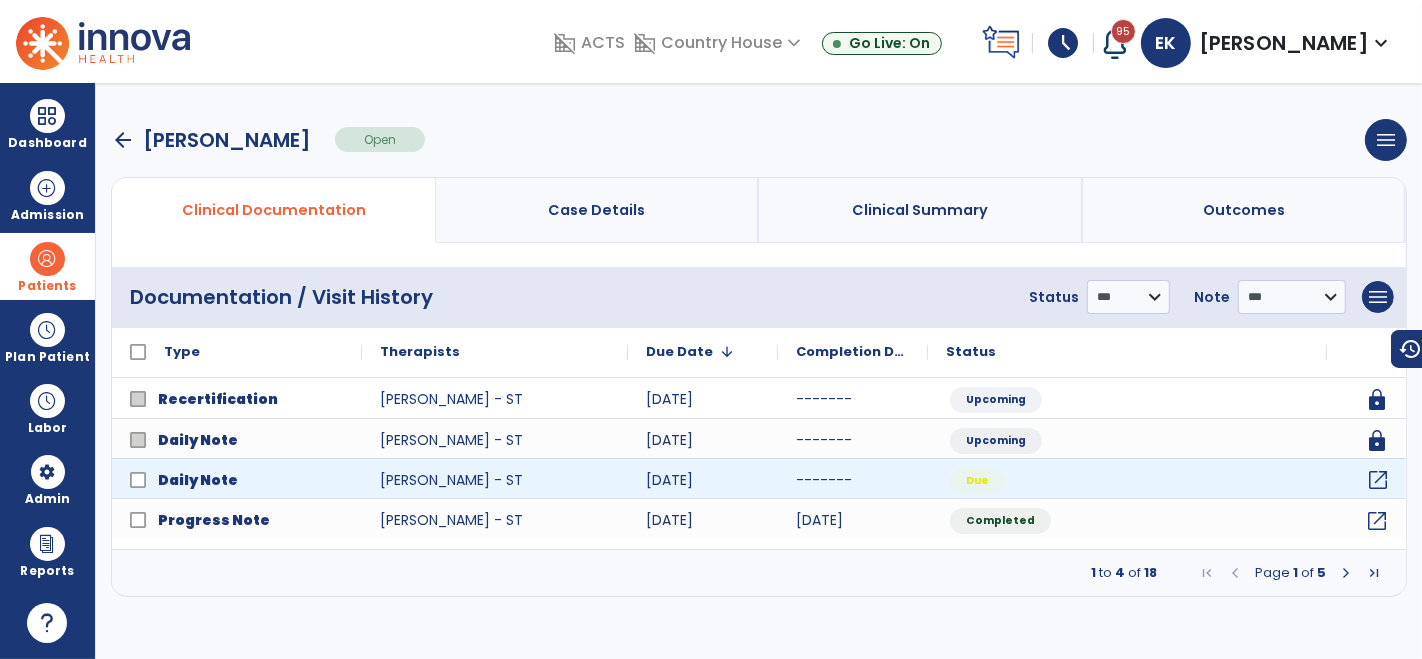 click on "open_in_new" 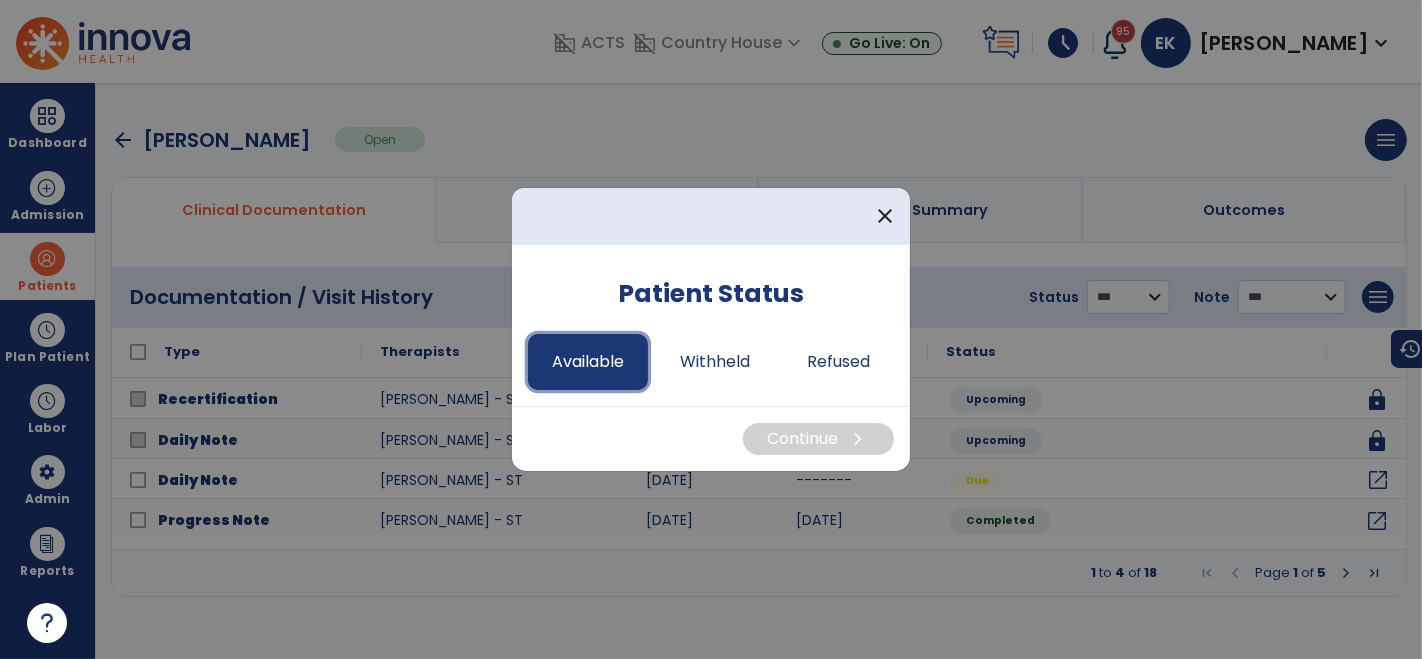 click on "Available" at bounding box center (588, 362) 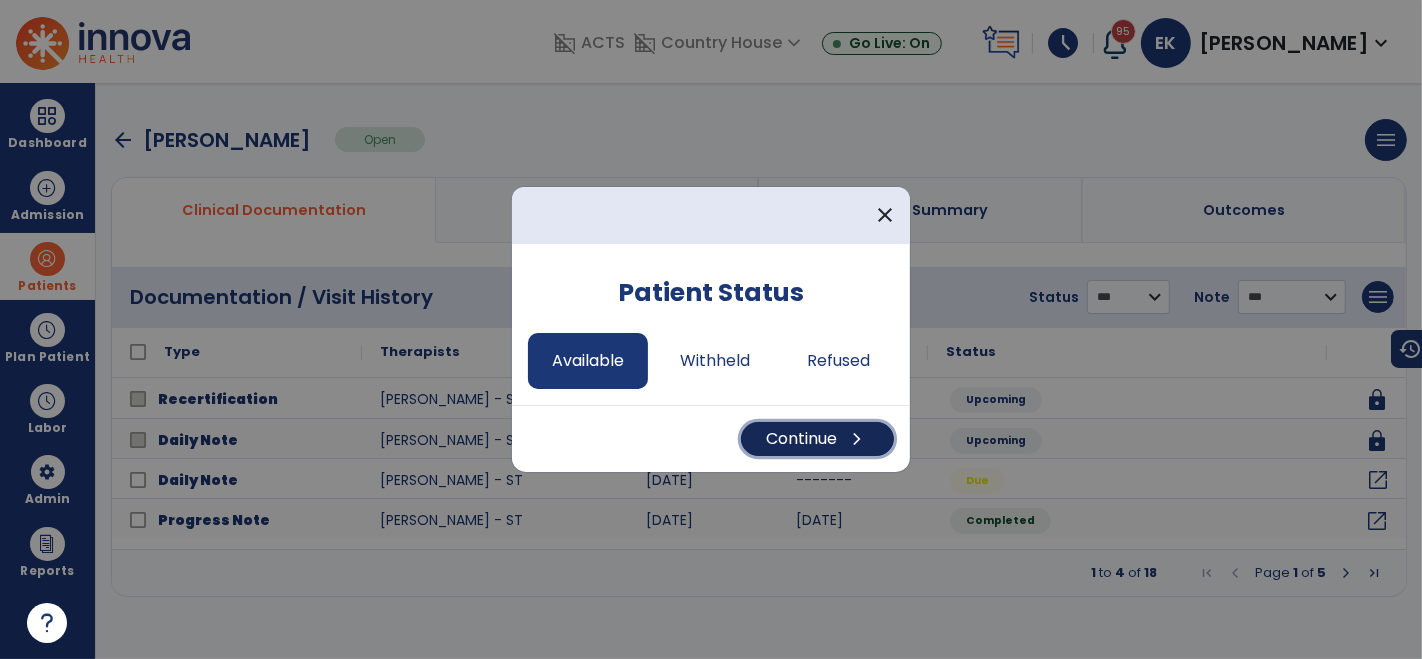 click on "Continue   chevron_right" at bounding box center (817, 439) 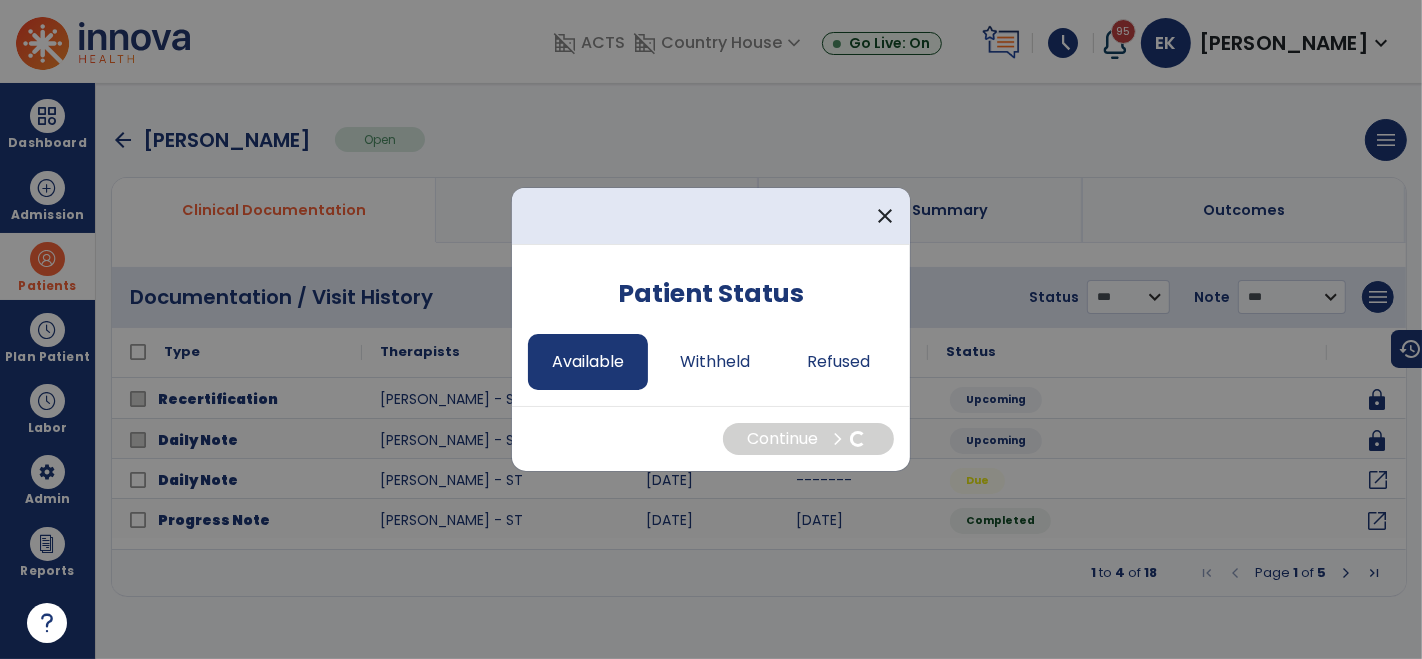 select on "*" 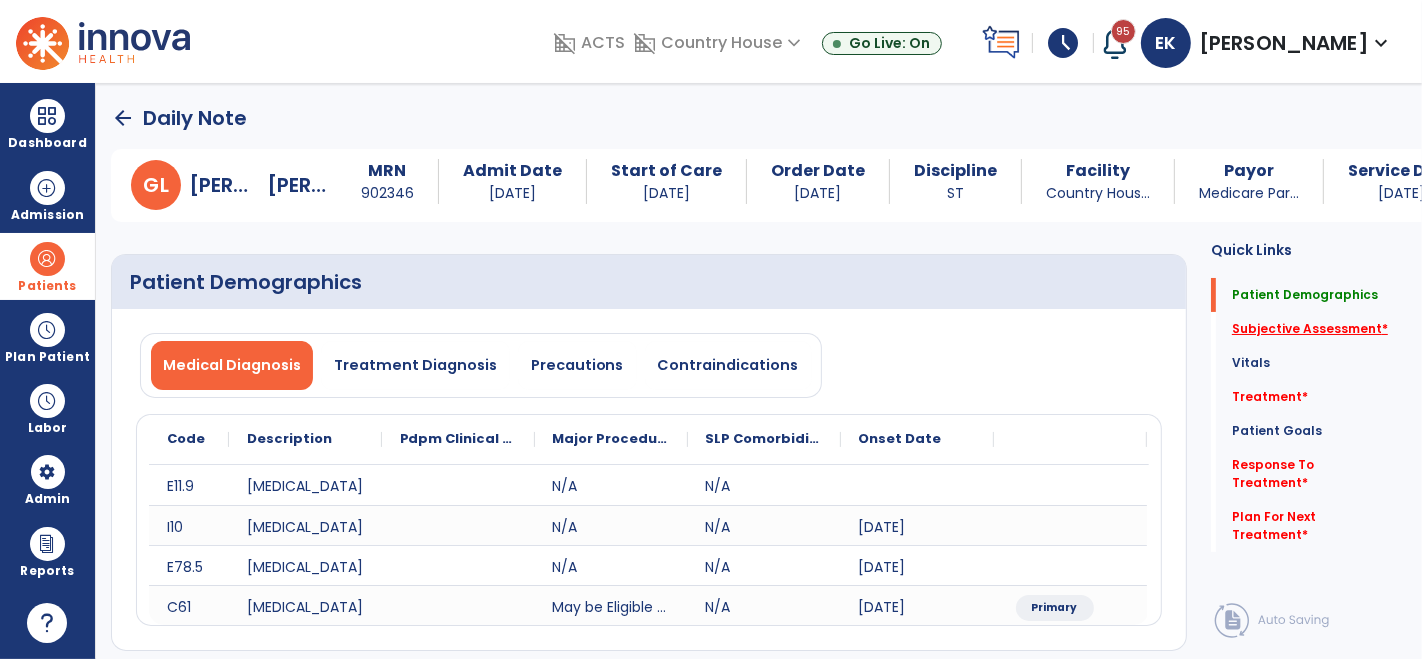 click on "Subjective Assessment   *" 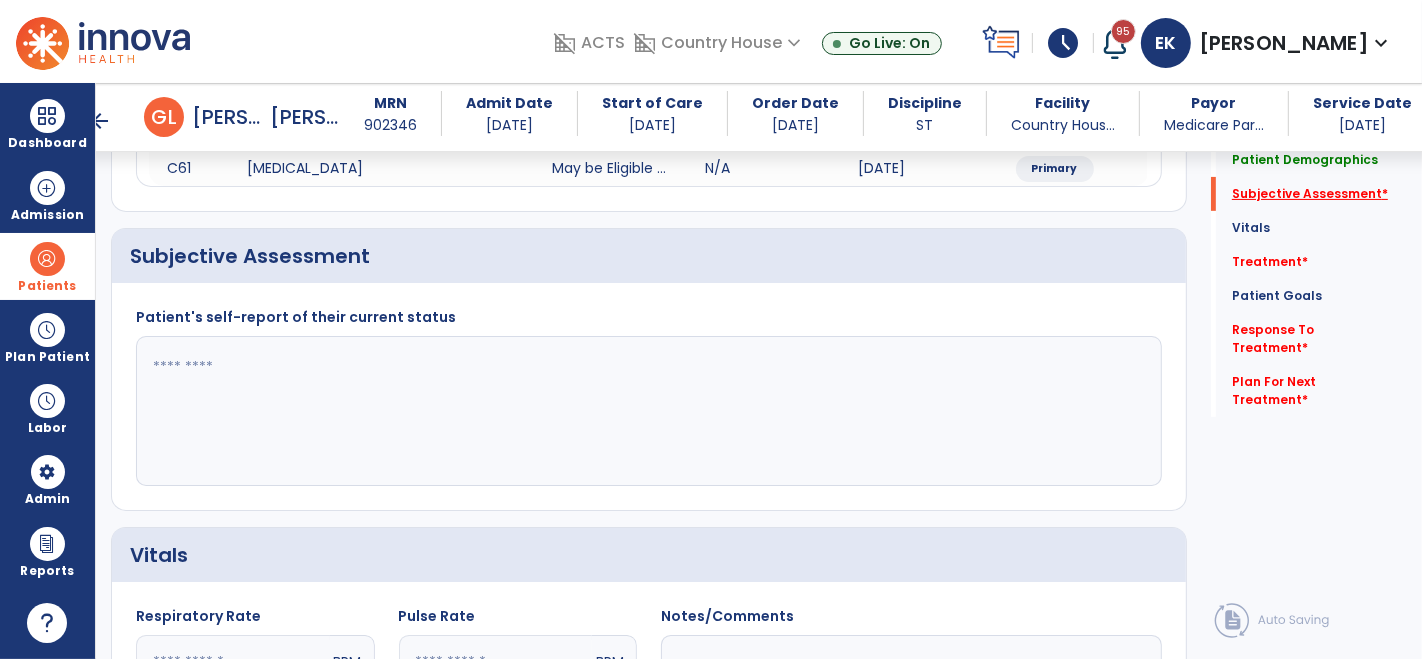 scroll, scrollTop: 435, scrollLeft: 0, axis: vertical 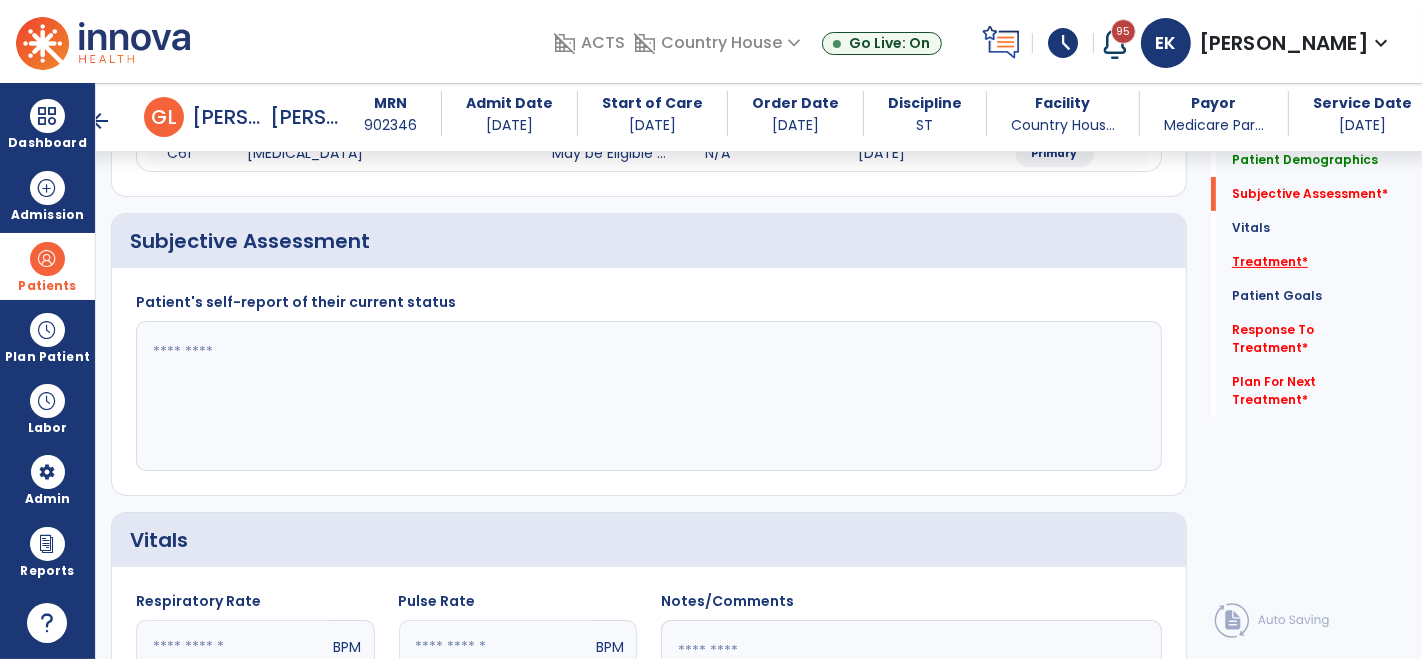 click on "Treatment   *" 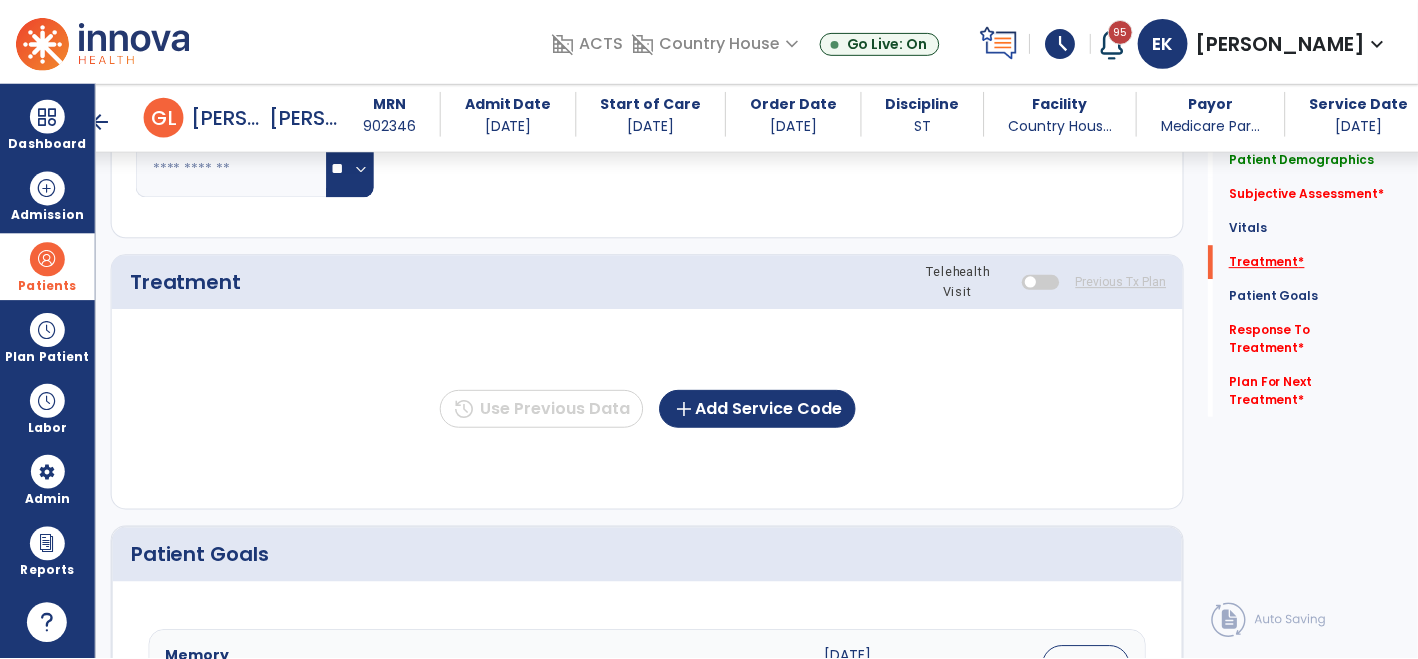 scroll, scrollTop: 1124, scrollLeft: 0, axis: vertical 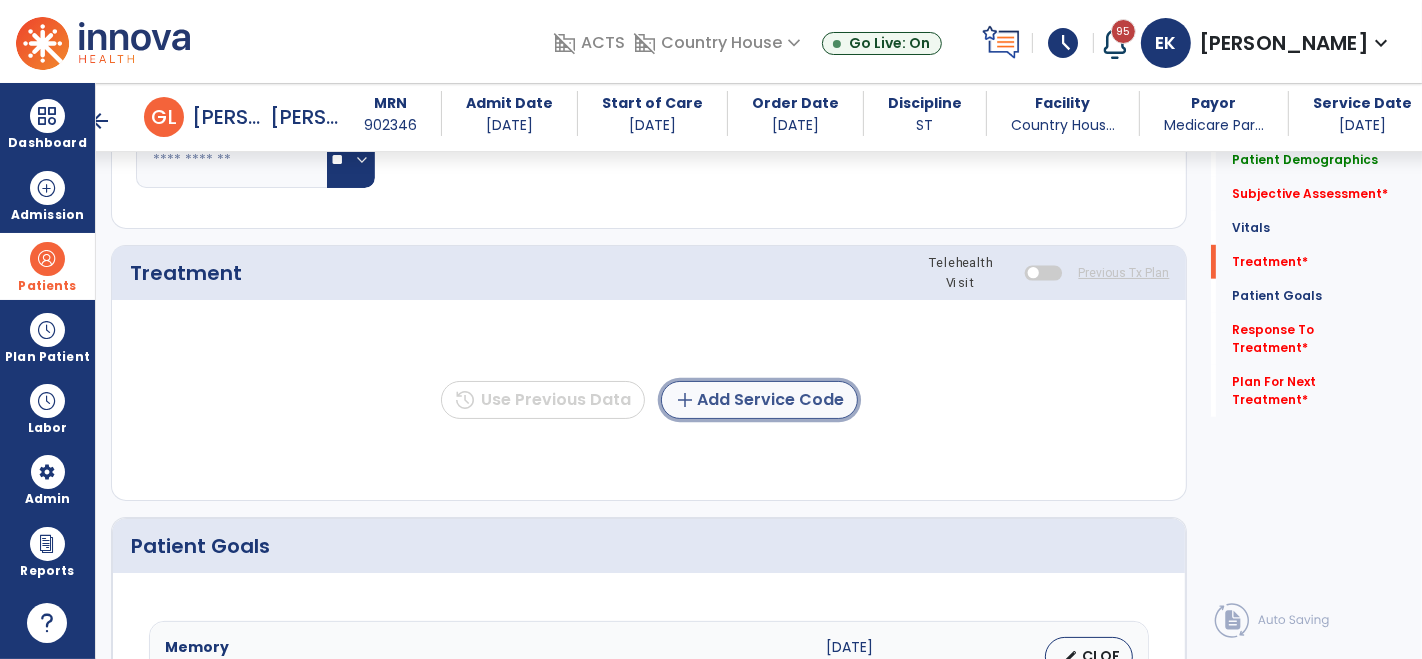click on "add  Add Service Code" 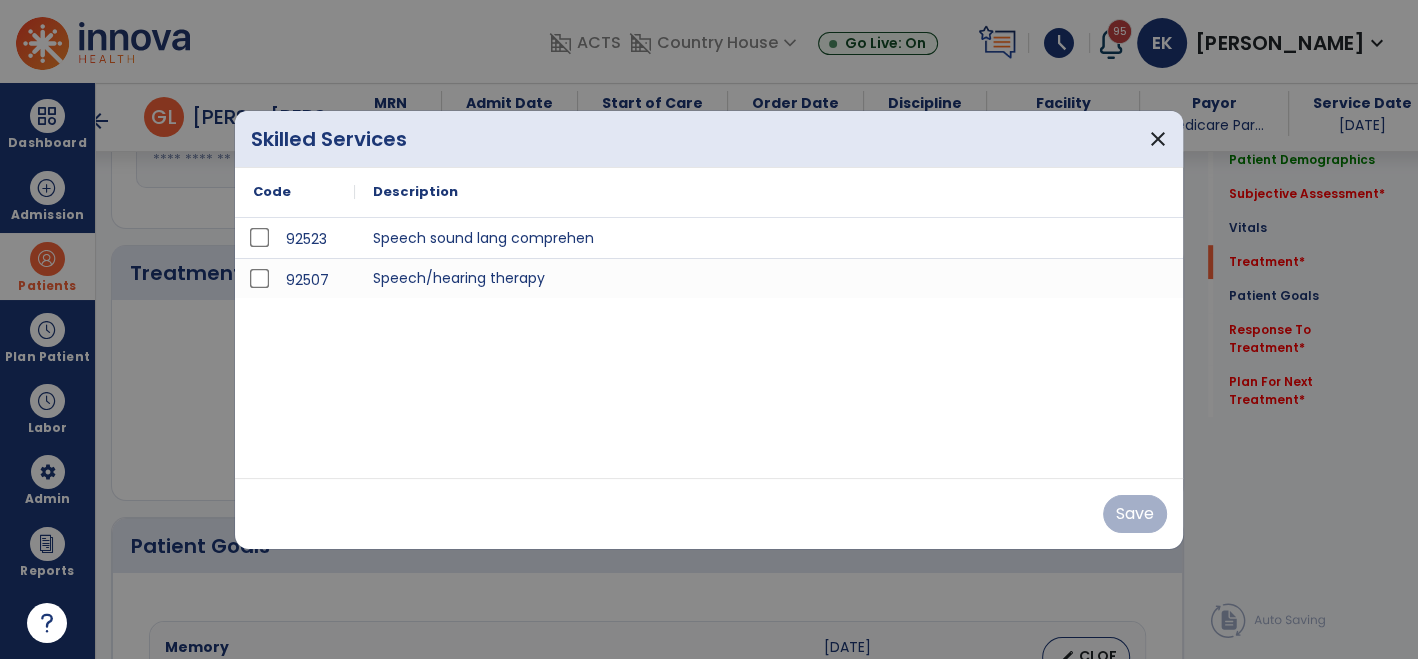 scroll, scrollTop: 1124, scrollLeft: 0, axis: vertical 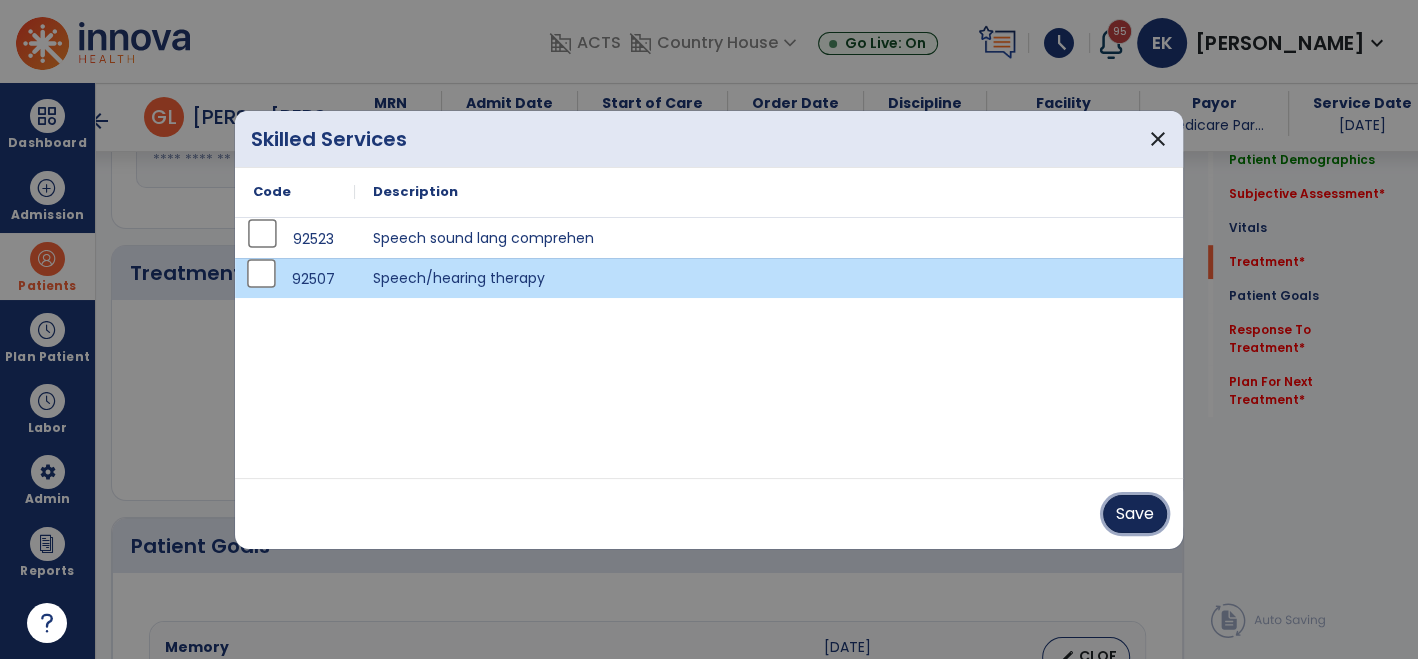 click on "Save" at bounding box center (1135, 514) 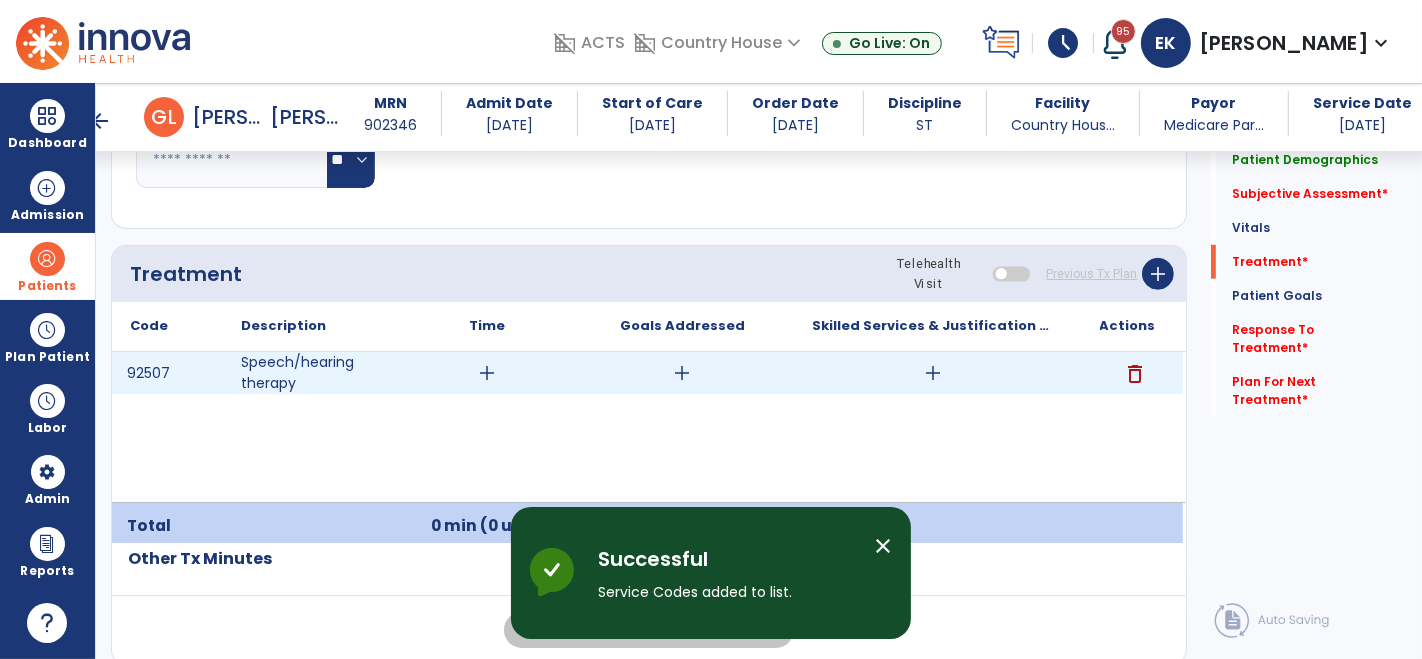 click on "add" at bounding box center [933, 373] 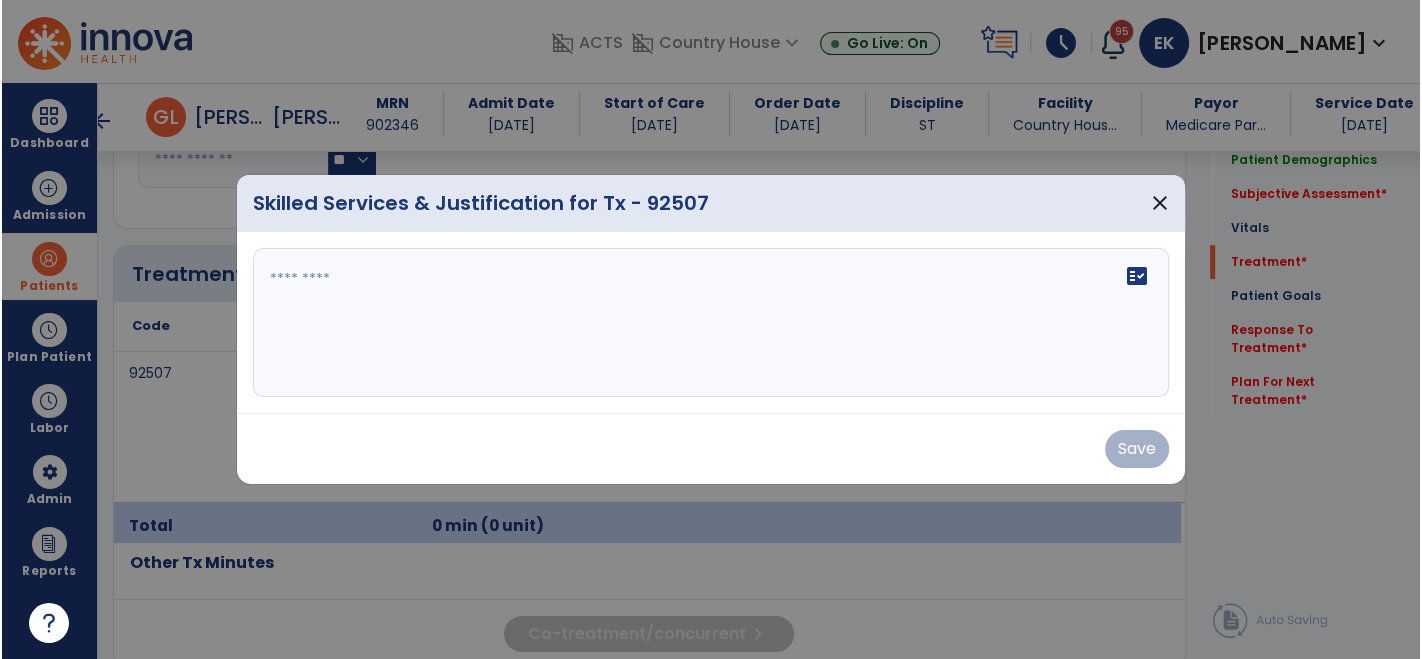 scroll, scrollTop: 1124, scrollLeft: 0, axis: vertical 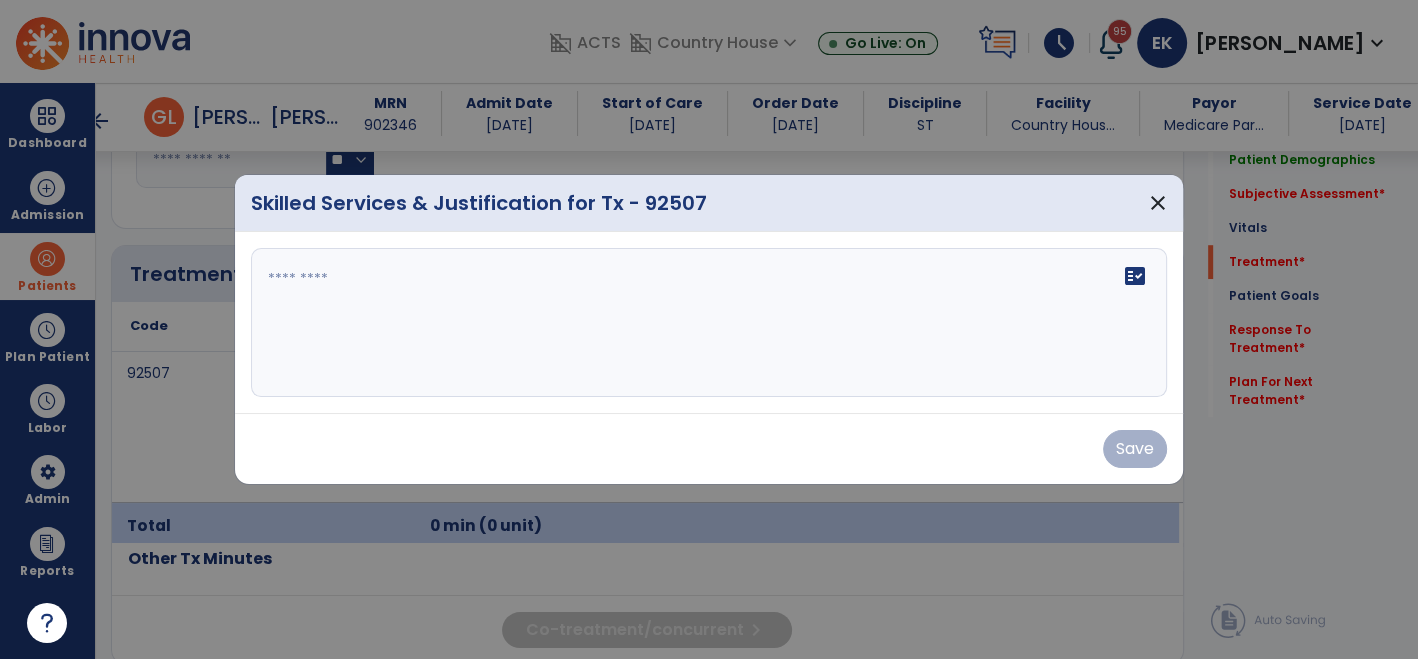 click on "fact_check" at bounding box center (709, 323) 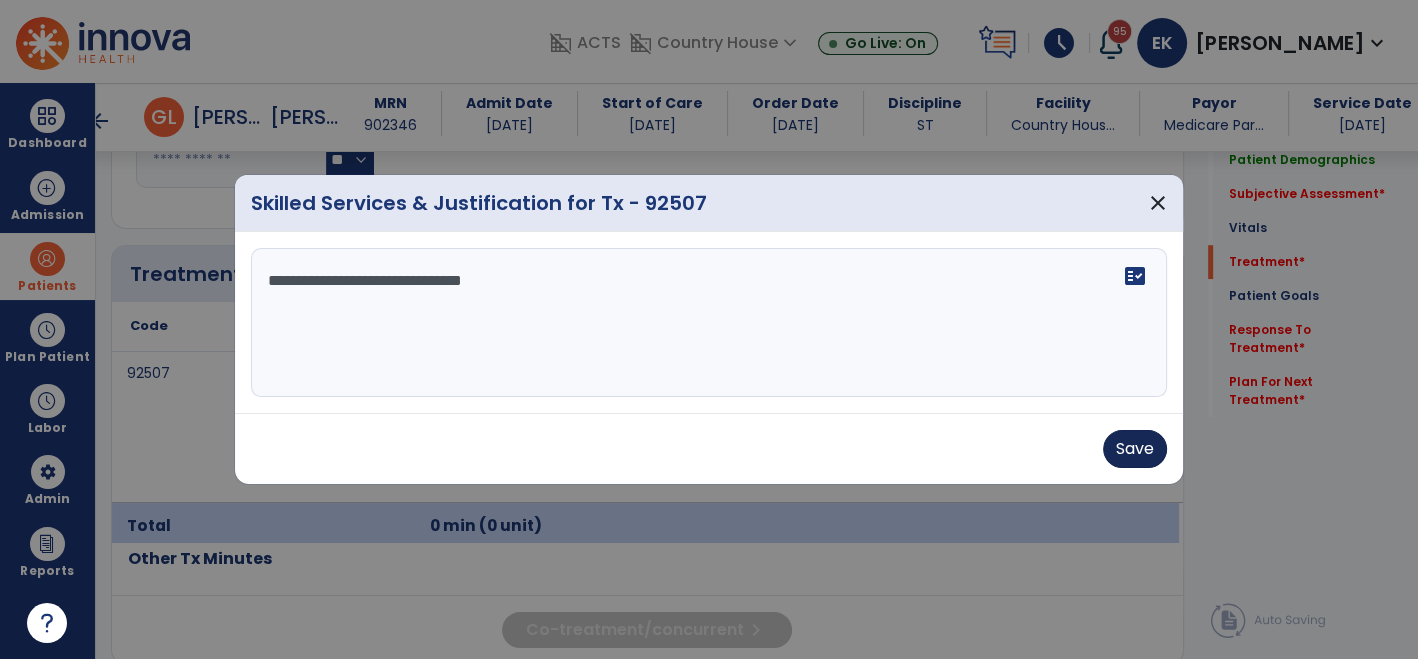 type on "**********" 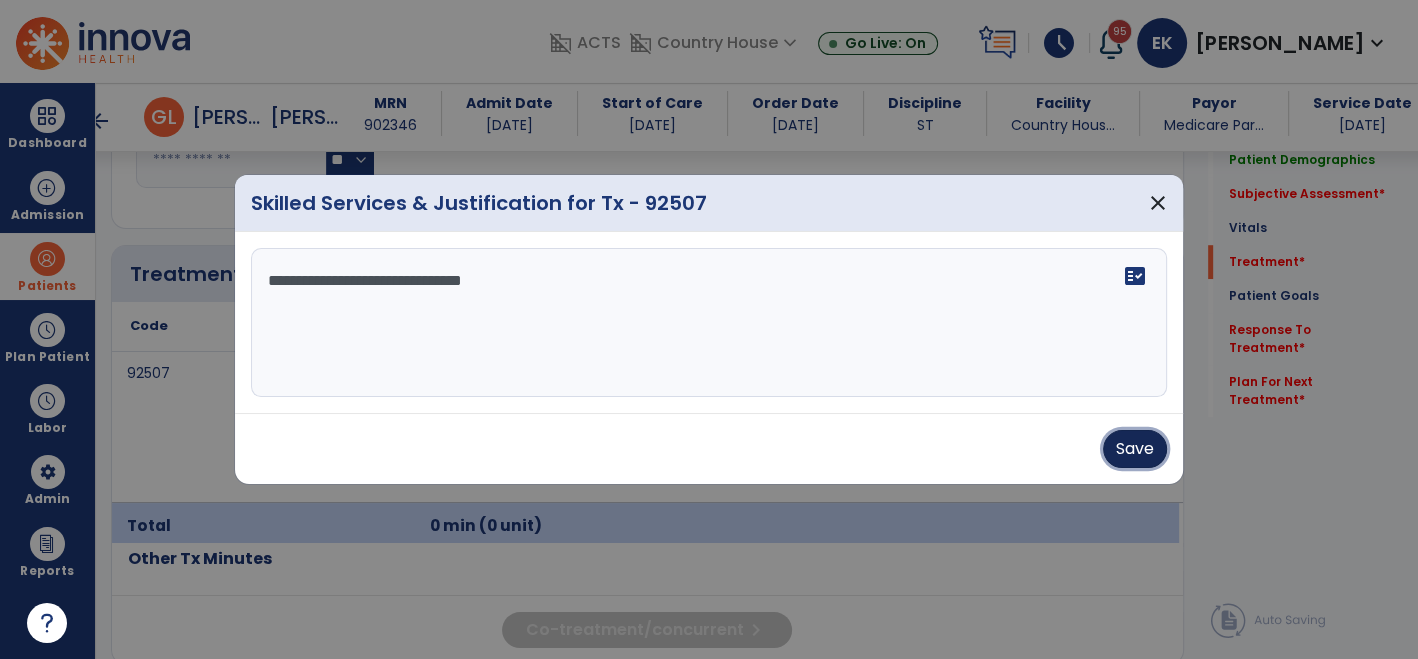 click on "Save" at bounding box center [1135, 449] 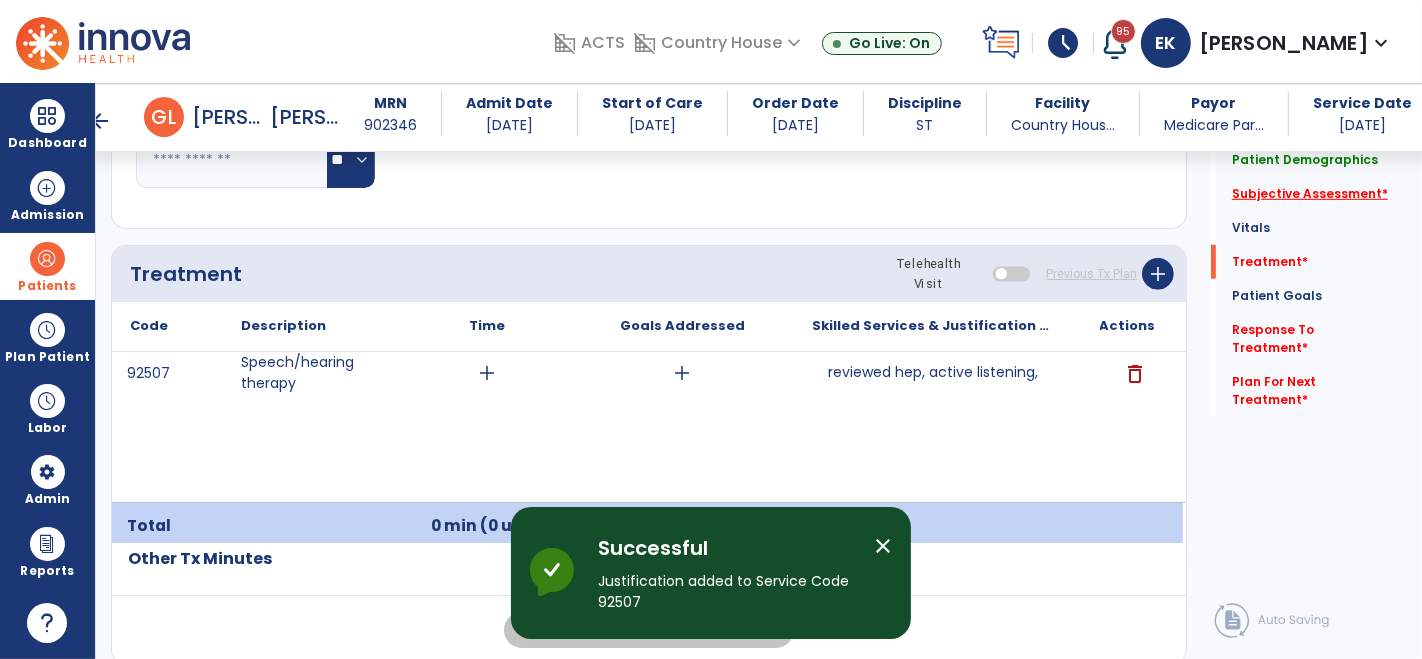 click on "Subjective Assessment   *" 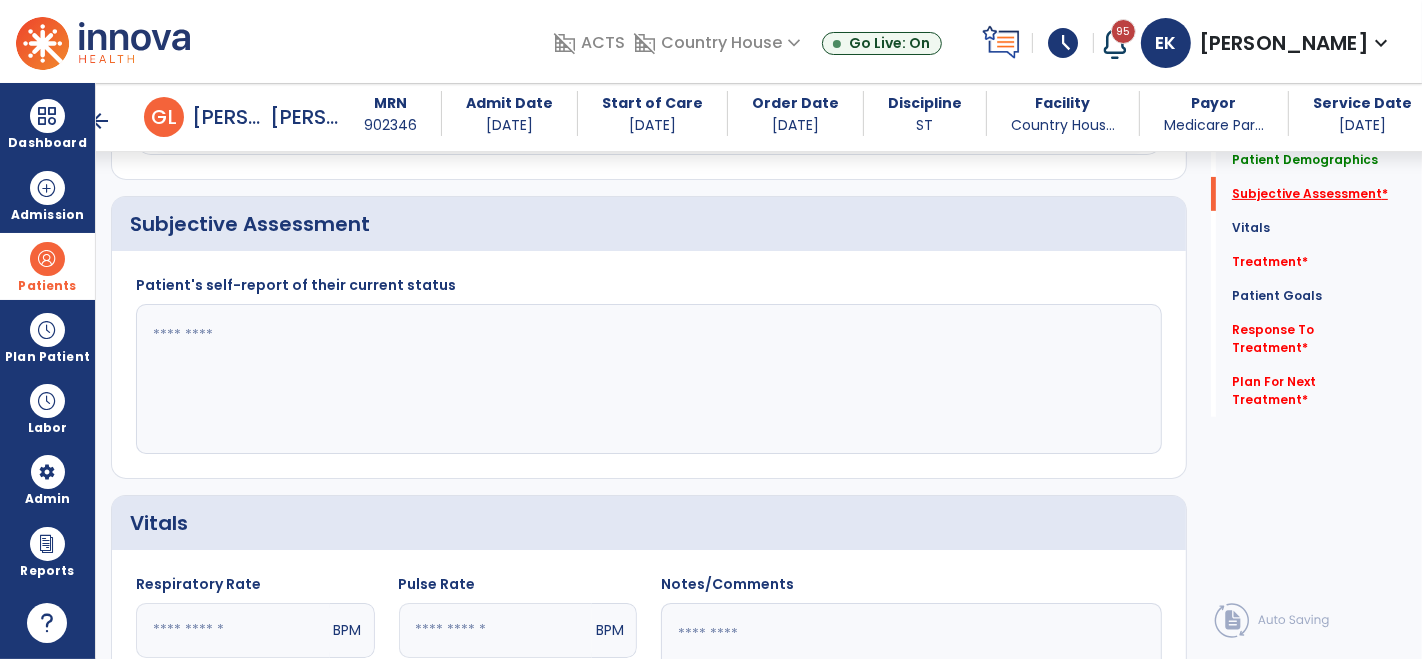 scroll, scrollTop: 416, scrollLeft: 0, axis: vertical 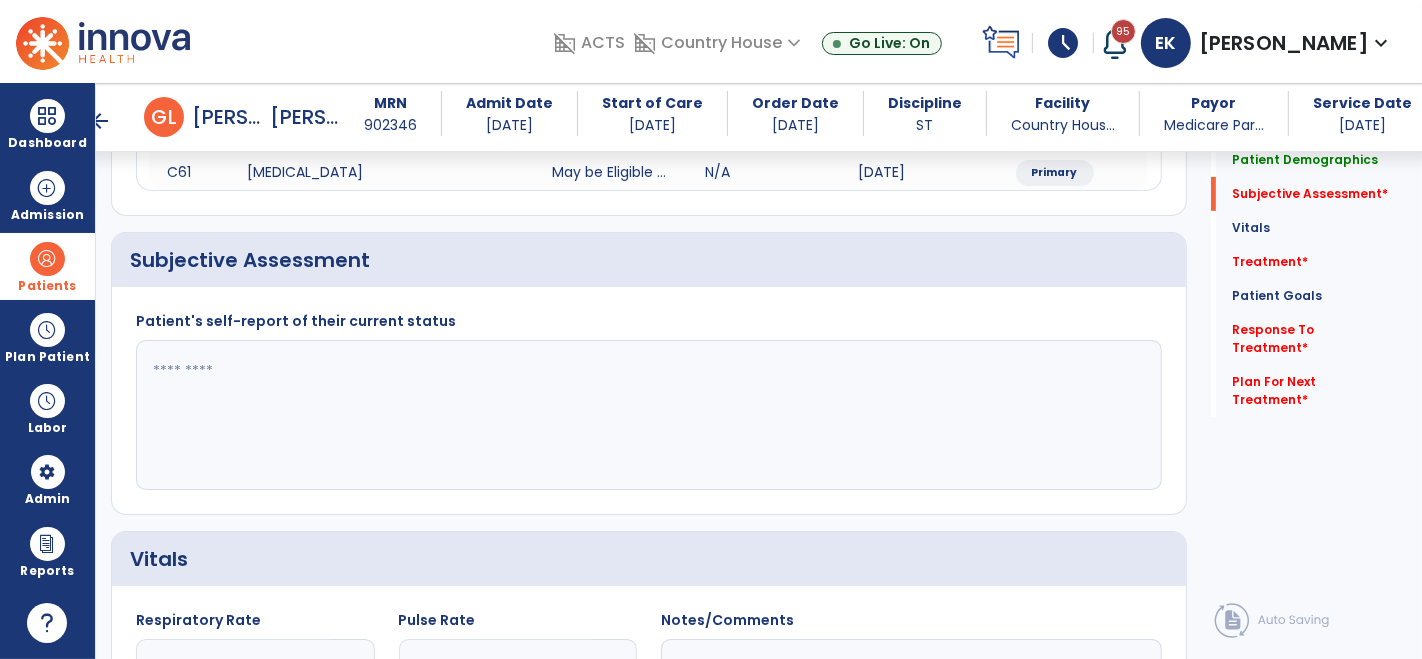 click 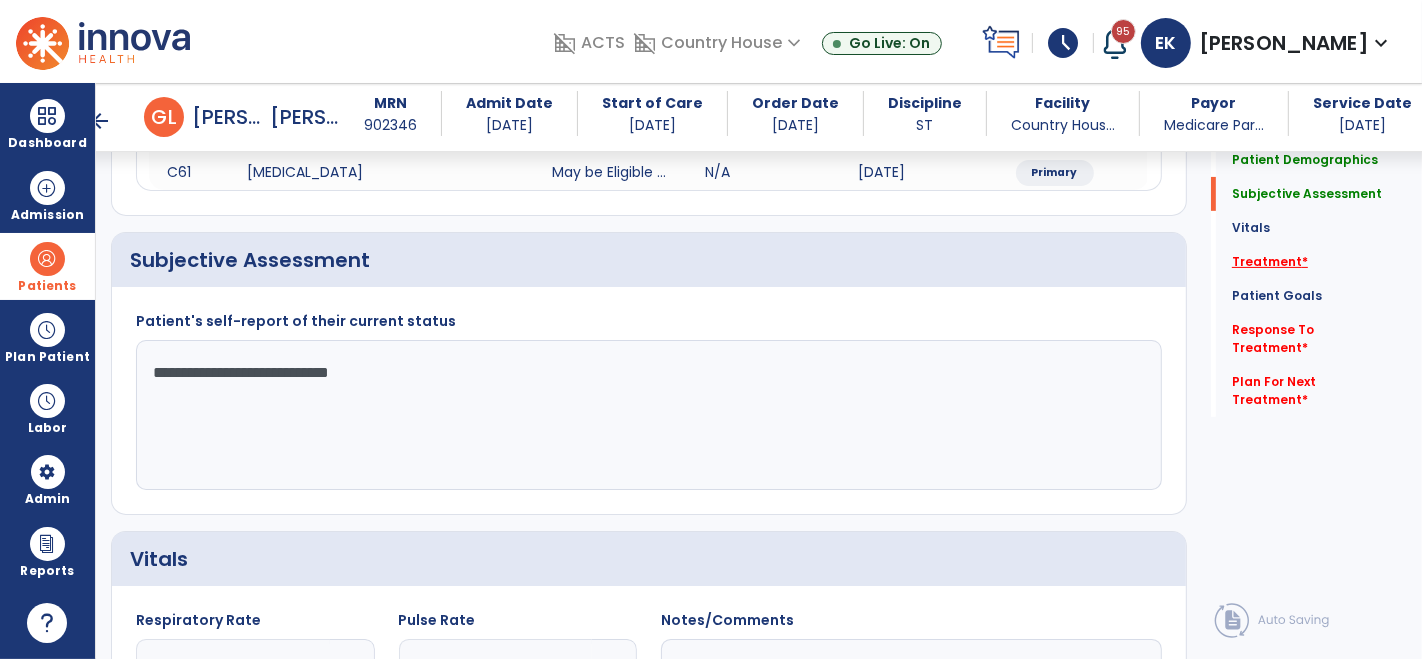 type on "**********" 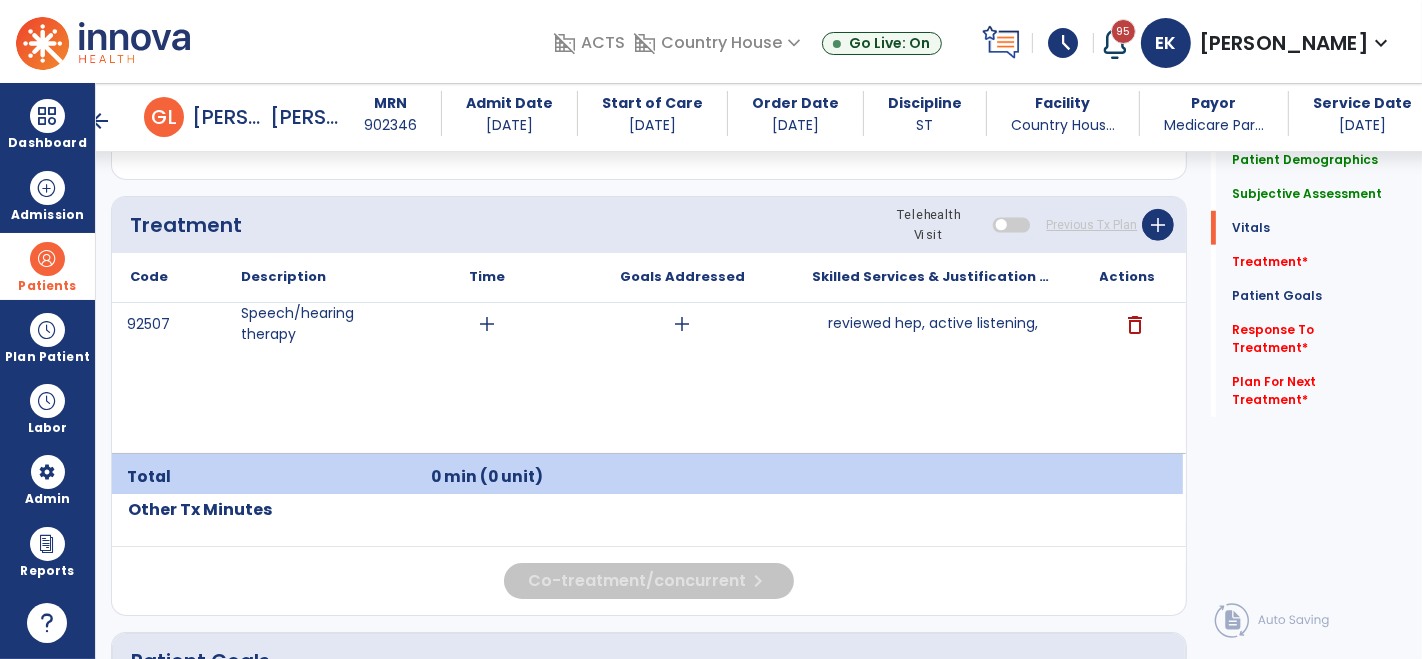 scroll, scrollTop: 1205, scrollLeft: 0, axis: vertical 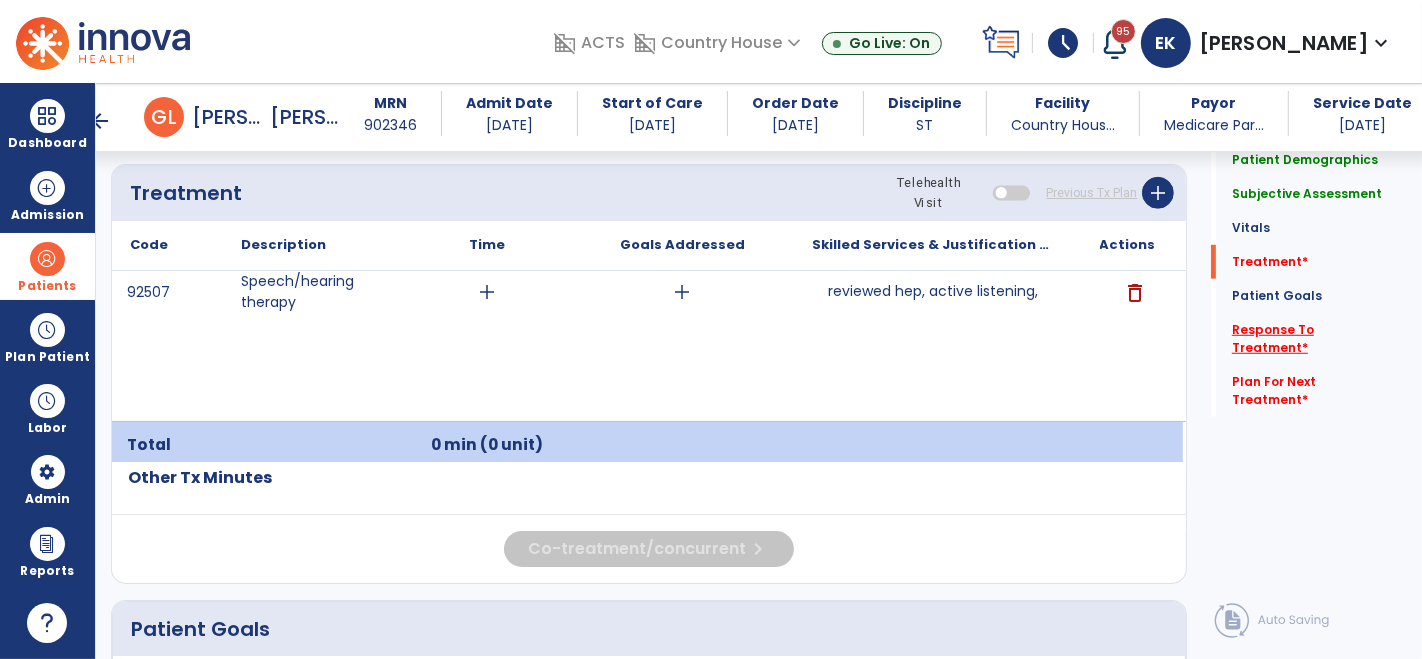 click on "Response To Treatment   *" 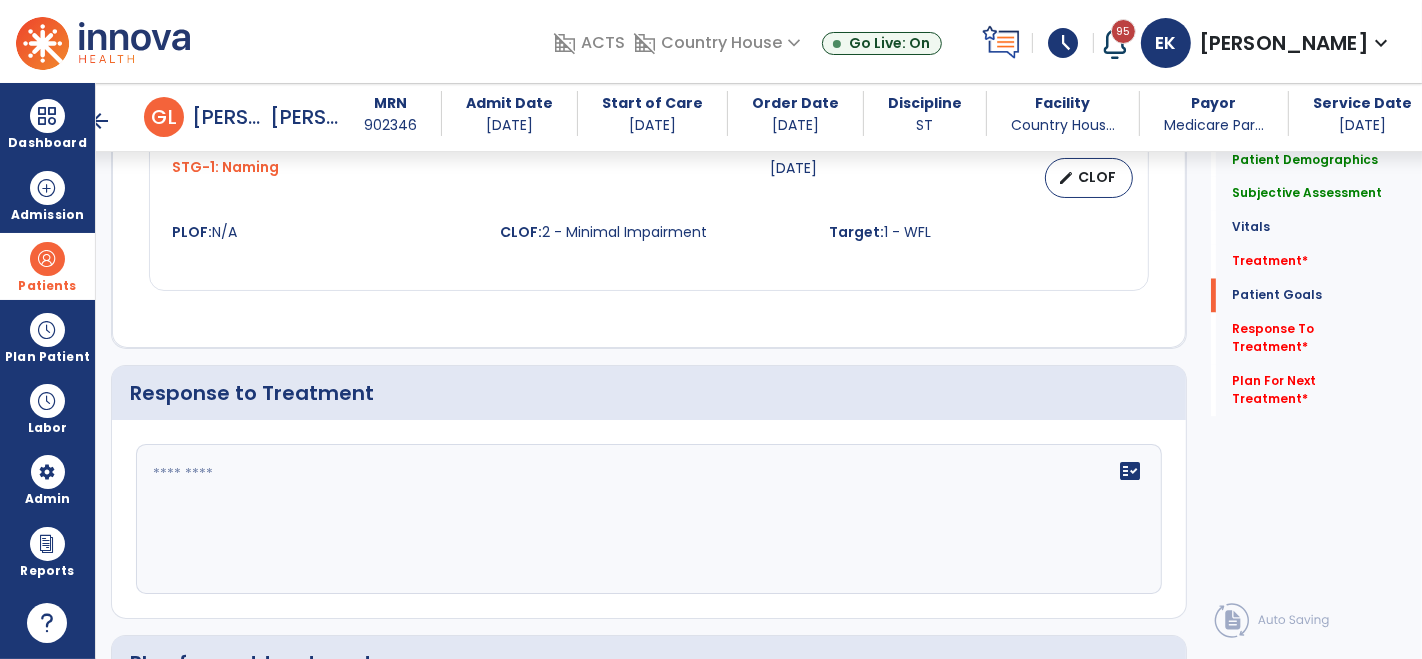 scroll, scrollTop: 3227, scrollLeft: 0, axis: vertical 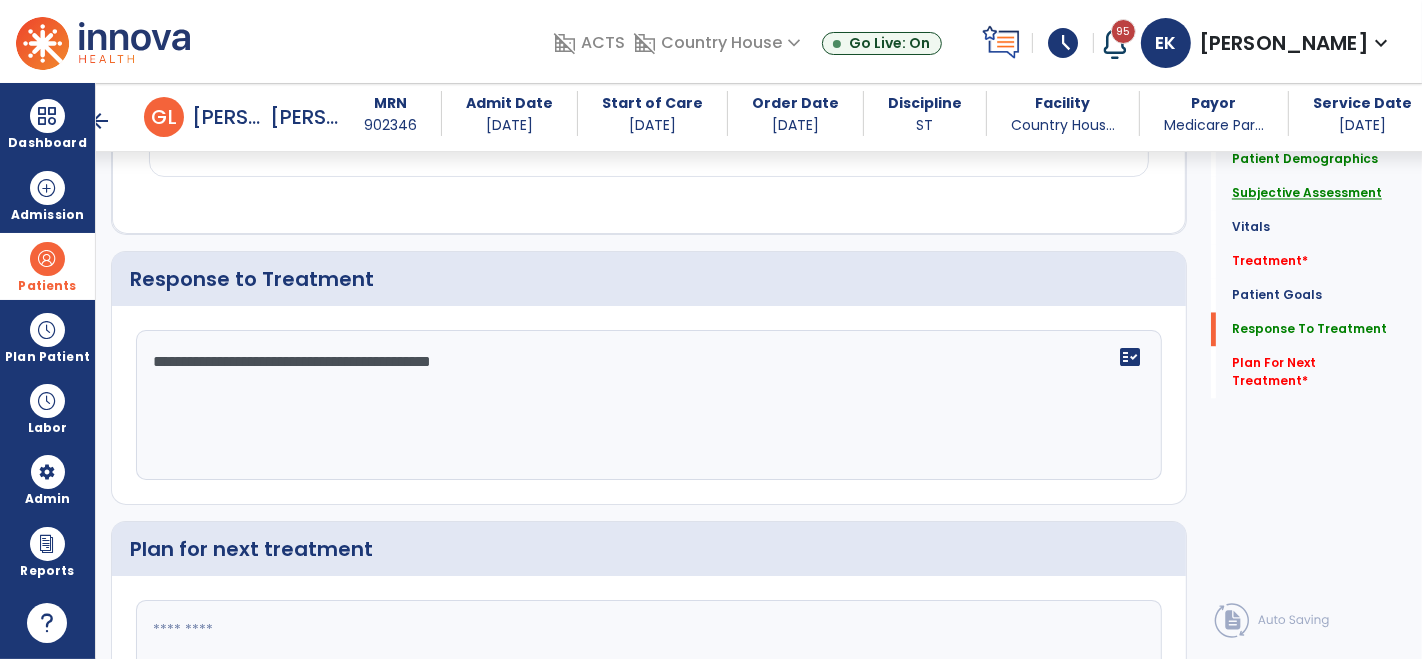 type on "**********" 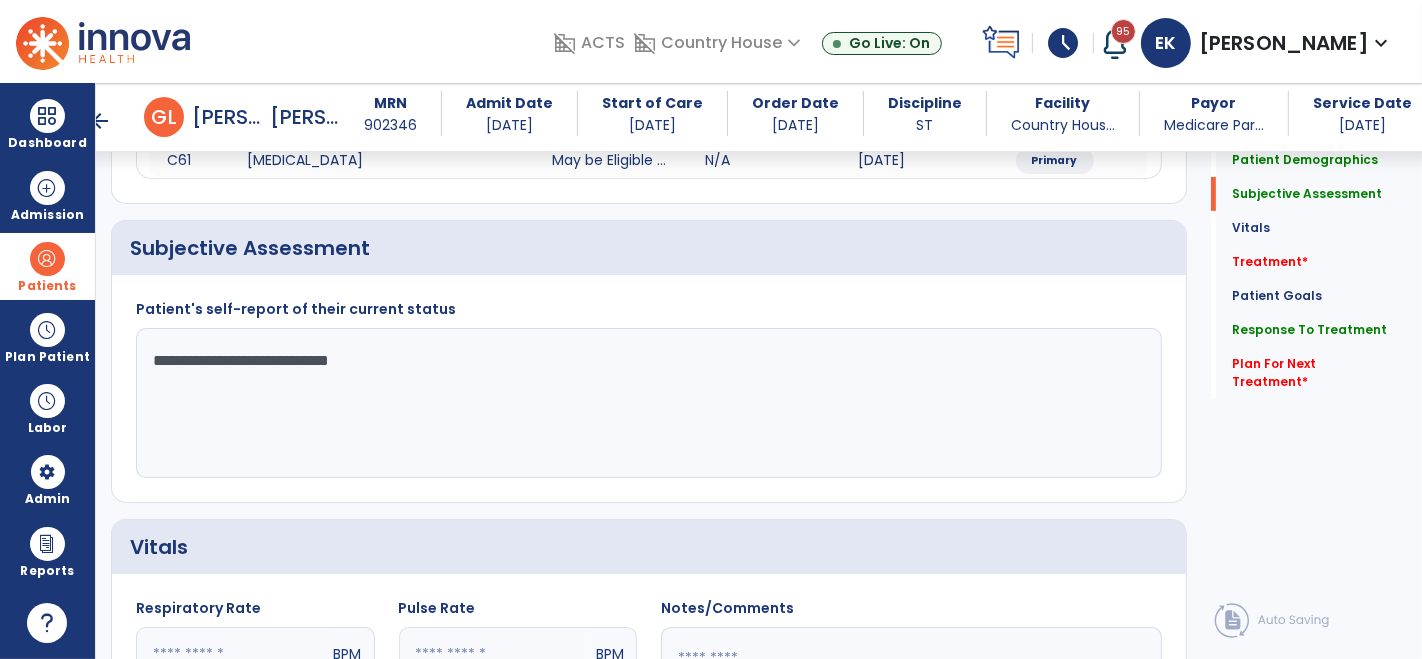 scroll, scrollTop: 416, scrollLeft: 0, axis: vertical 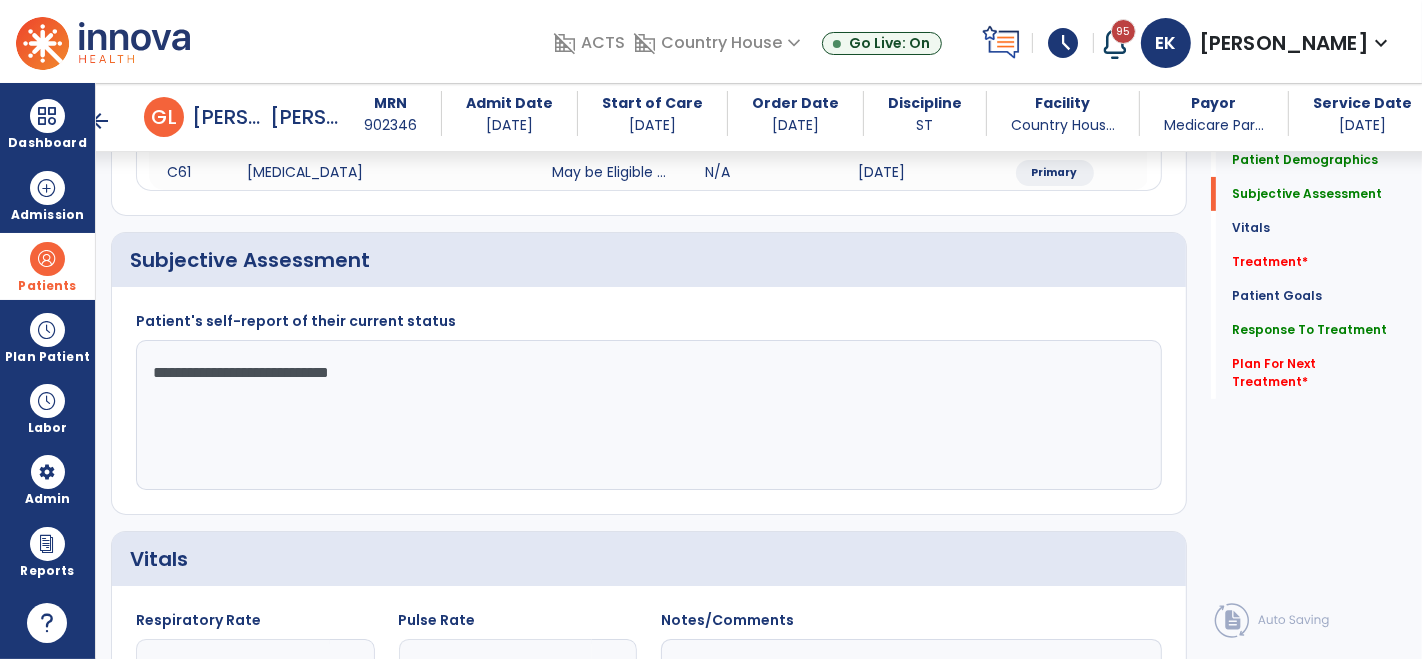 click on "**********" 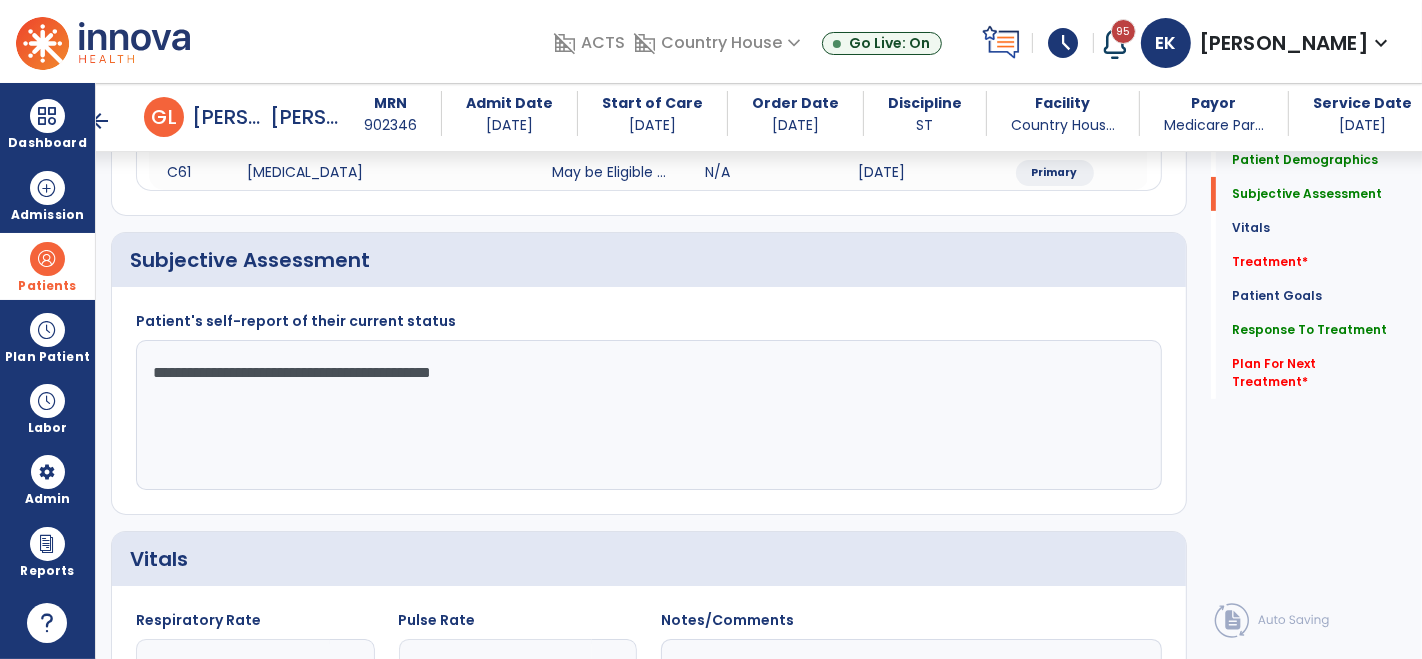 click on "**********" 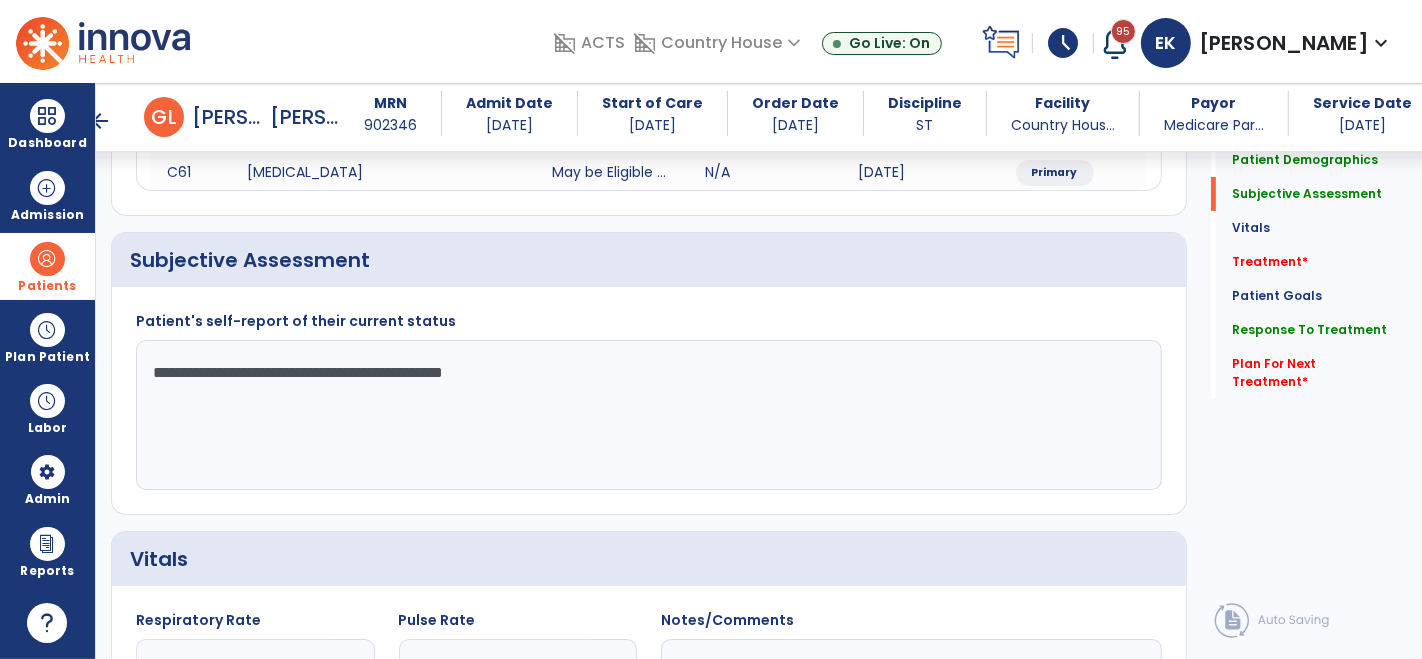 type on "**********" 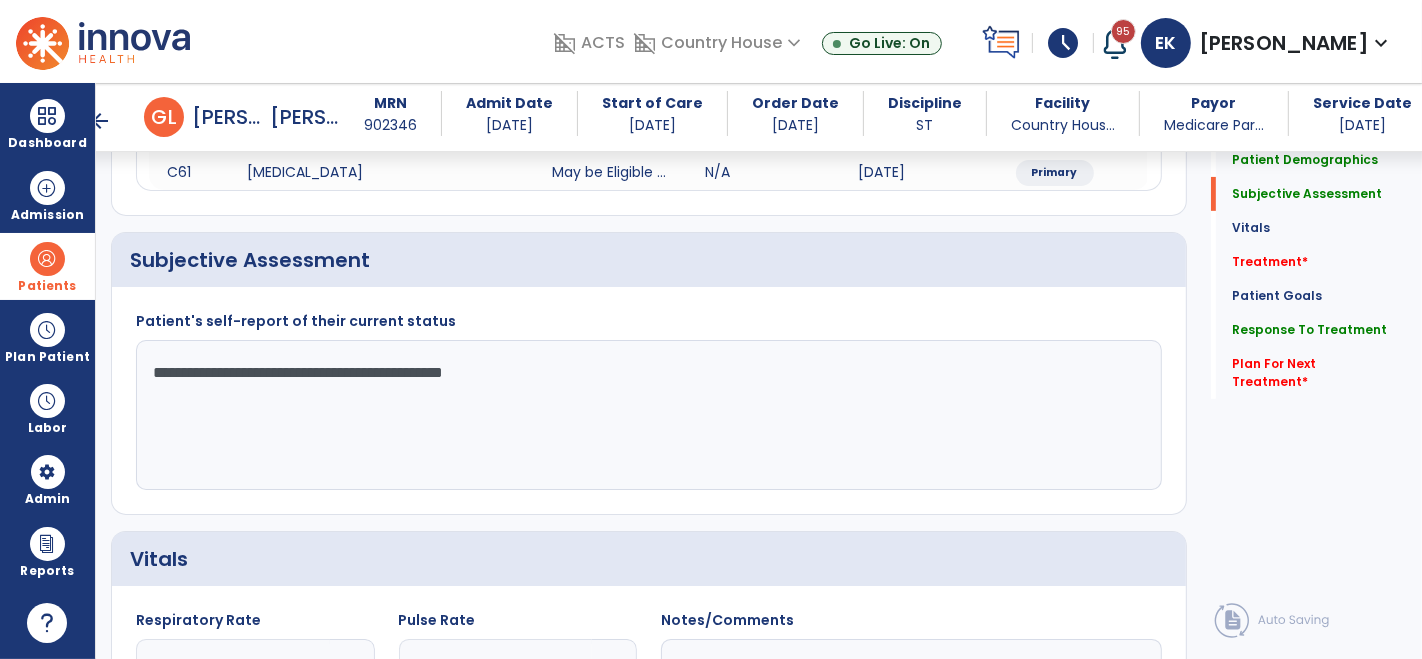 click on "**********" 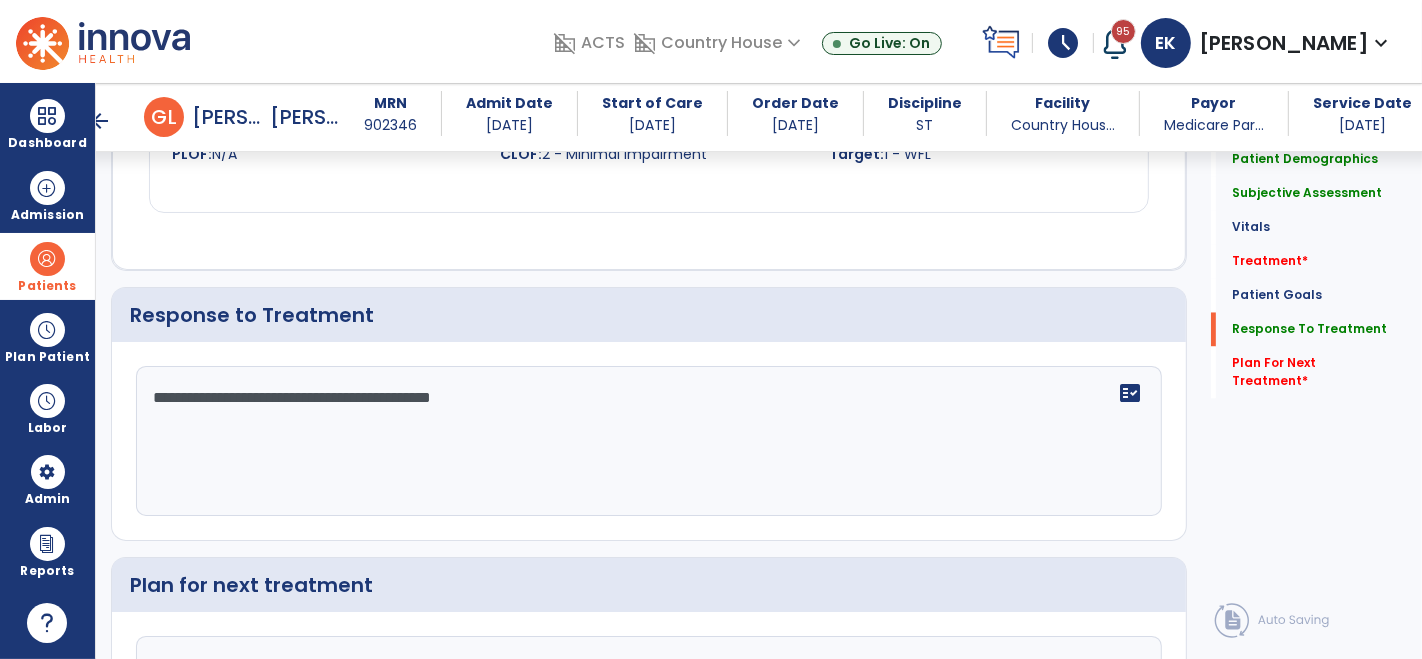 scroll, scrollTop: 3191, scrollLeft: 0, axis: vertical 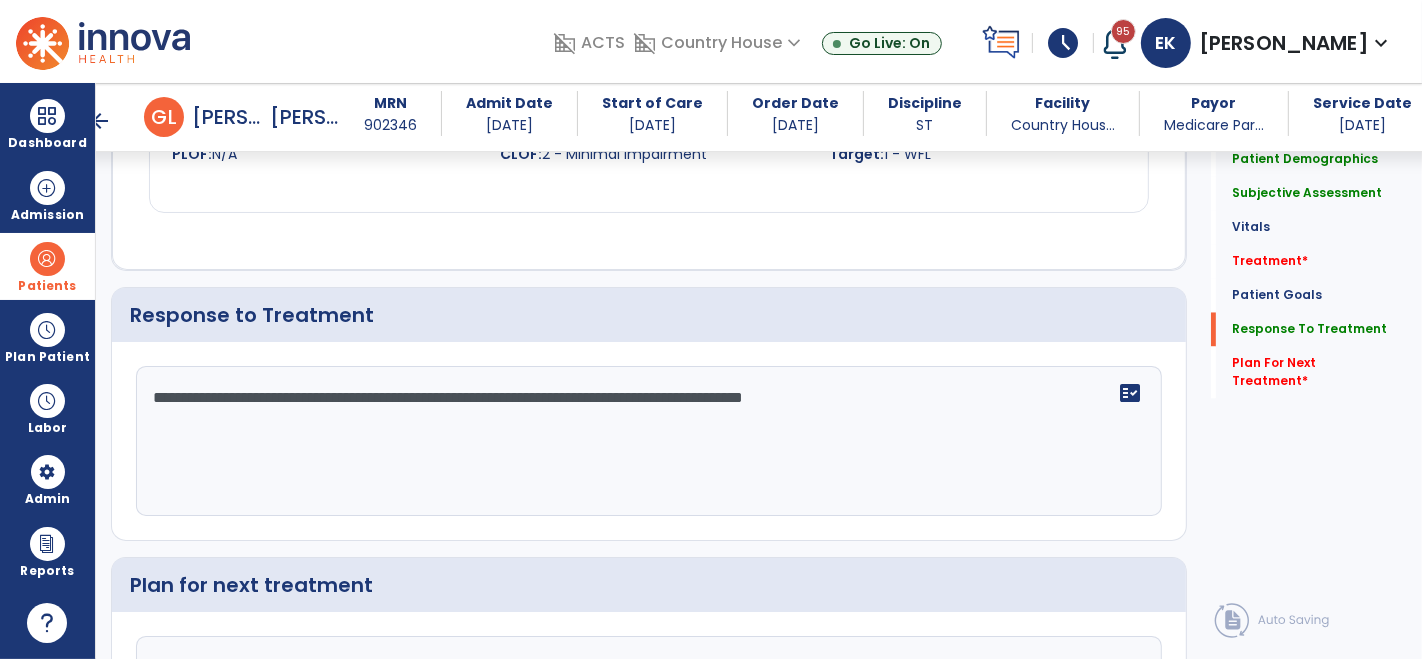 click on "**********" 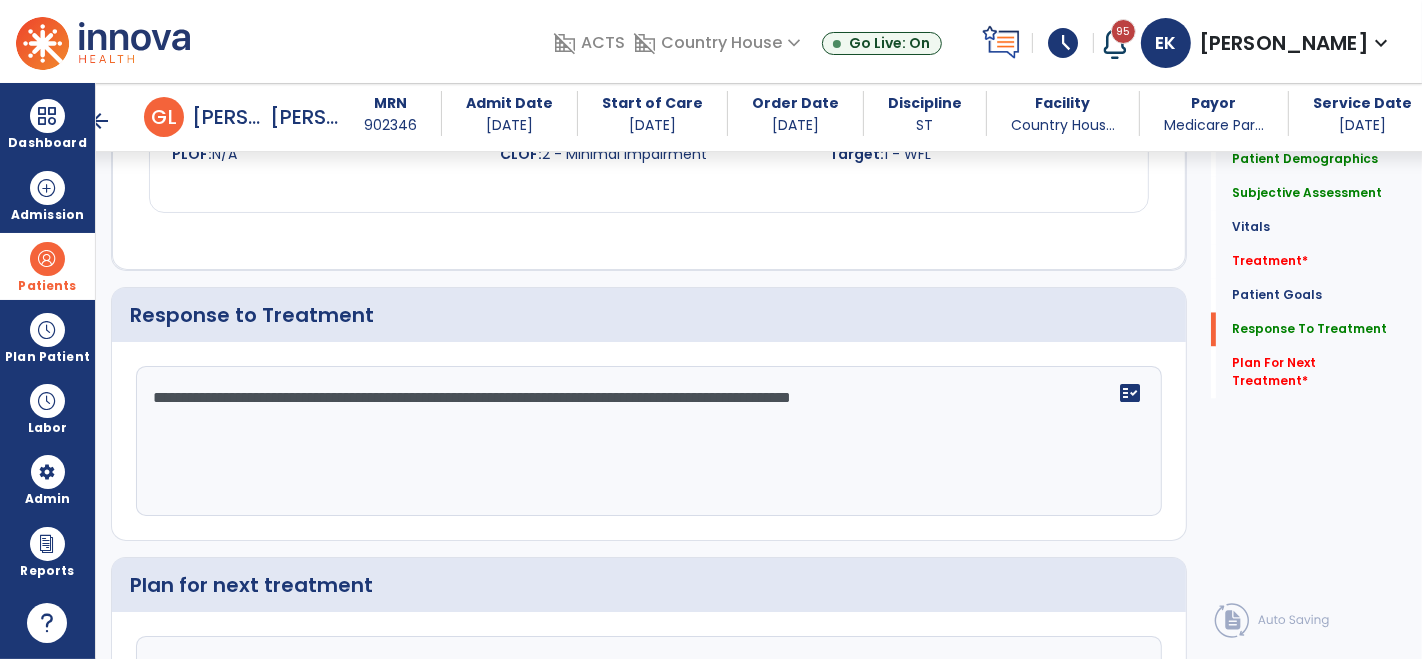 click on "**********" 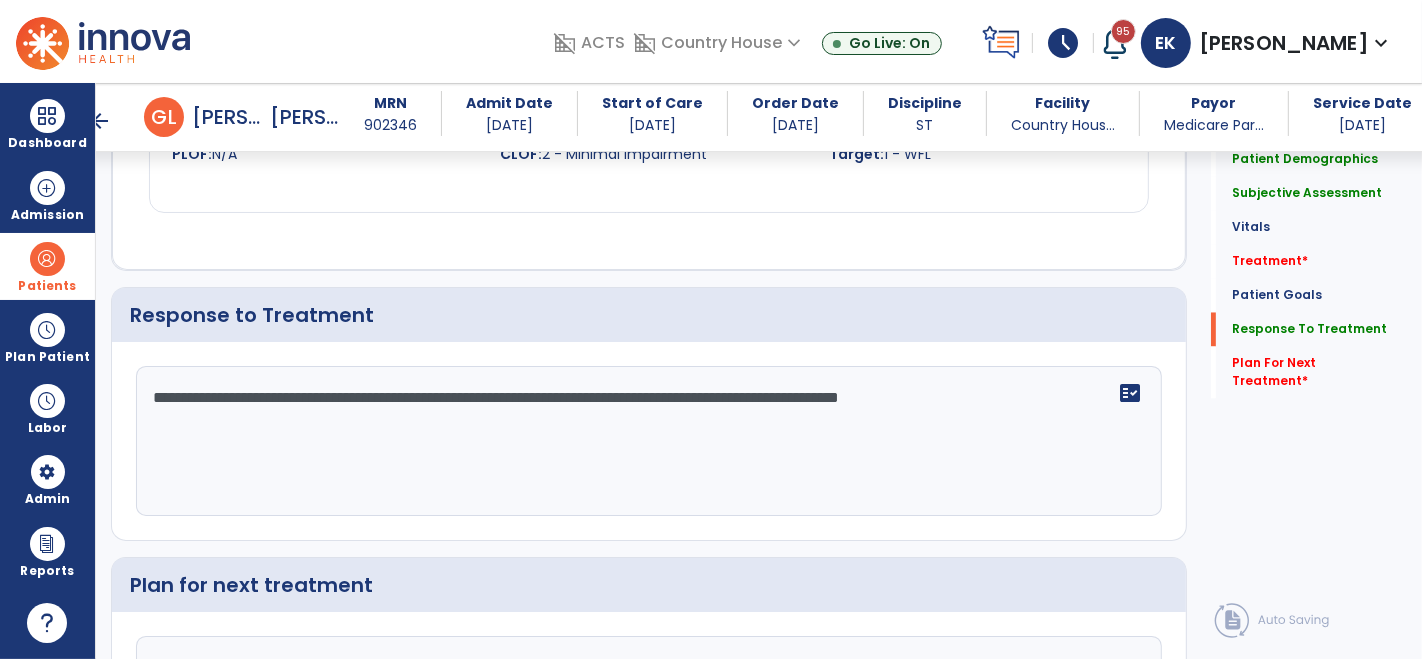 click on "**********" 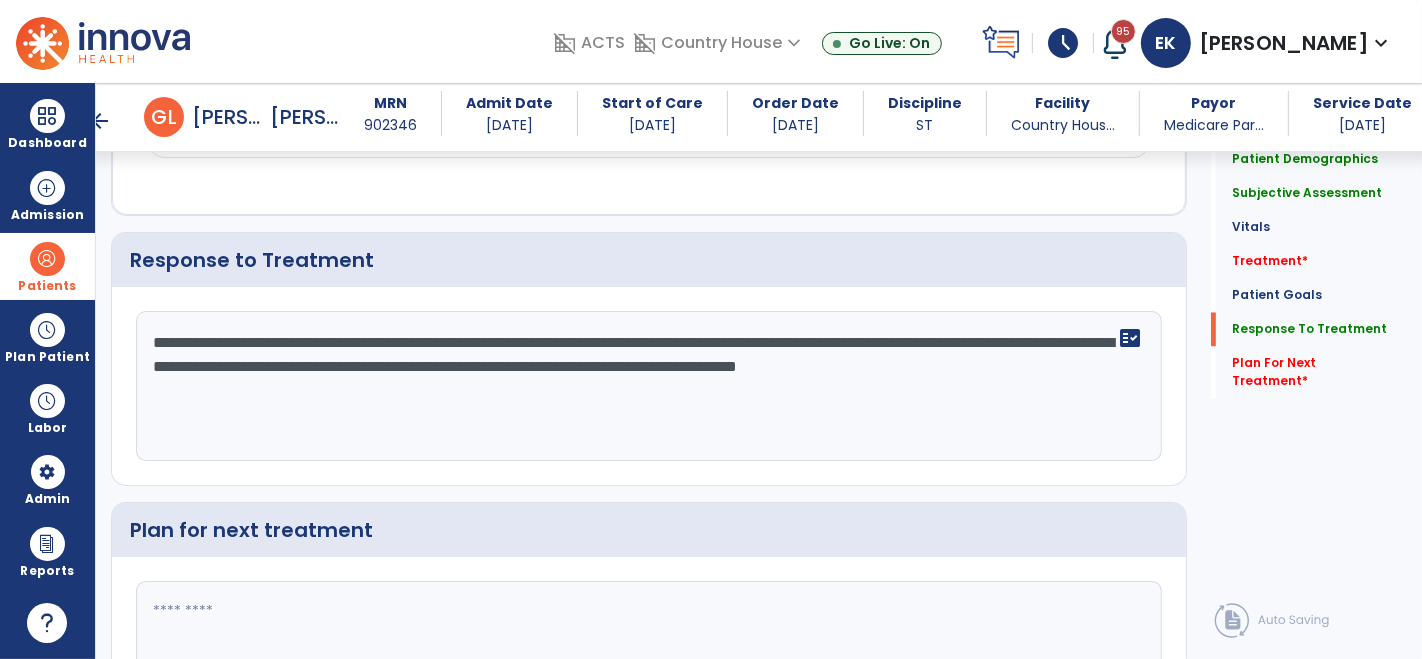 scroll, scrollTop: 3245, scrollLeft: 0, axis: vertical 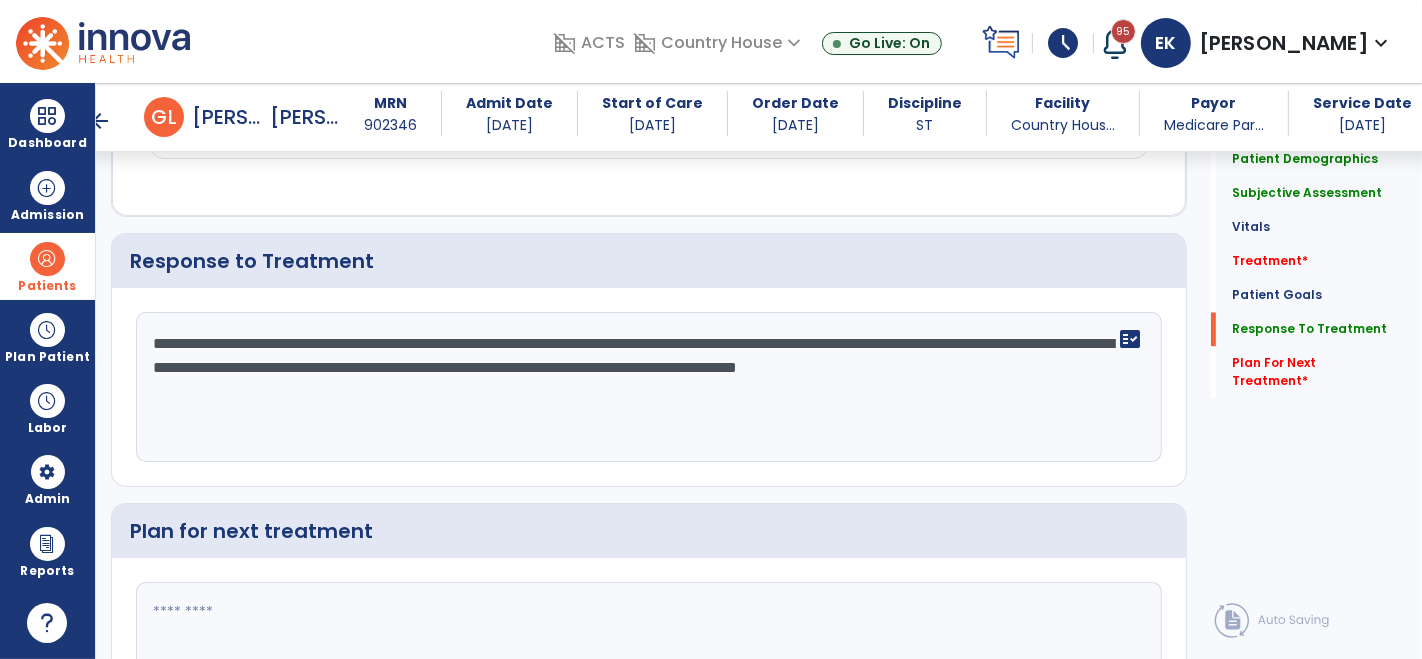 click on "**********" 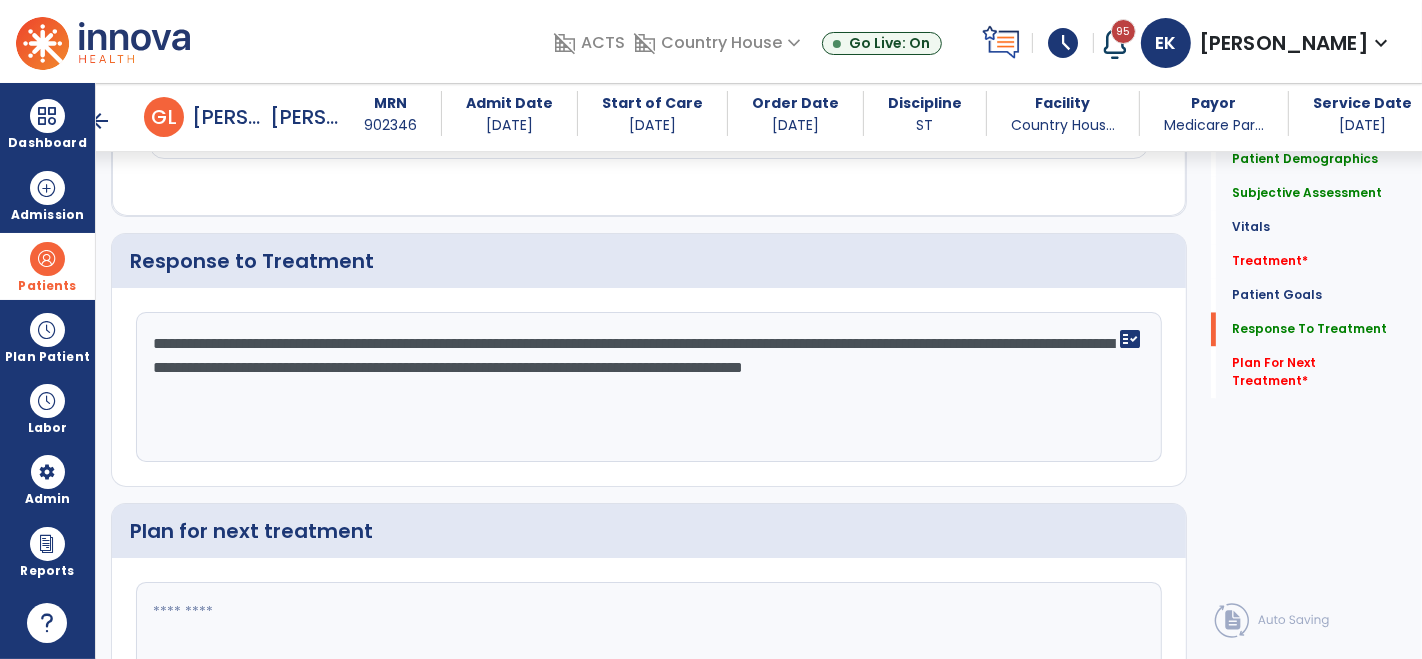 click on "**********" 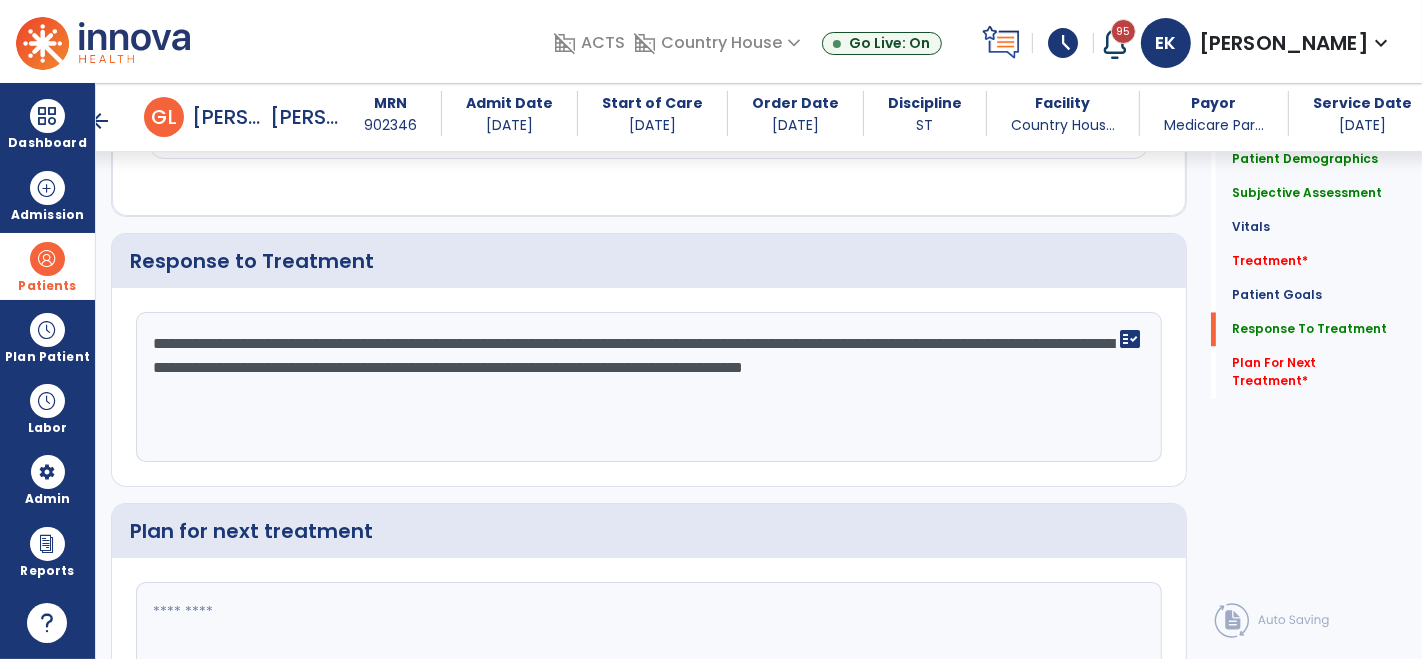 drag, startPoint x: 442, startPoint y: 424, endPoint x: 458, endPoint y: 413, distance: 19.416489 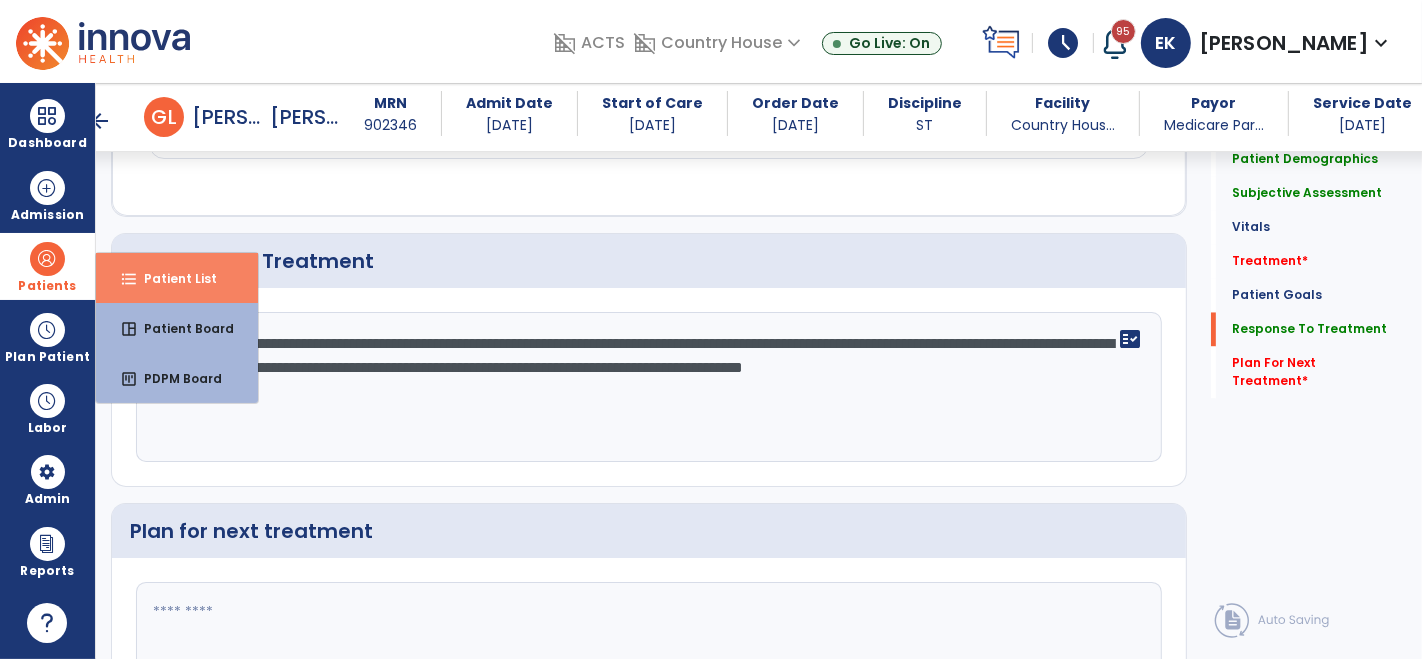 click on "Patient List" at bounding box center (172, 278) 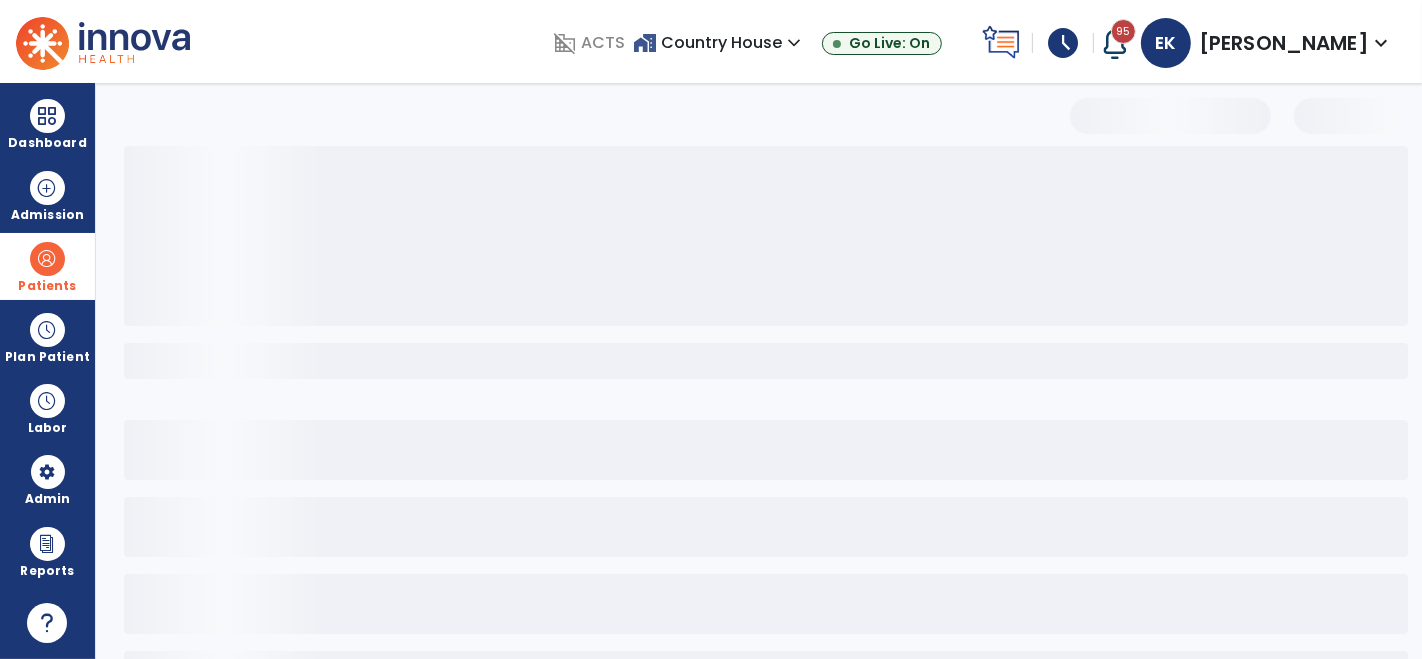 scroll, scrollTop: 82, scrollLeft: 0, axis: vertical 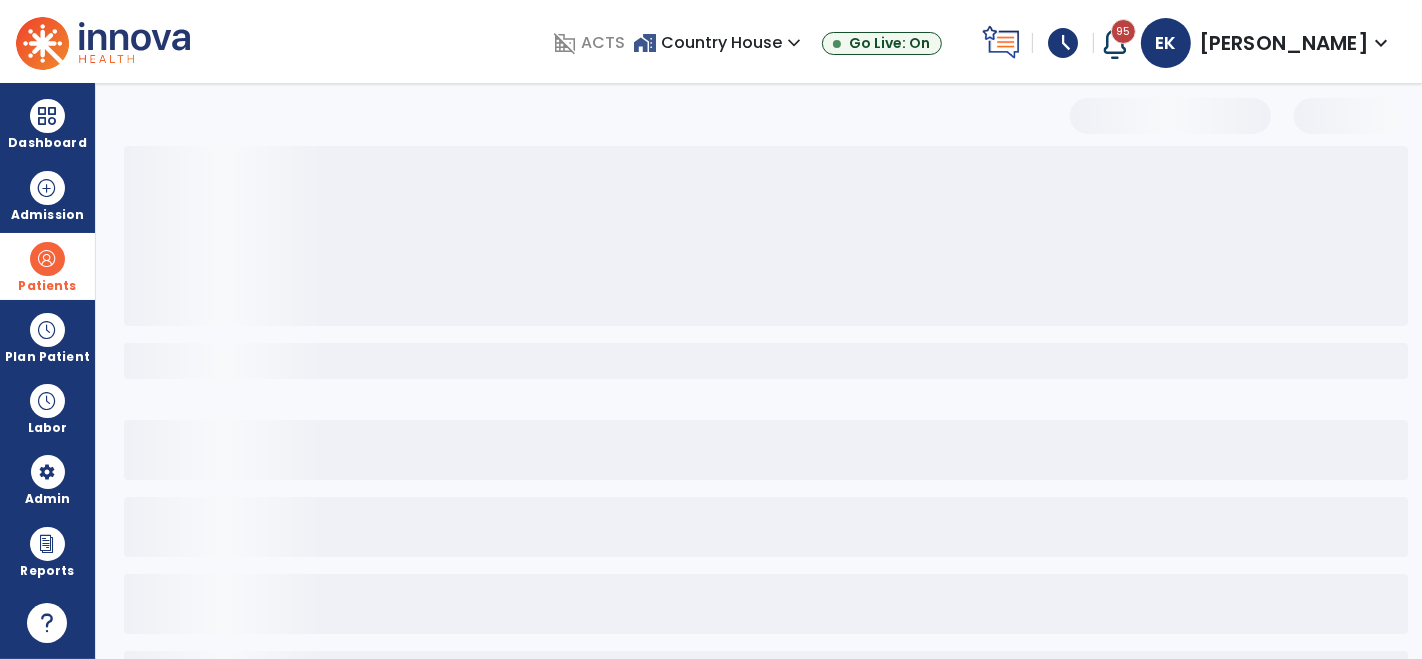 select on "***" 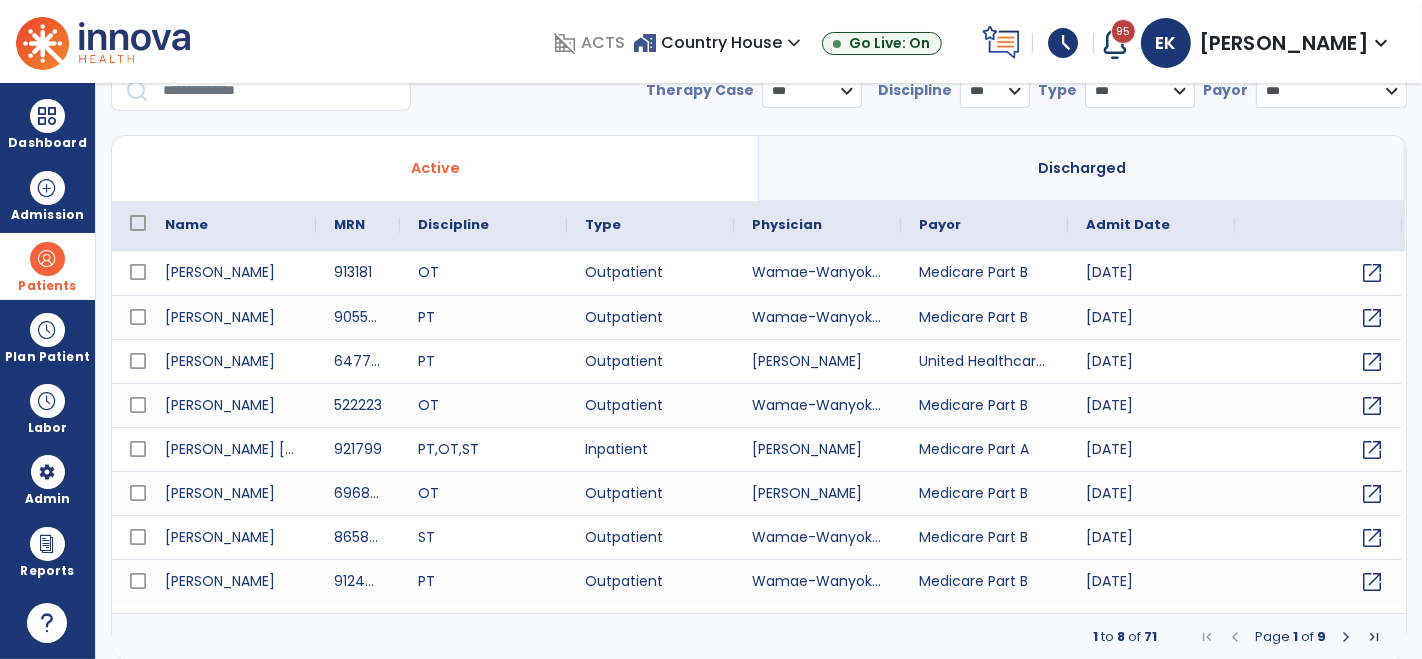 click at bounding box center (280, 91) 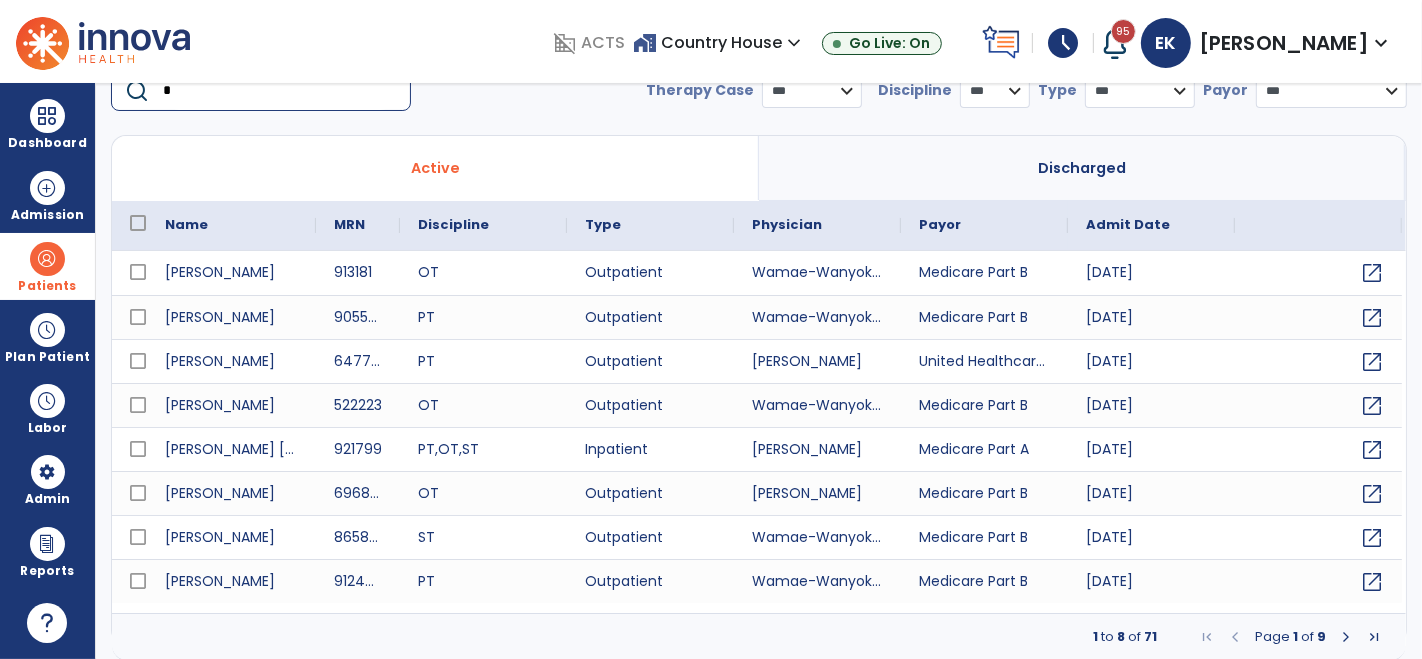 scroll, scrollTop: 79, scrollLeft: 0, axis: vertical 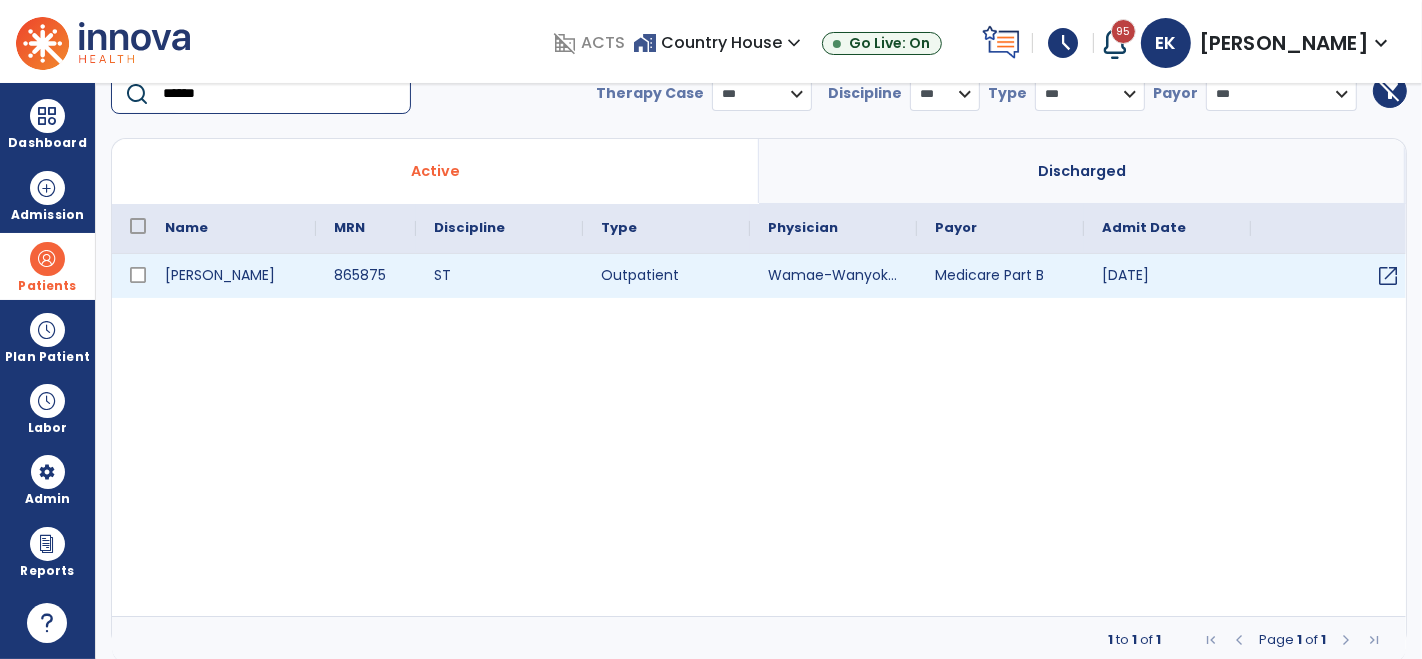 type on "******" 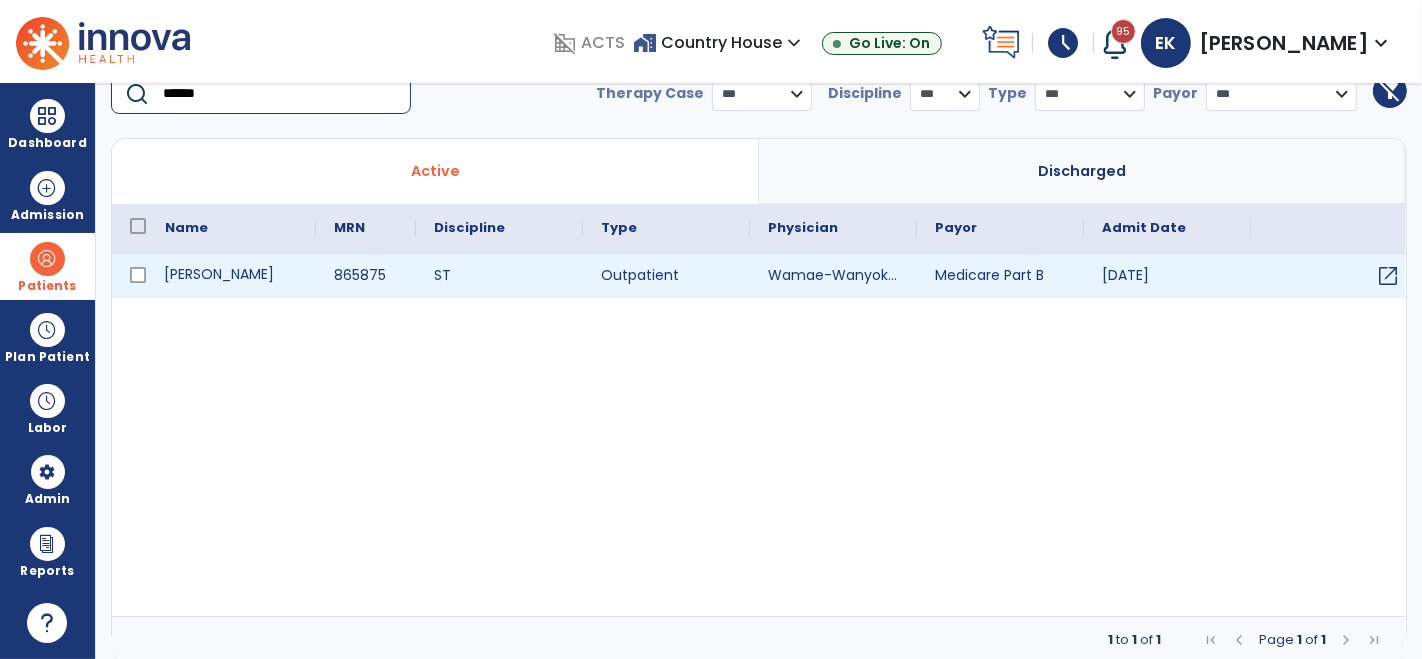 click on "[PERSON_NAME]" at bounding box center (231, 276) 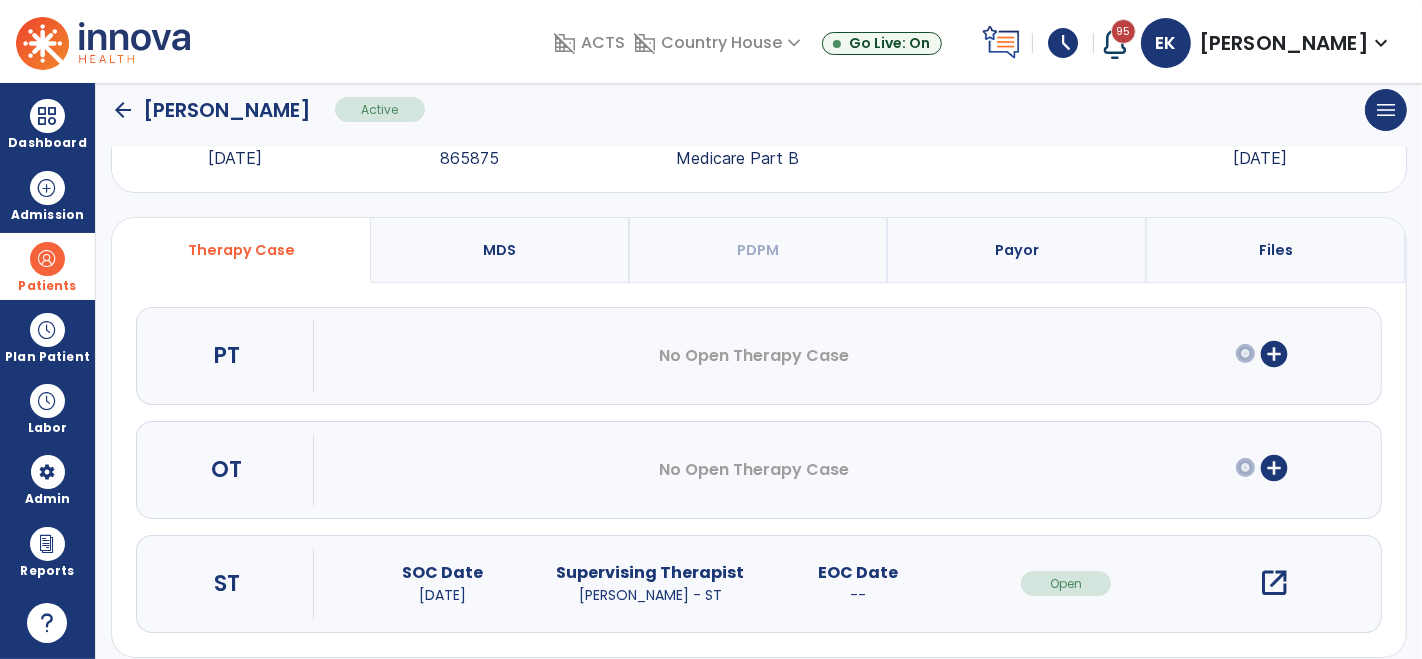 scroll, scrollTop: 97, scrollLeft: 0, axis: vertical 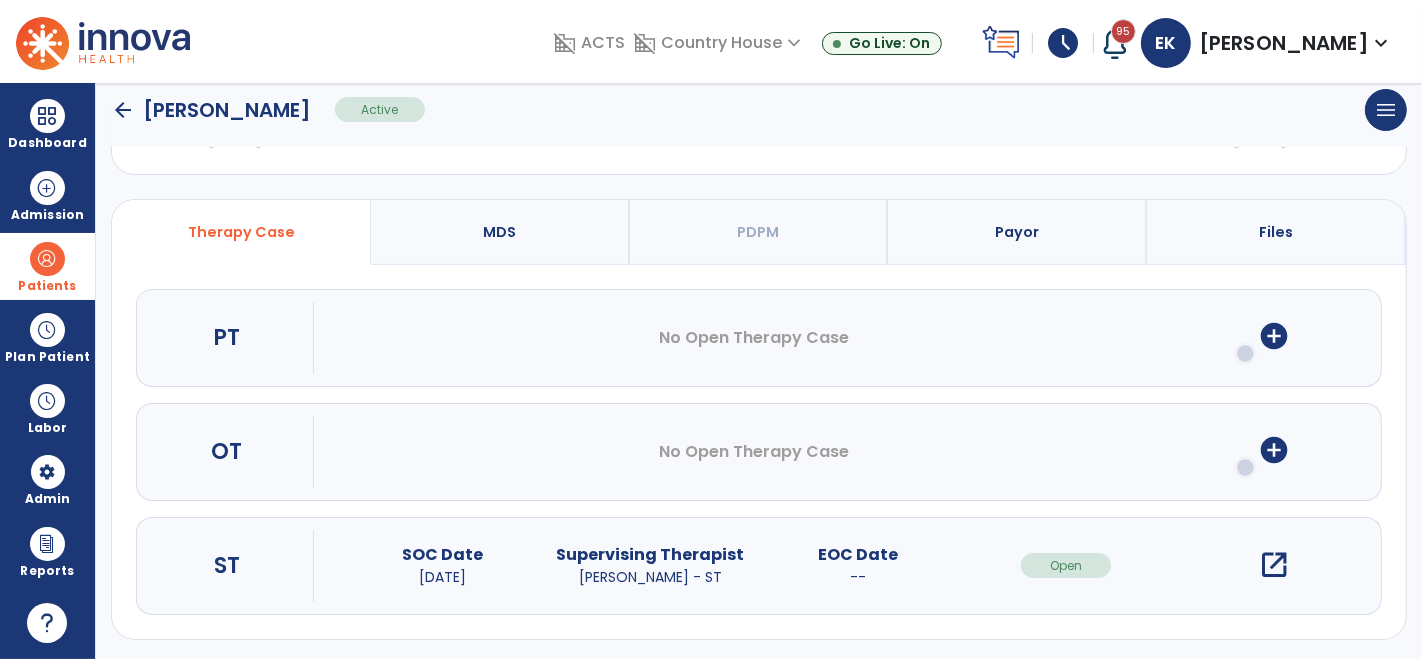 click on "open_in_new" at bounding box center [1274, 565] 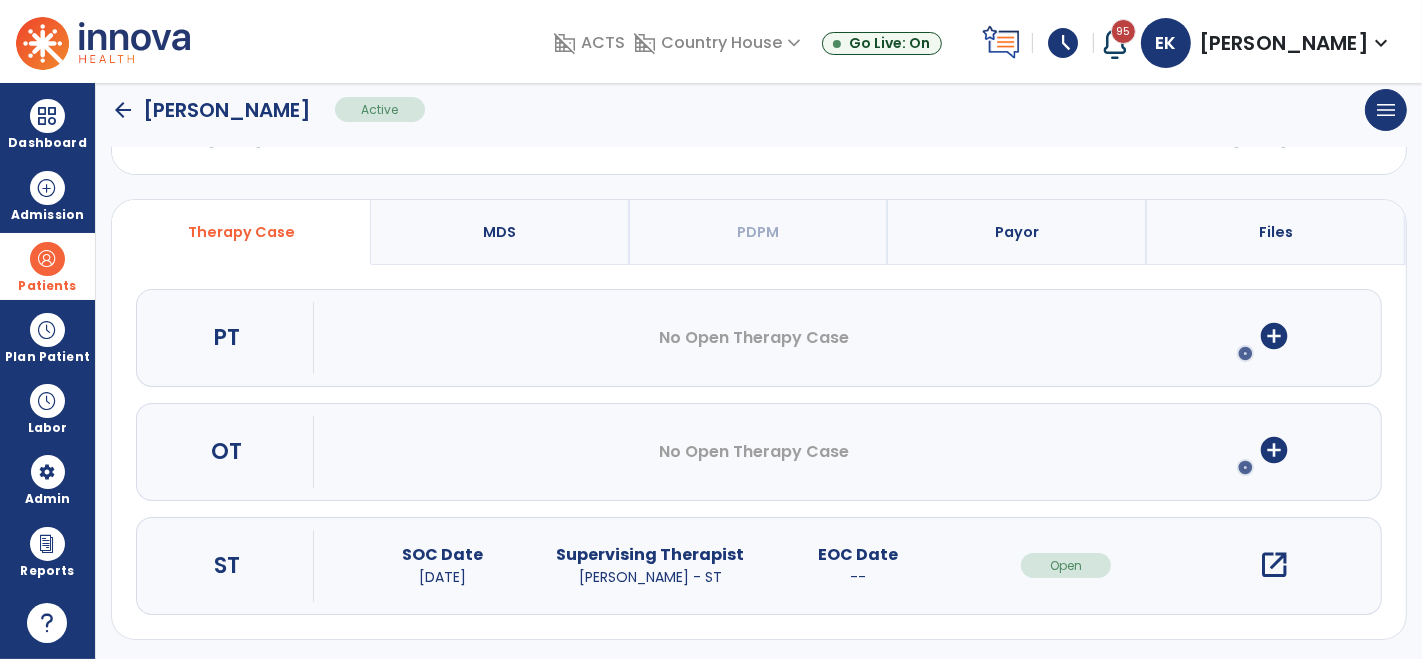 click on "open_in_new" at bounding box center [1274, 565] 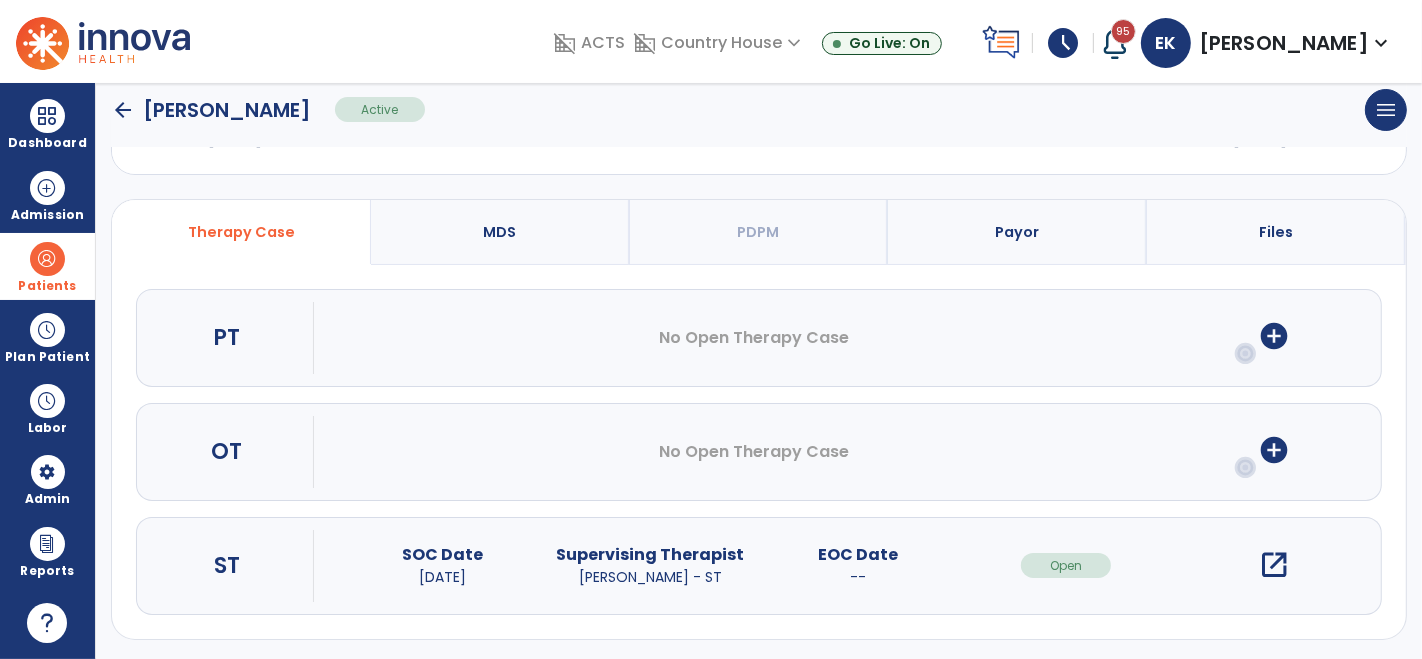 click on "open_in_new" at bounding box center (1274, 565) 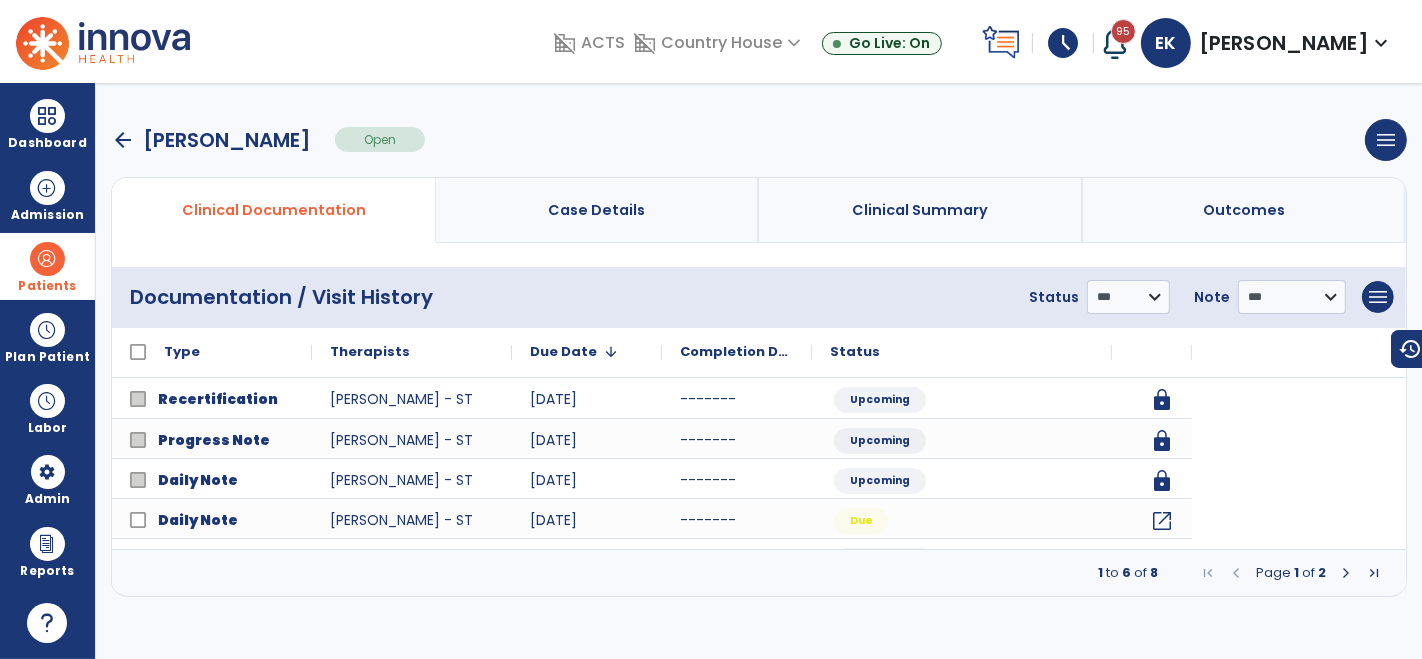 scroll, scrollTop: 0, scrollLeft: 0, axis: both 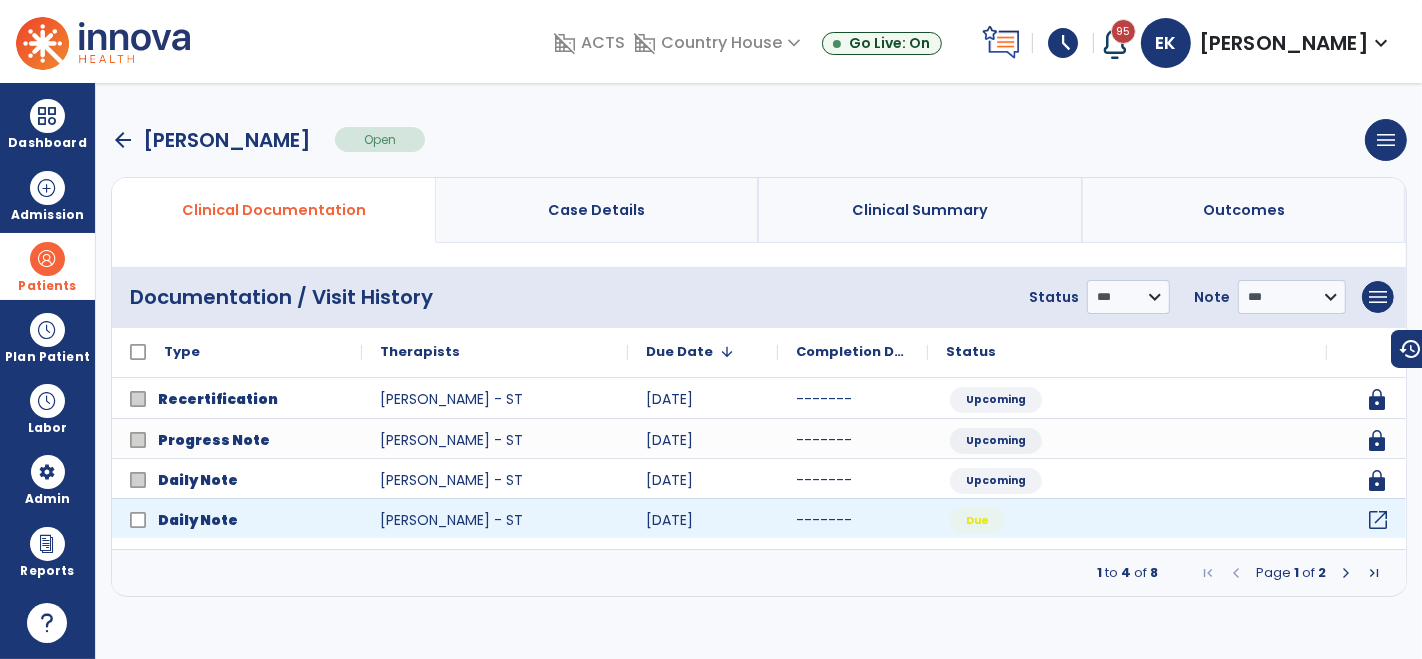 click on "open_in_new" 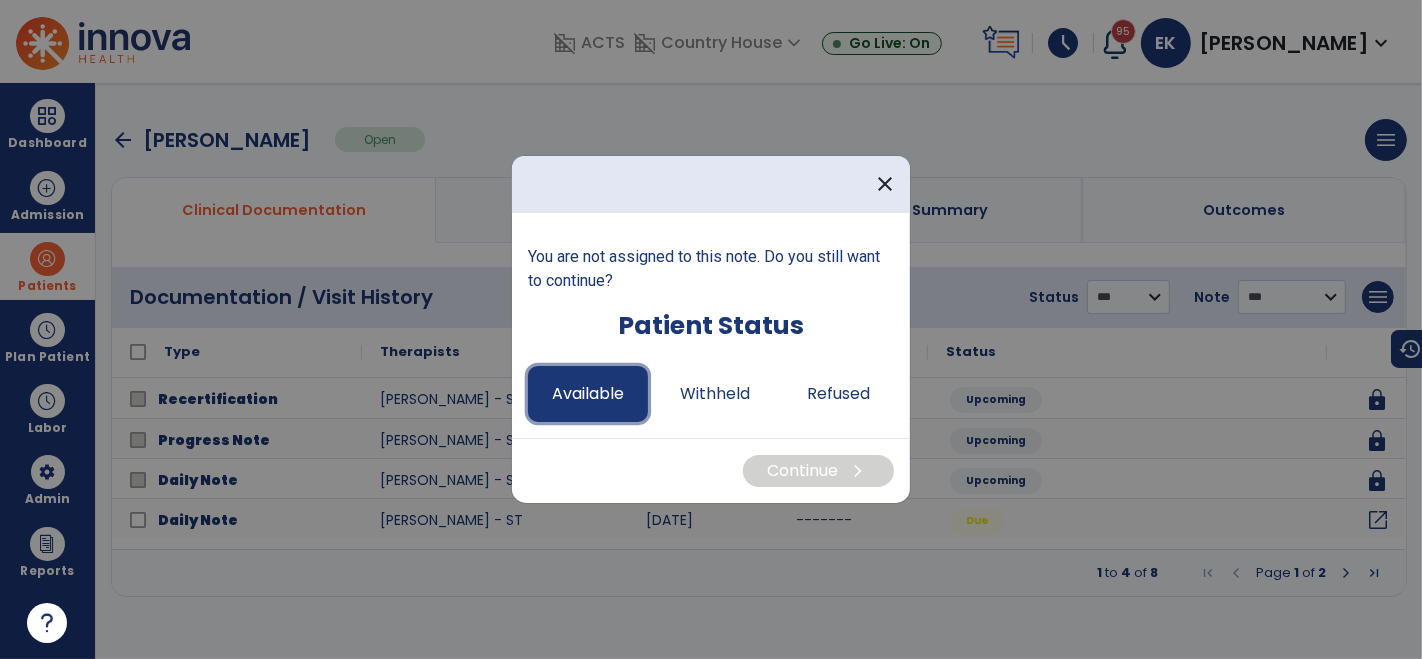 click on "Available" at bounding box center (588, 394) 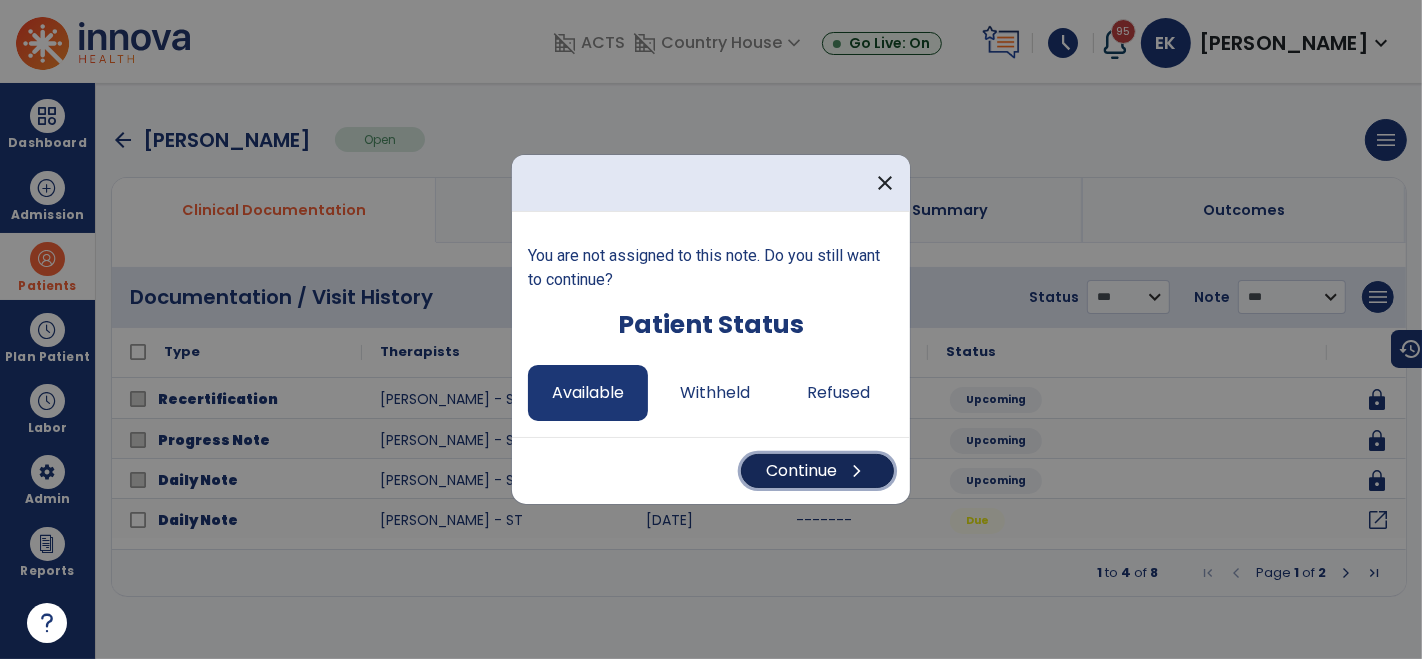 click on "Continue   chevron_right" at bounding box center (817, 471) 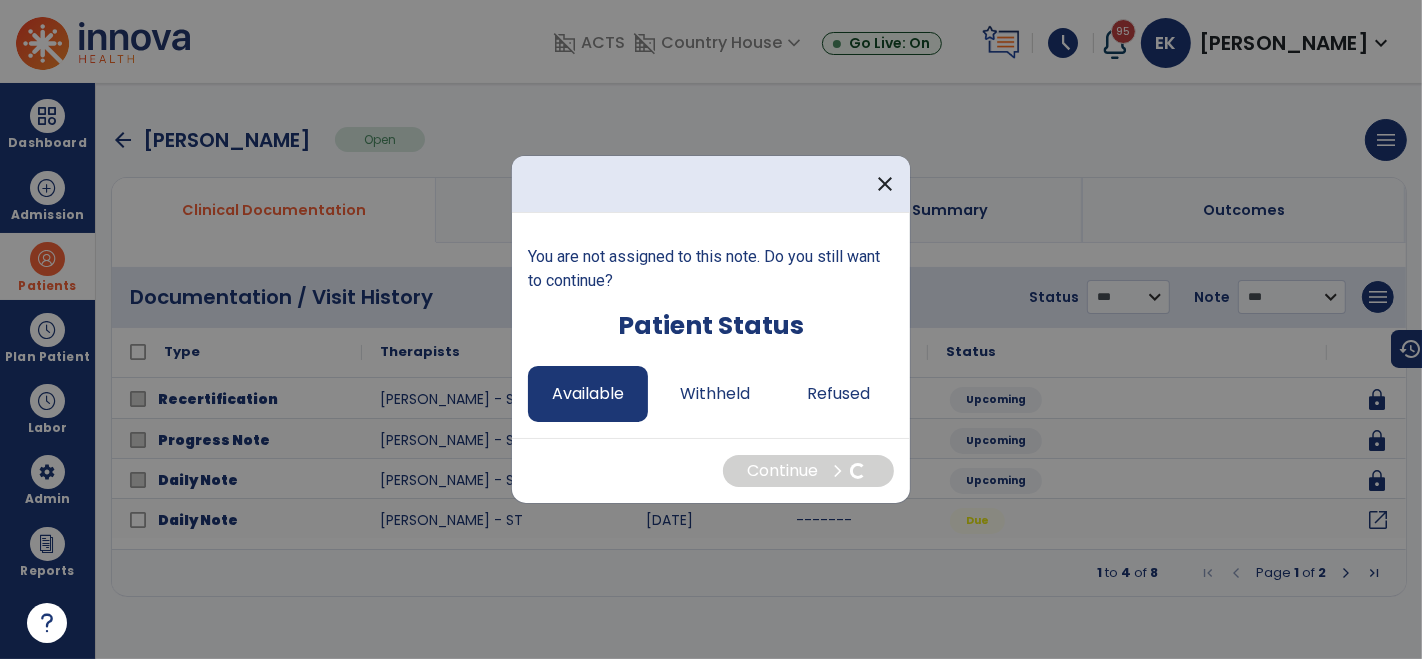 select on "*" 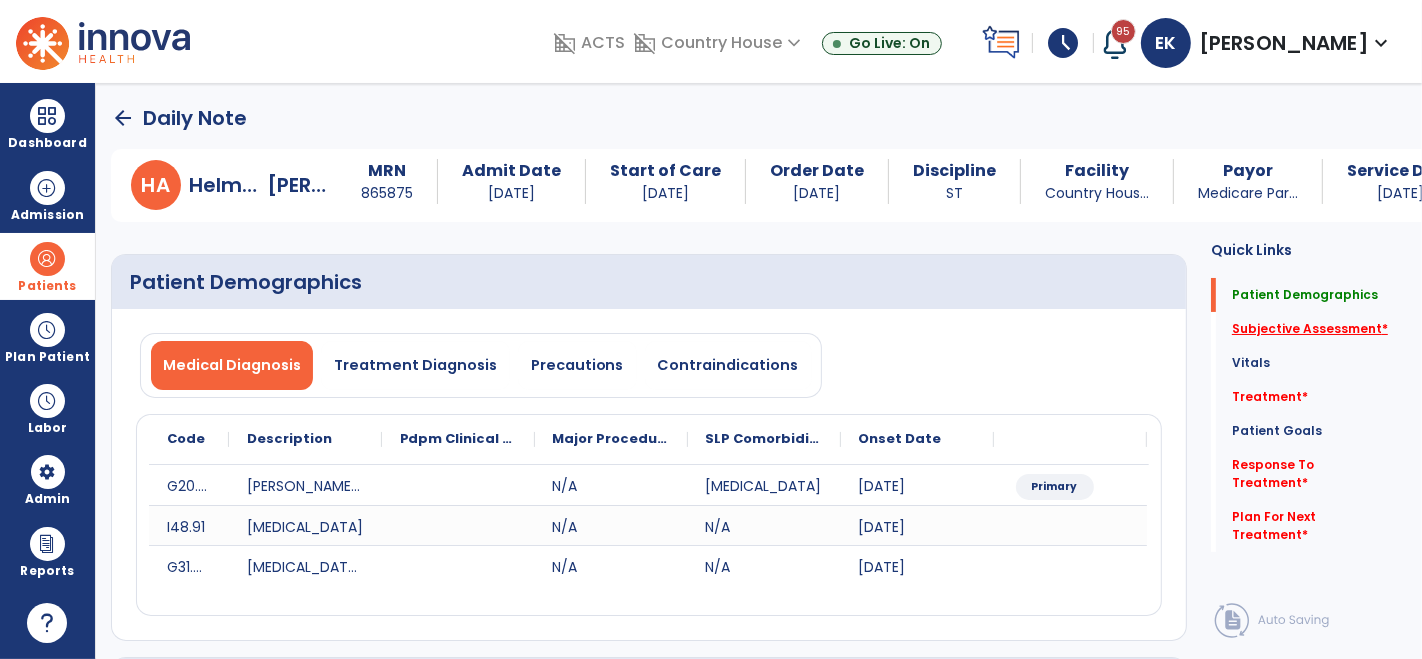 click on "Subjective Assessment   *" 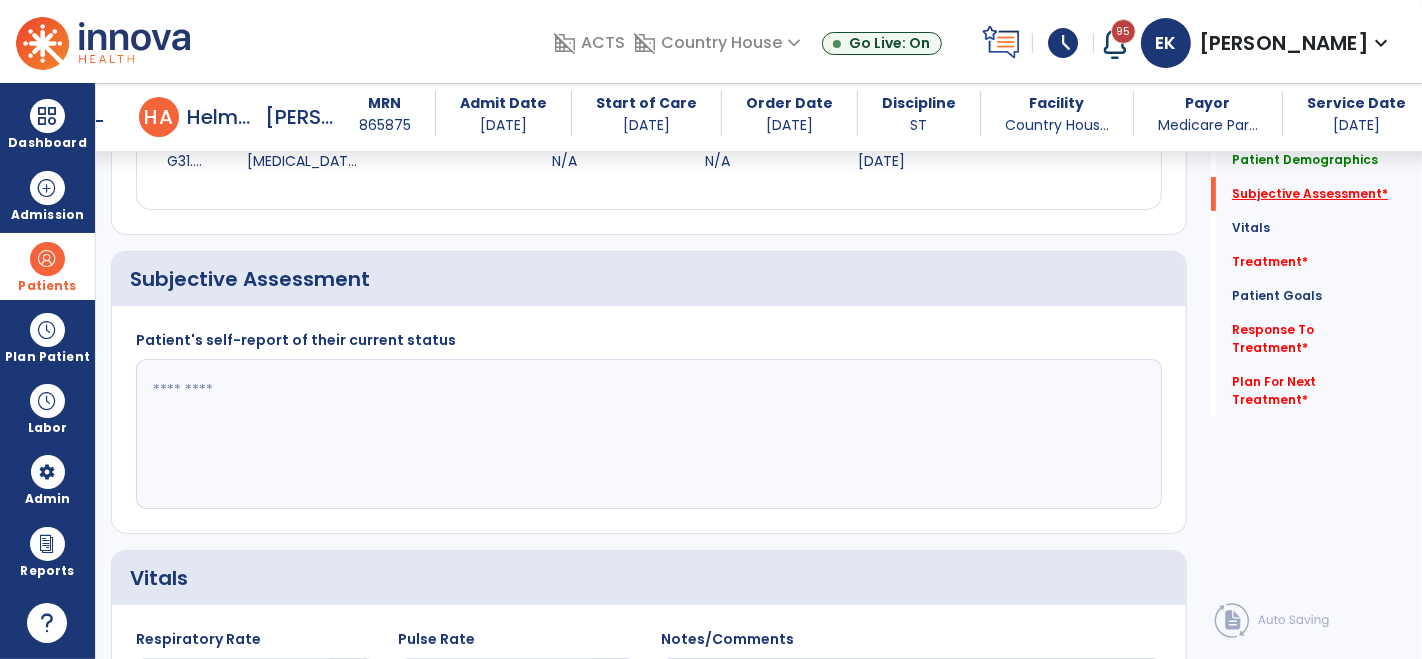 scroll, scrollTop: 425, scrollLeft: 0, axis: vertical 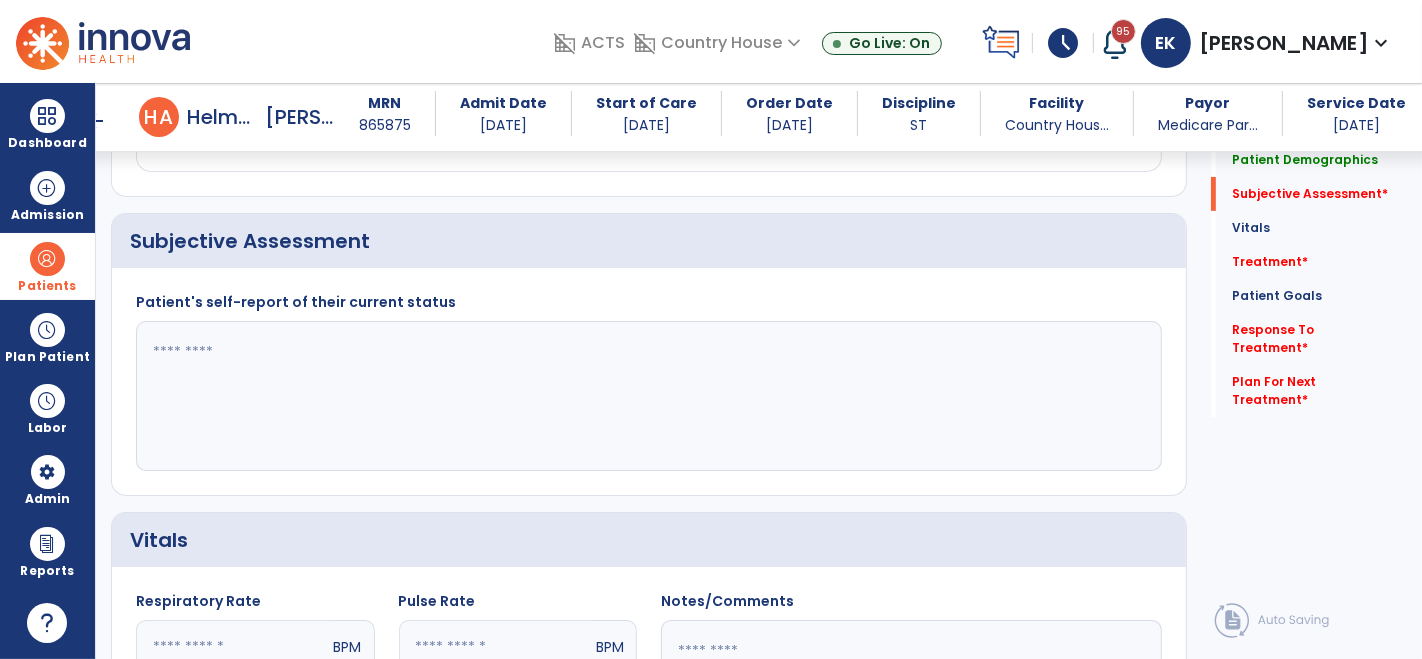 click 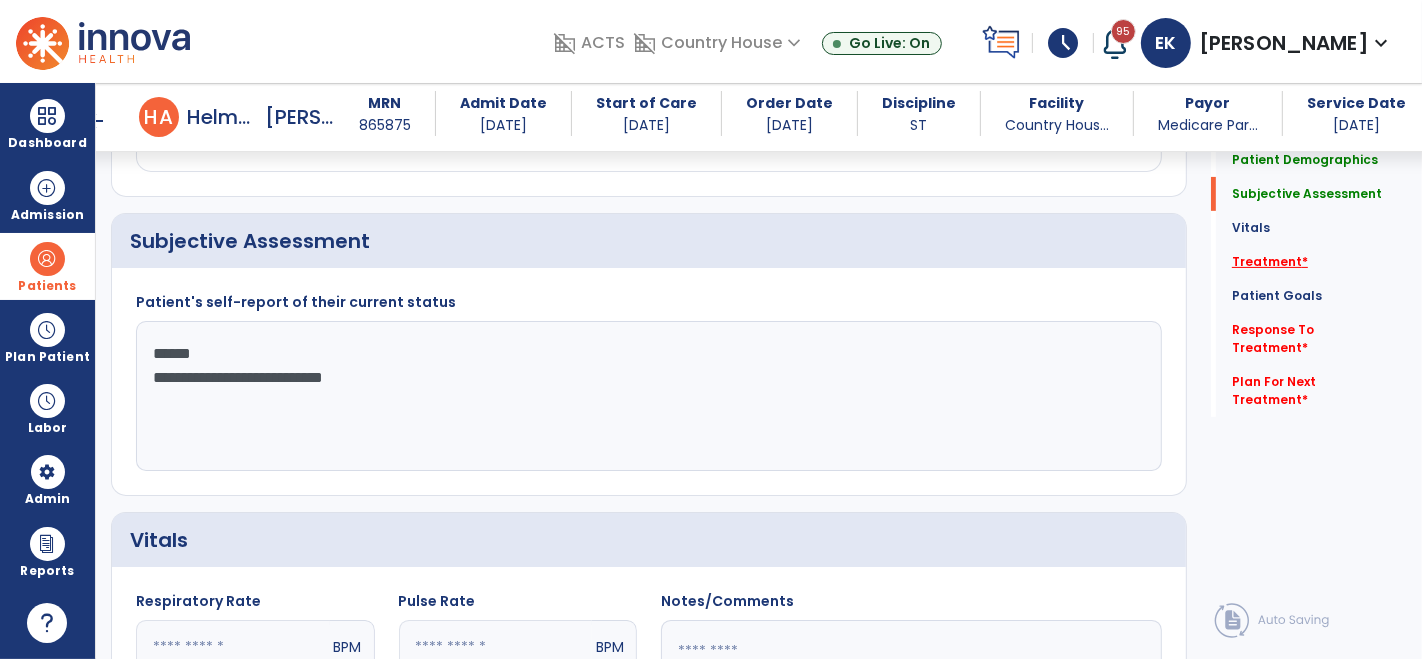 type on "**********" 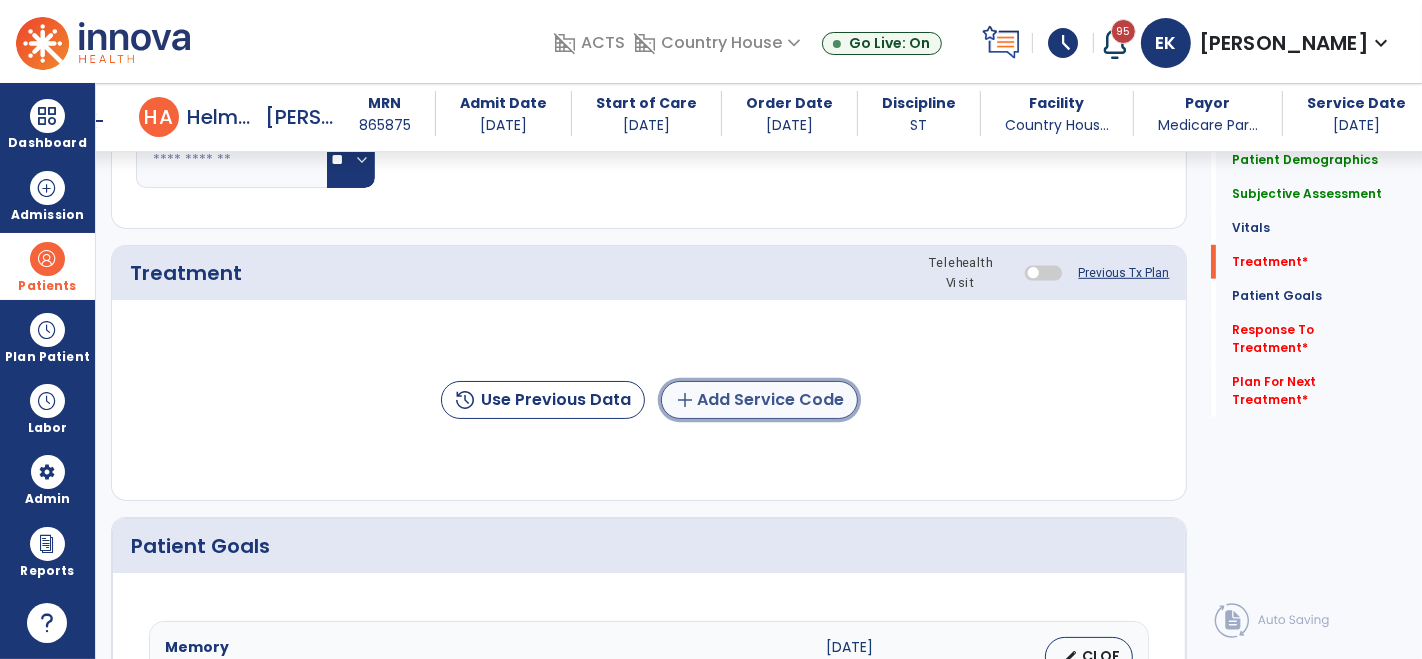 click on "add  Add Service Code" 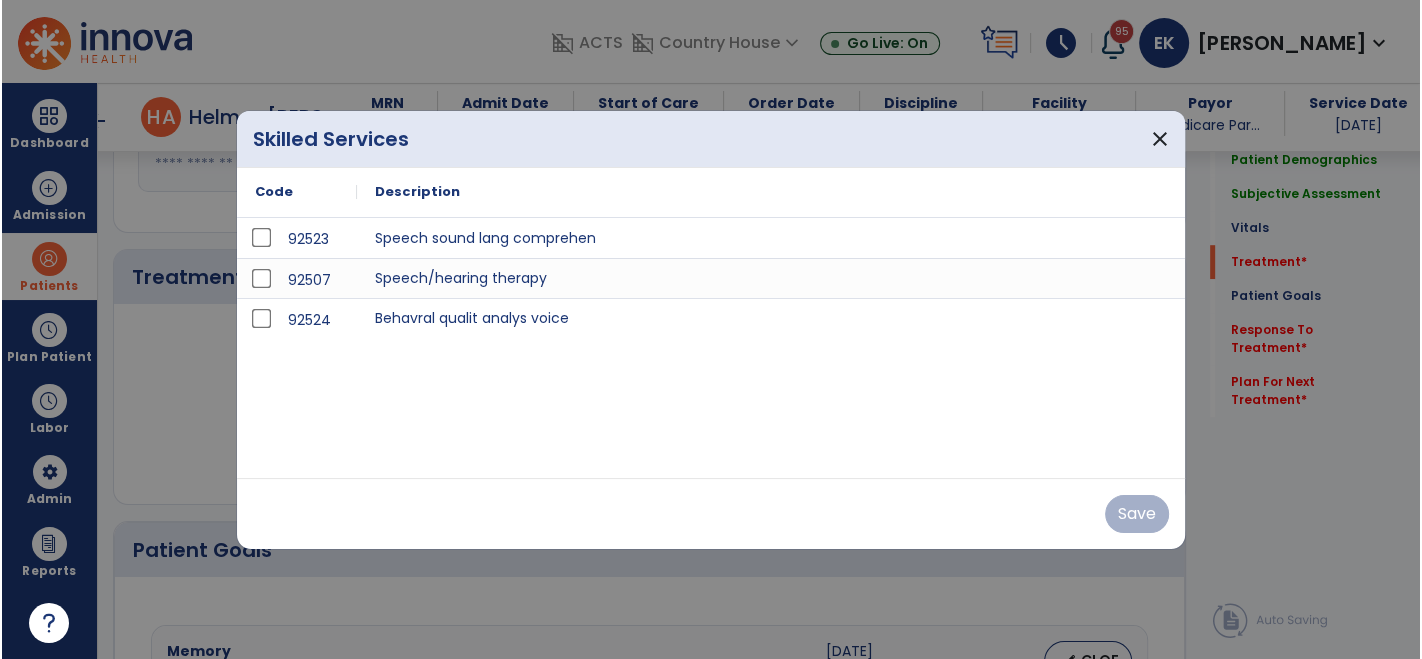 scroll, scrollTop: 1114, scrollLeft: 0, axis: vertical 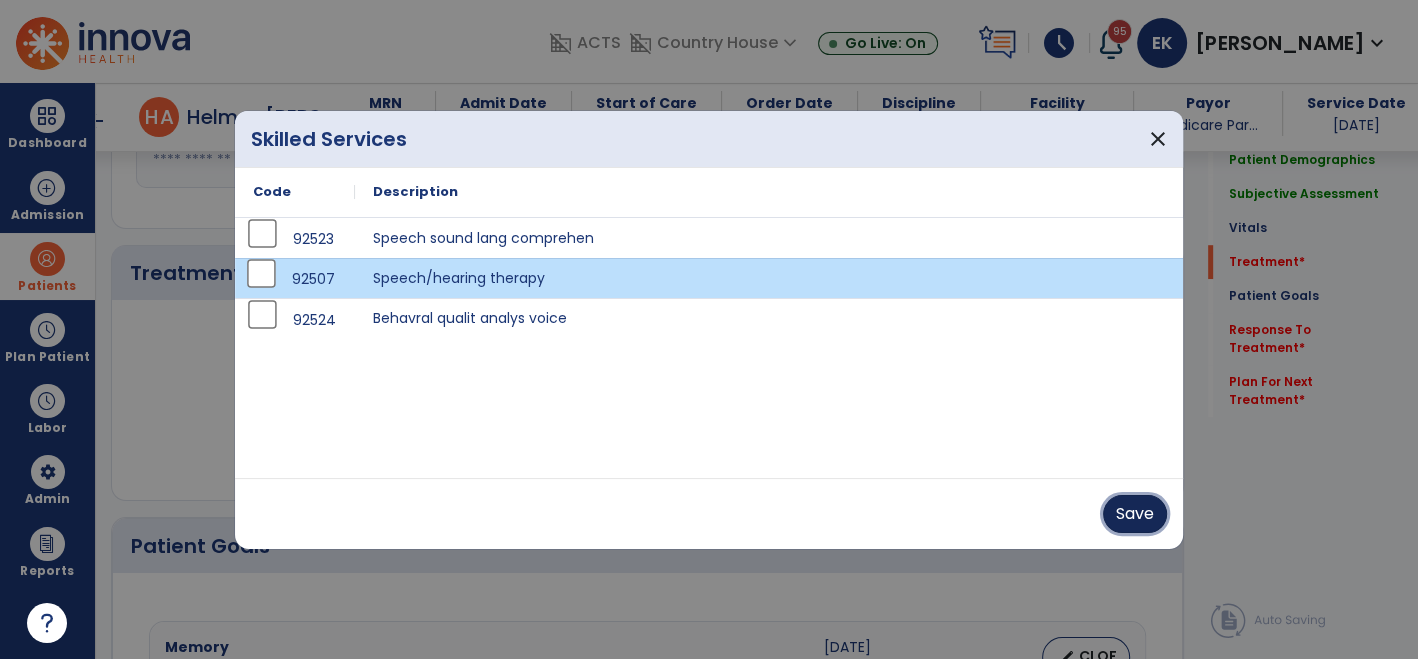 click on "Save" at bounding box center [1135, 514] 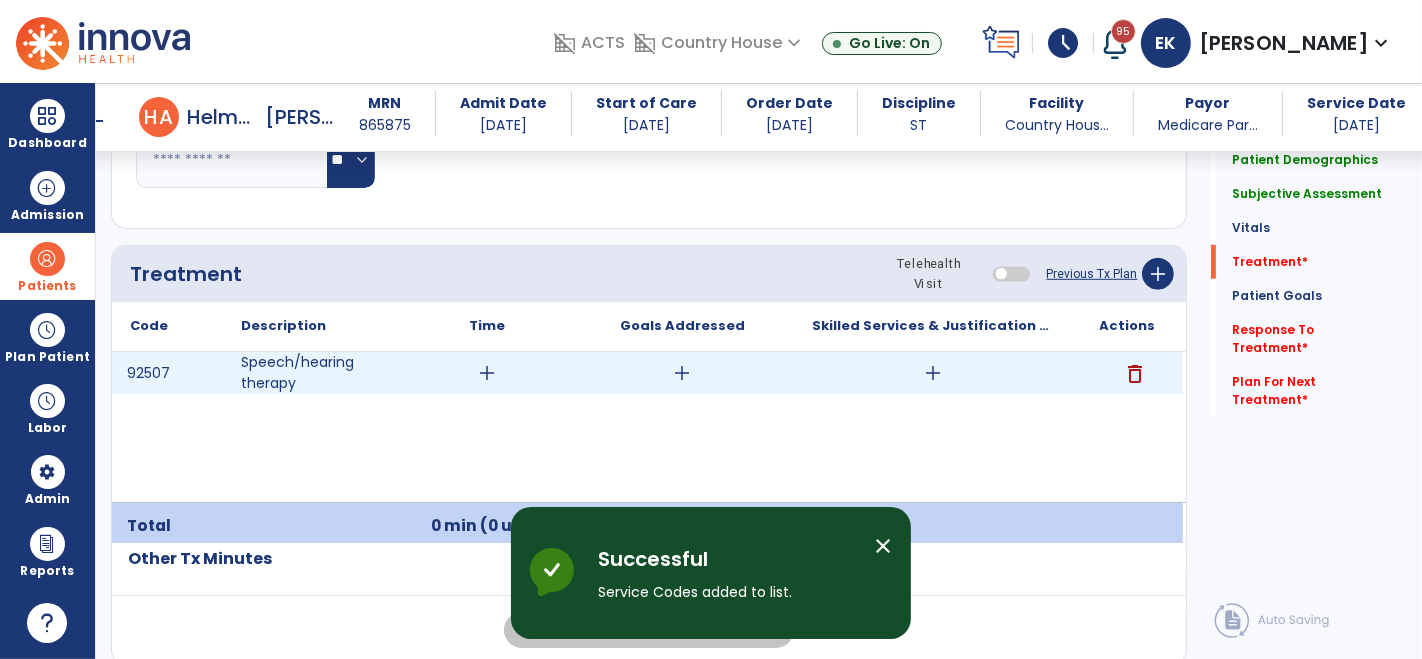 click on "add" at bounding box center [488, 373] 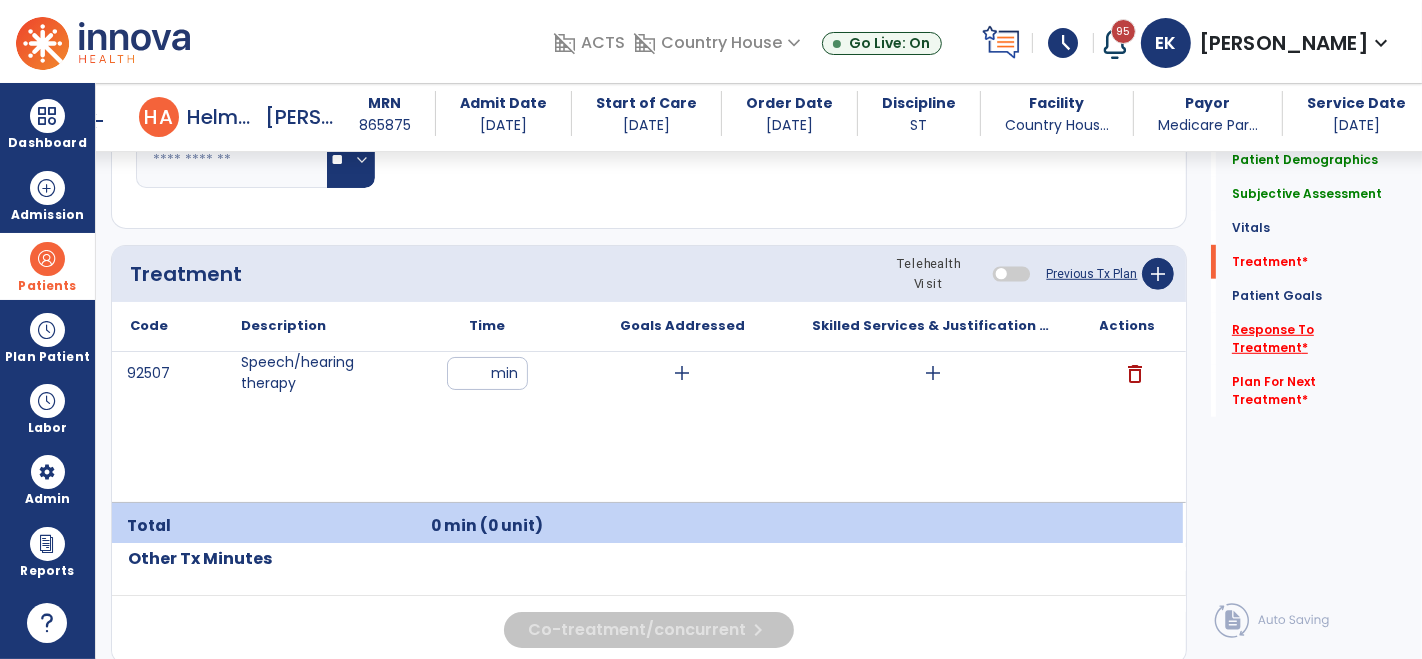 click on "Response To Treatment   *" 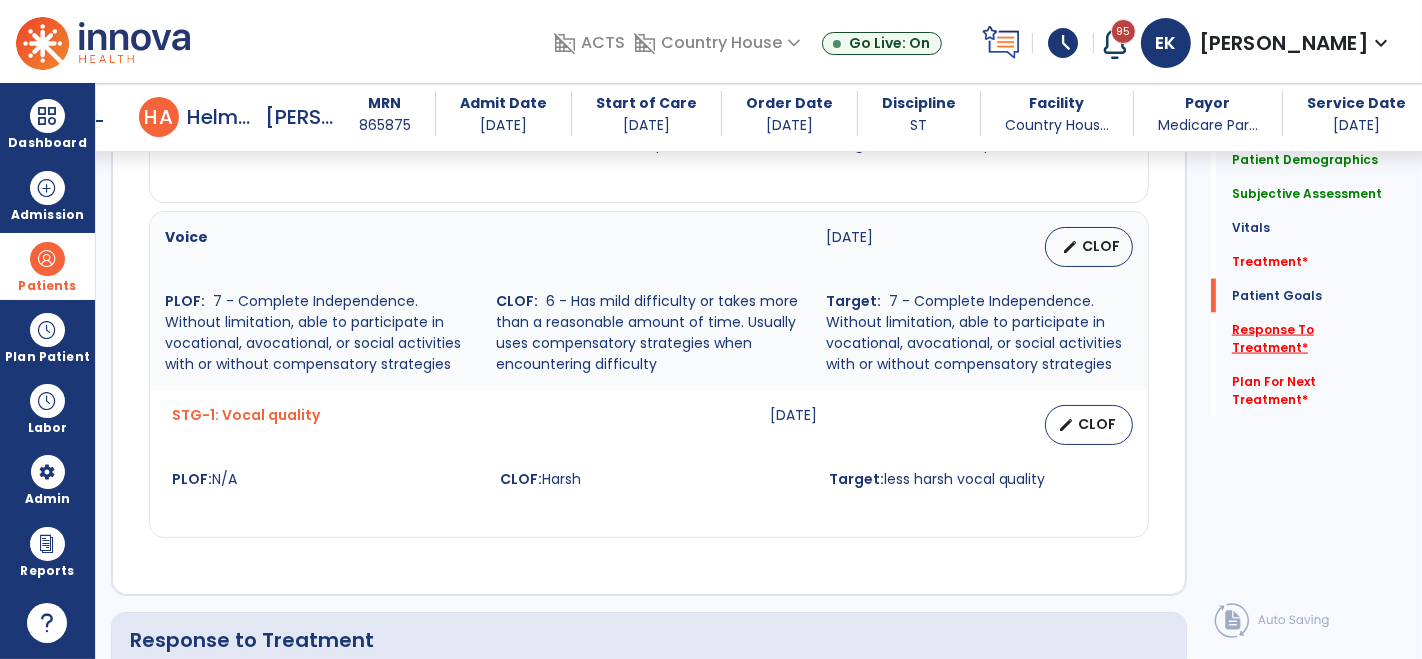 scroll, scrollTop: 2928, scrollLeft: 0, axis: vertical 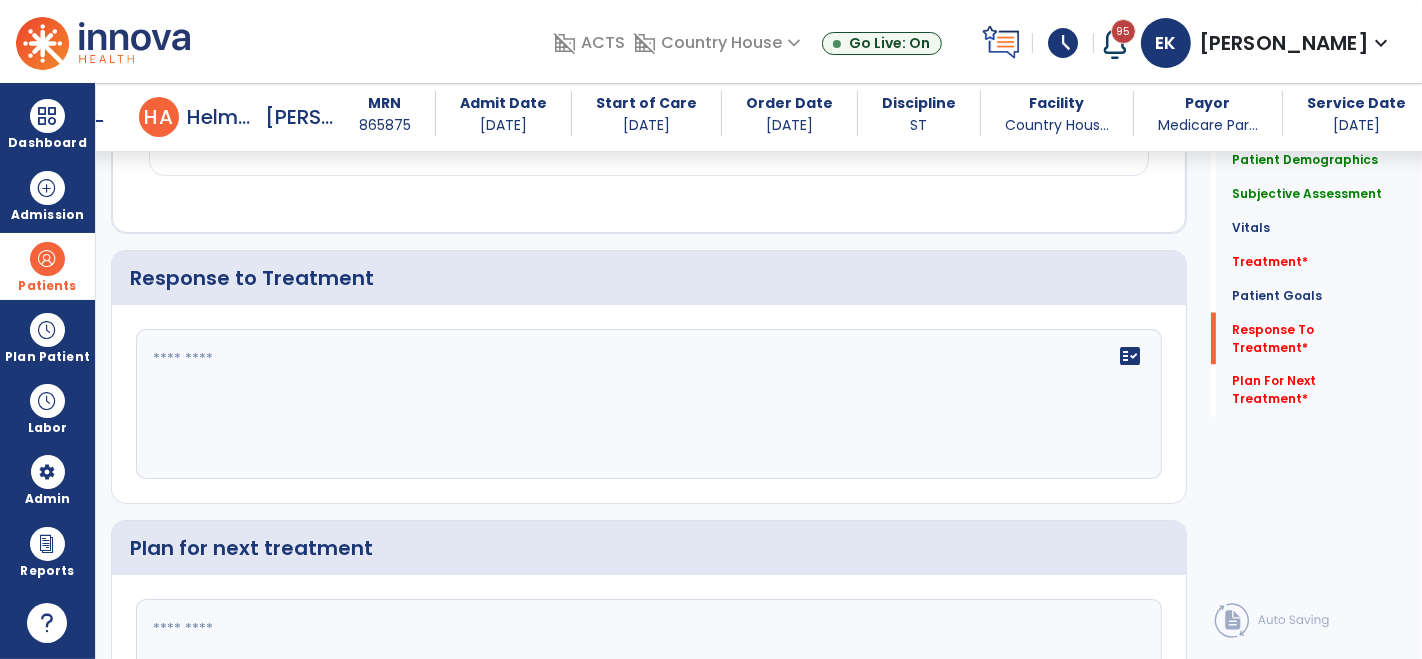 click on "fact_check" 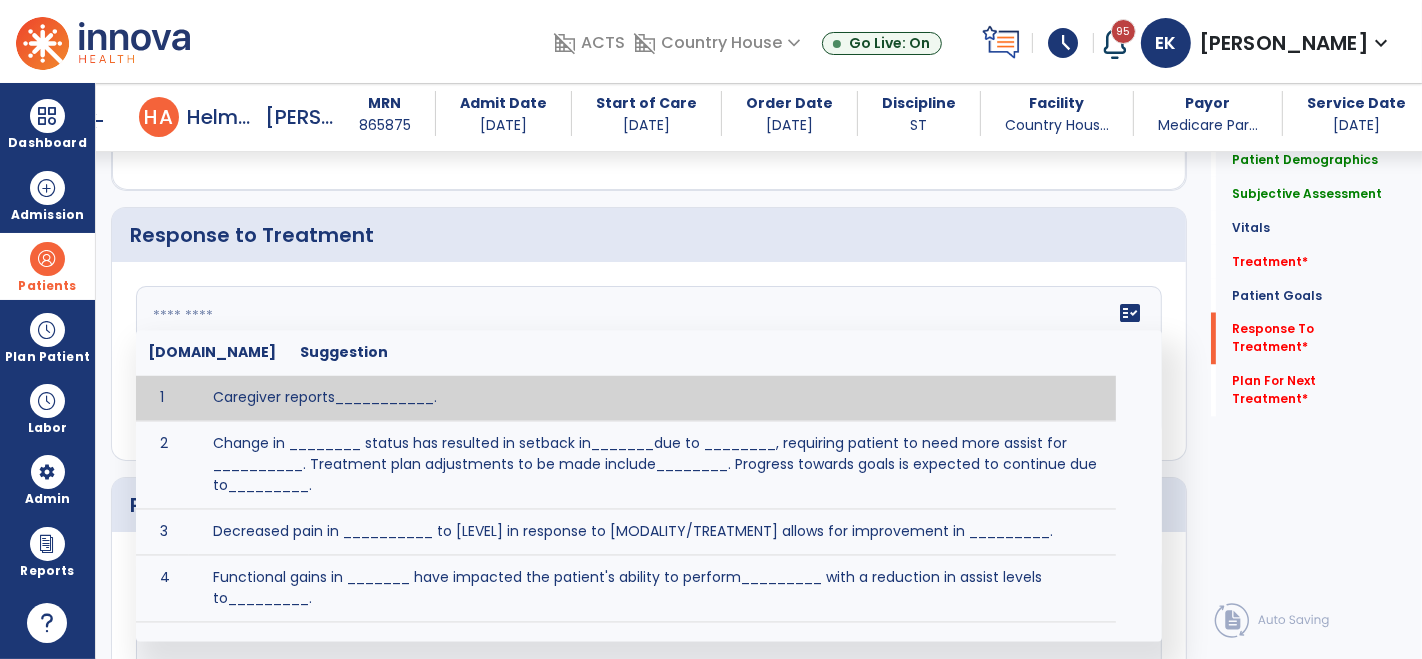 scroll, scrollTop: 2972, scrollLeft: 0, axis: vertical 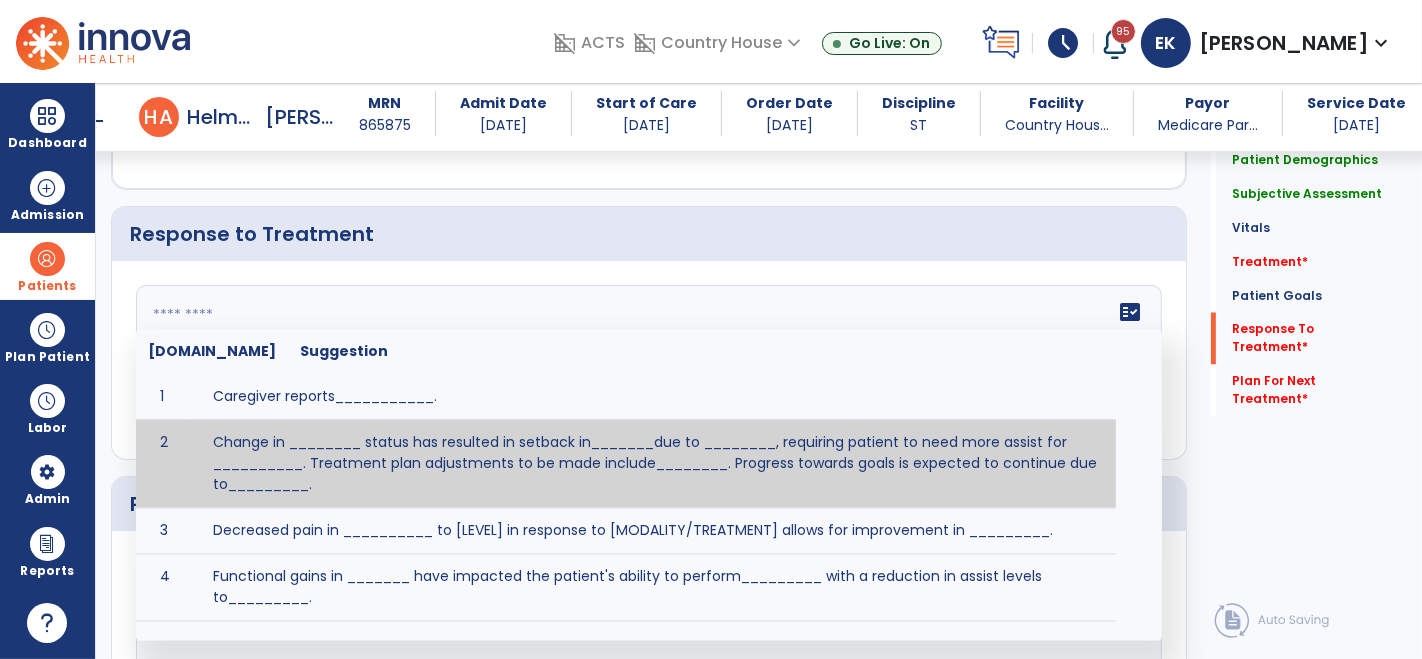 click 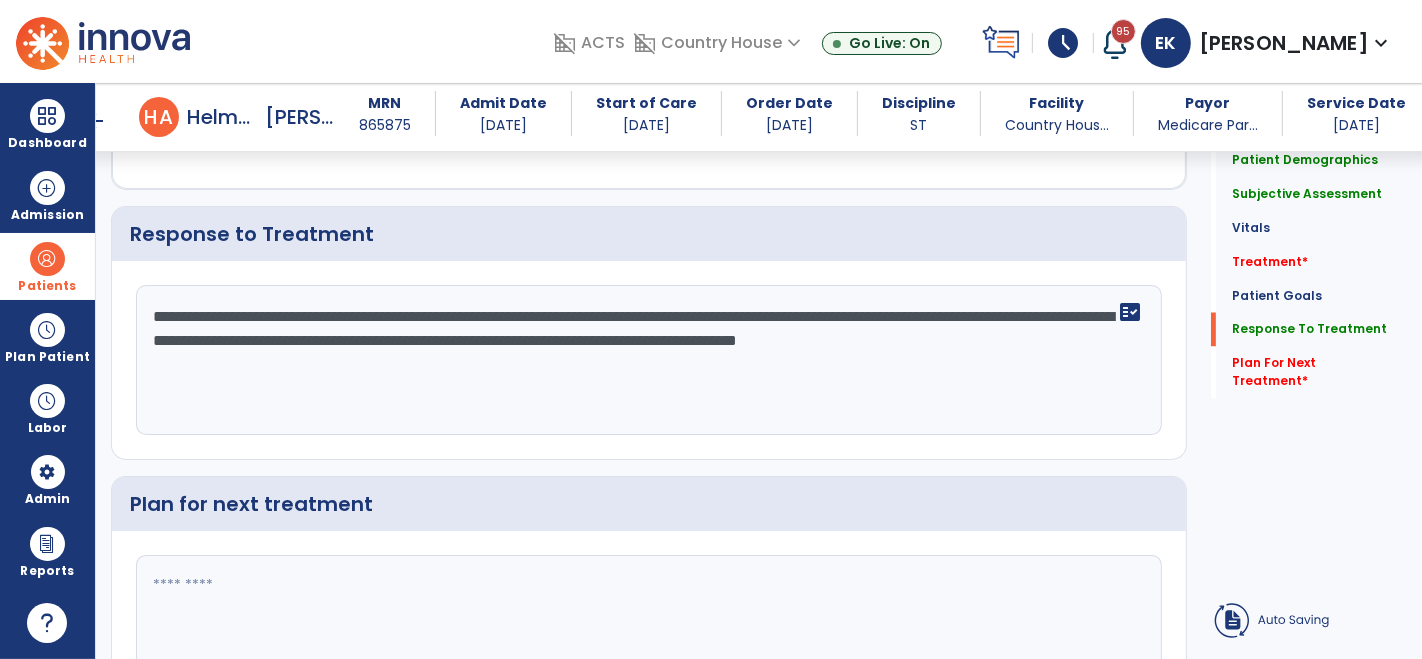 click on "**********" 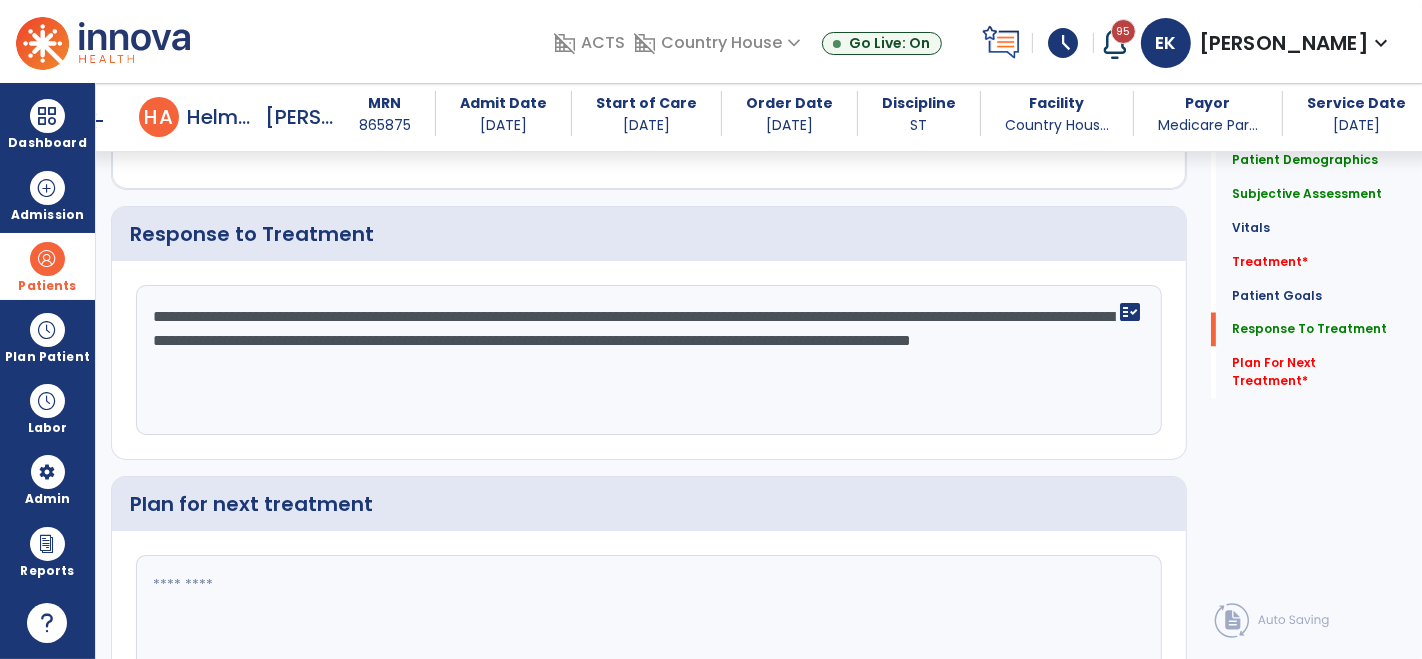 click on "**********" 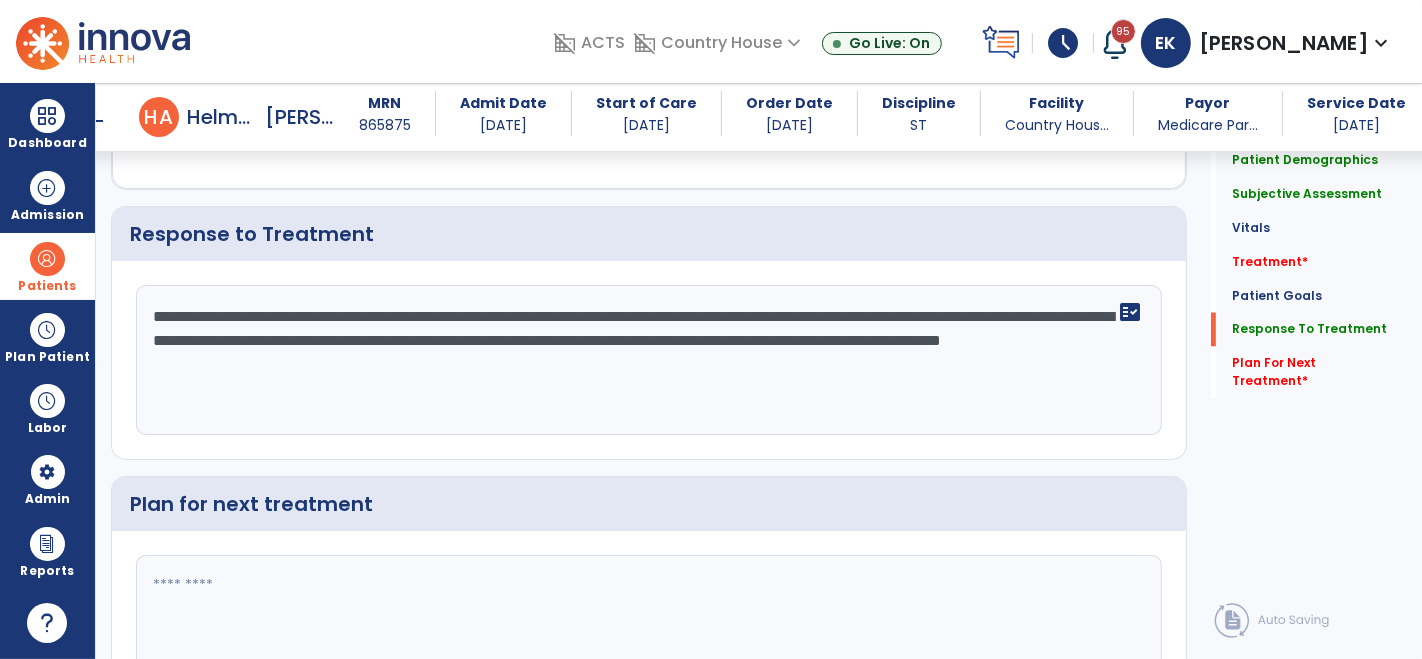 click on "**********" 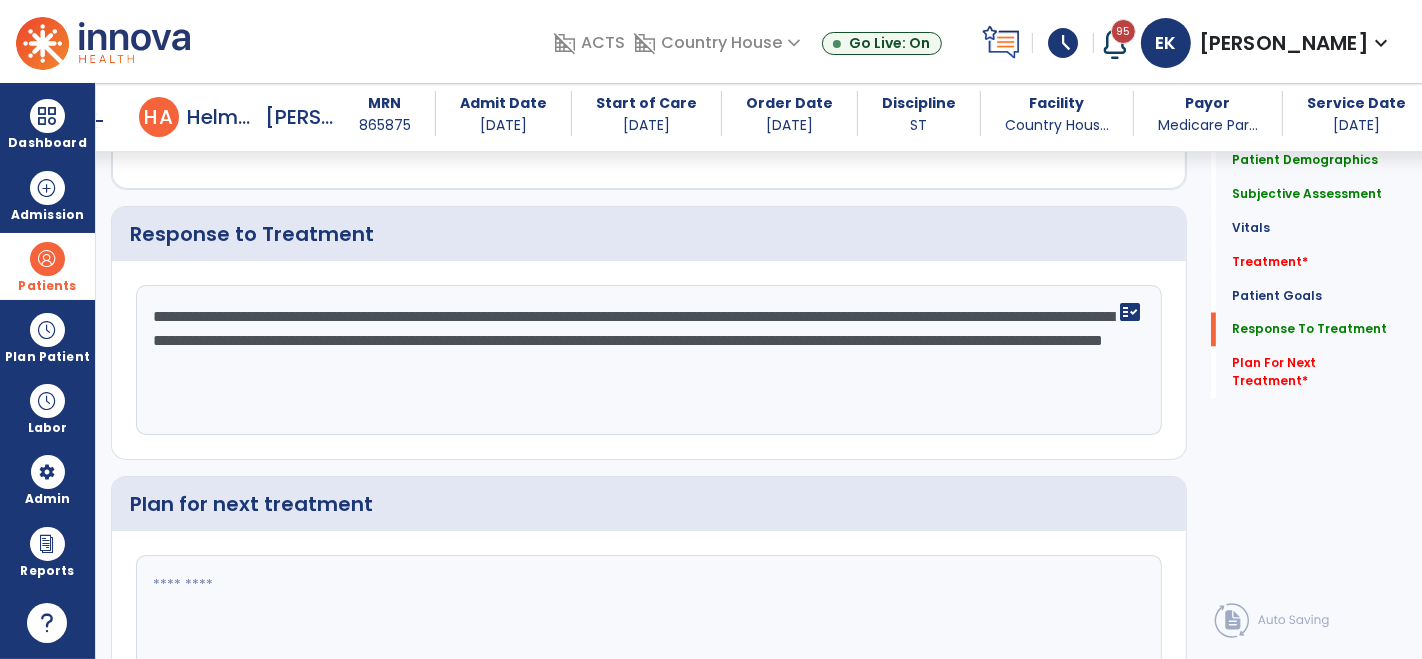 click on "**********" 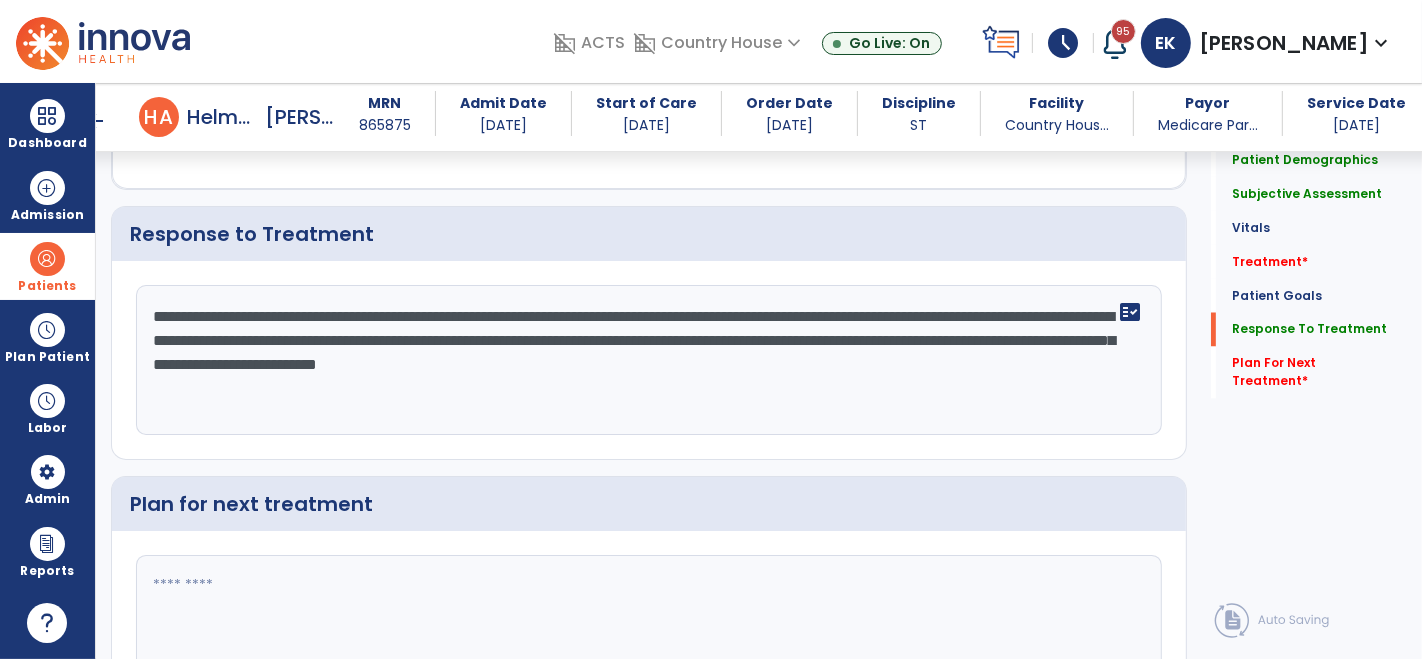 click on "**********" 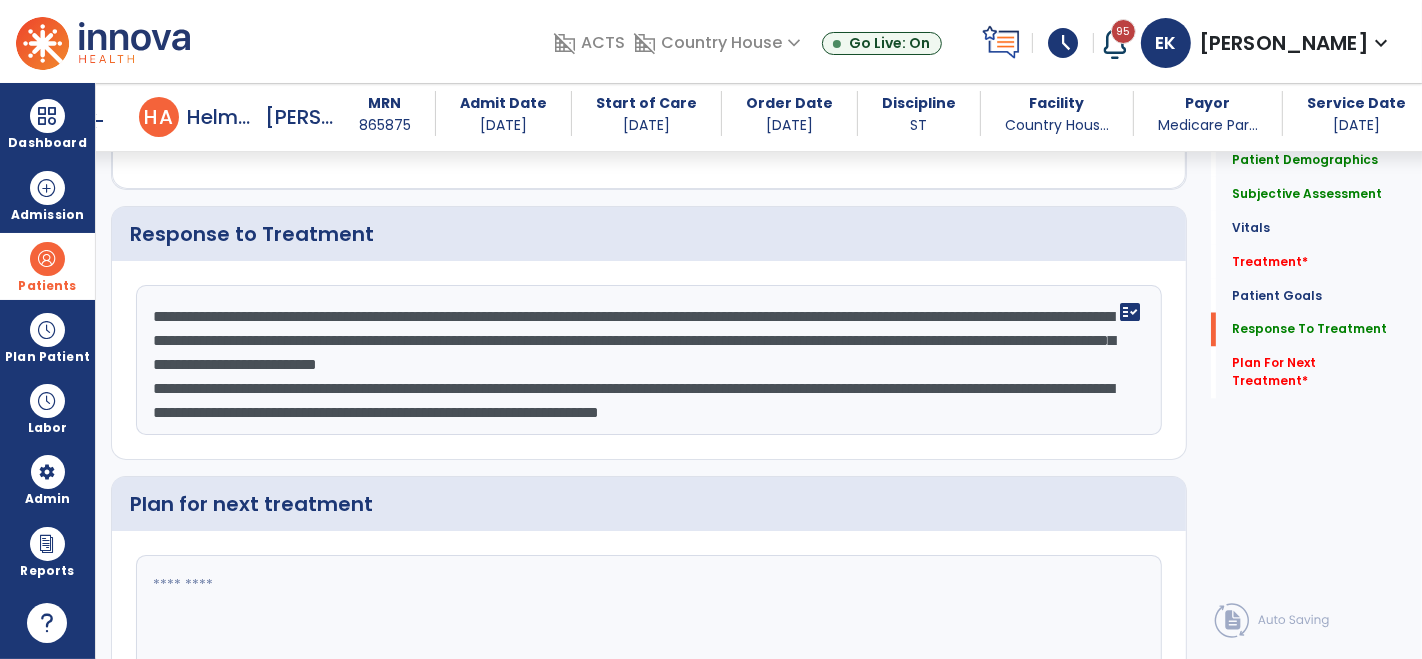 scroll, scrollTop: 14, scrollLeft: 0, axis: vertical 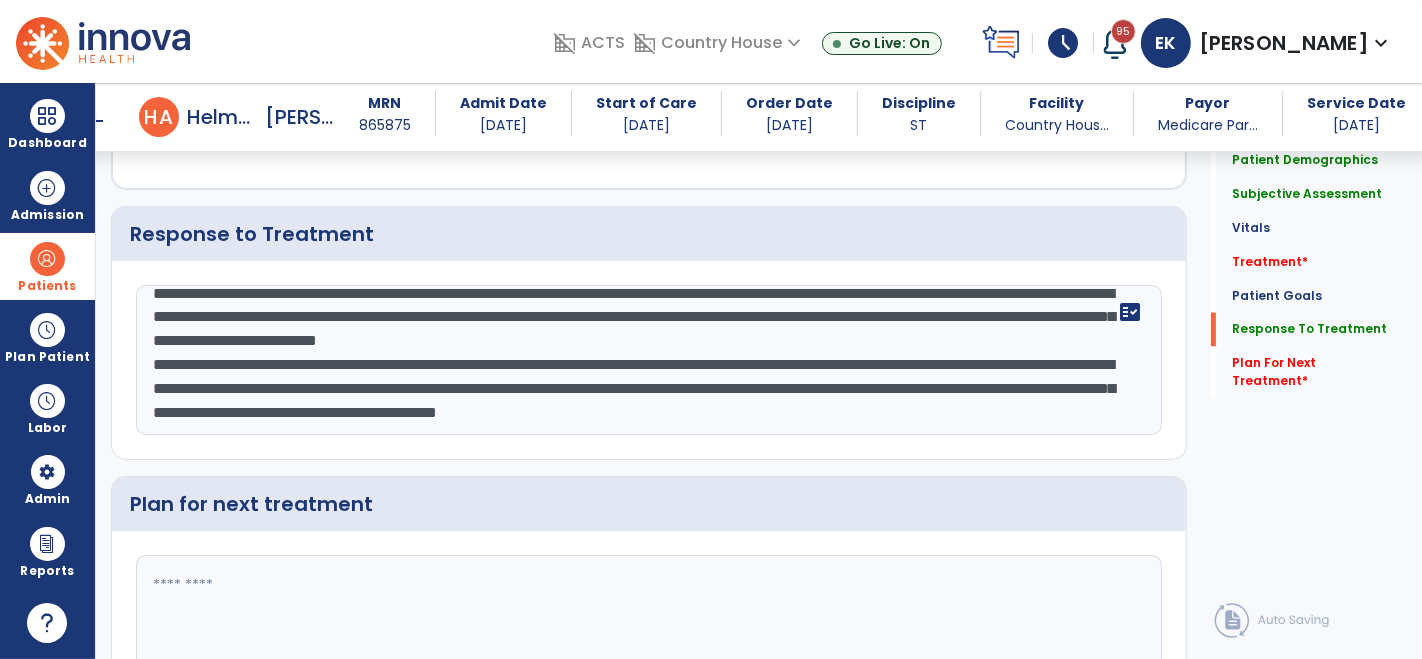 type on "**********" 